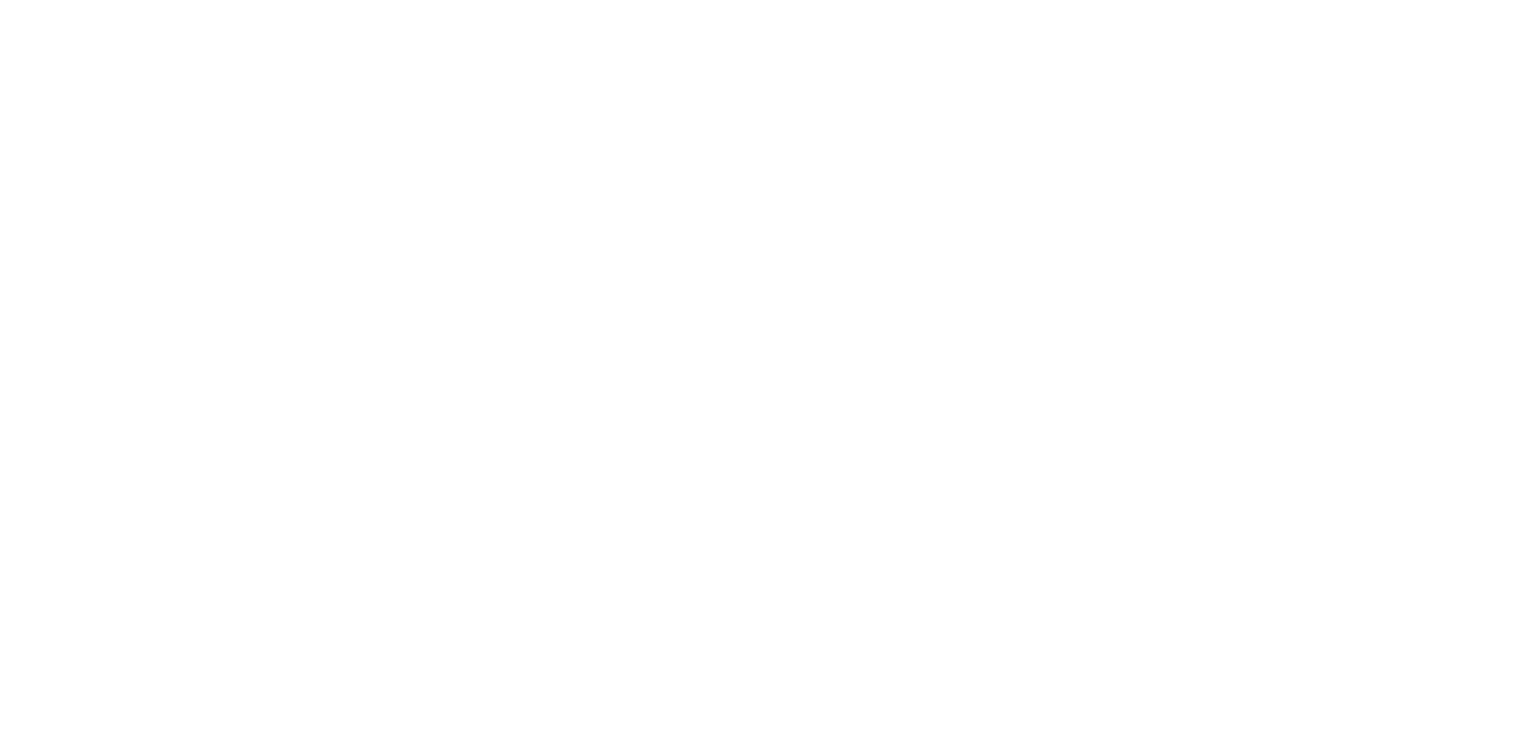 scroll, scrollTop: 0, scrollLeft: 0, axis: both 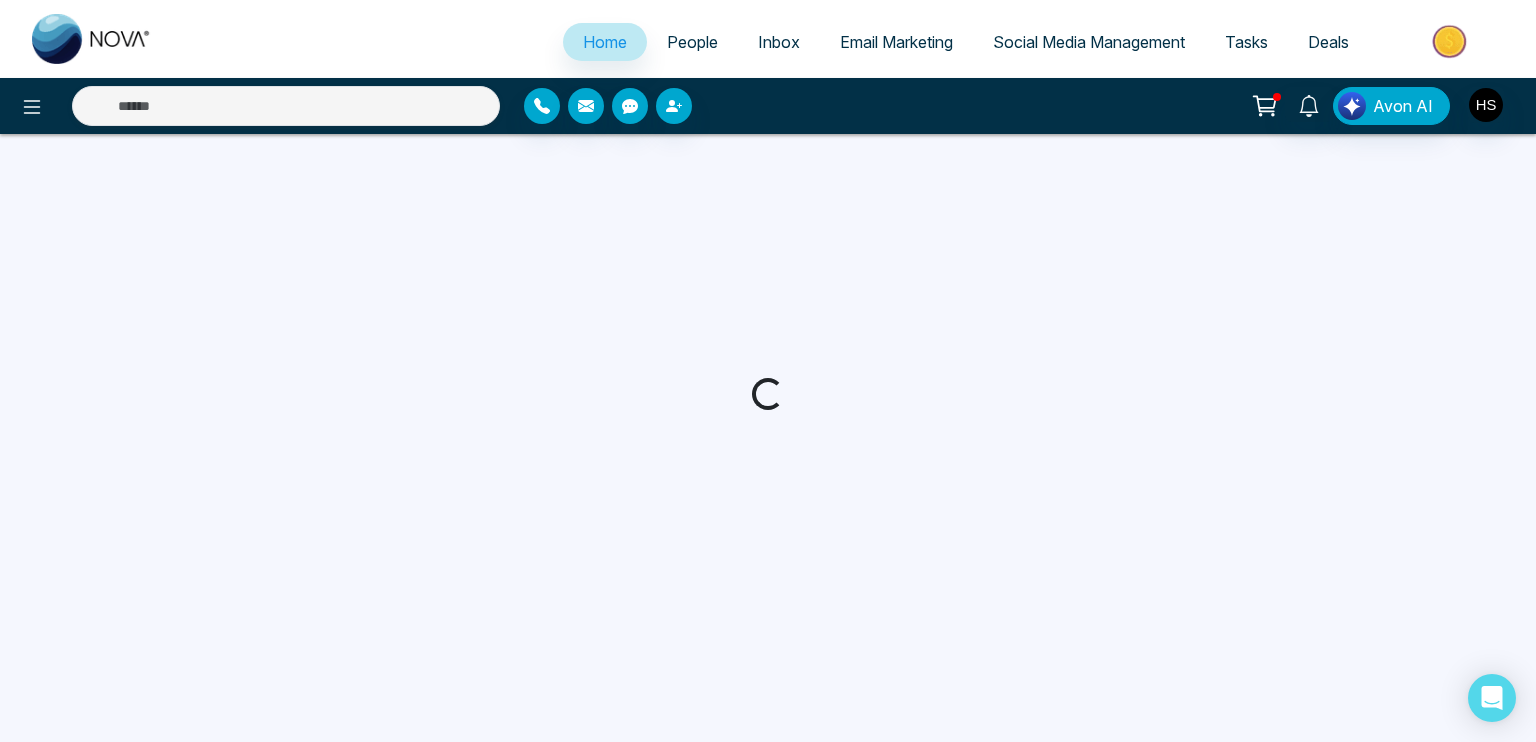 select on "*" 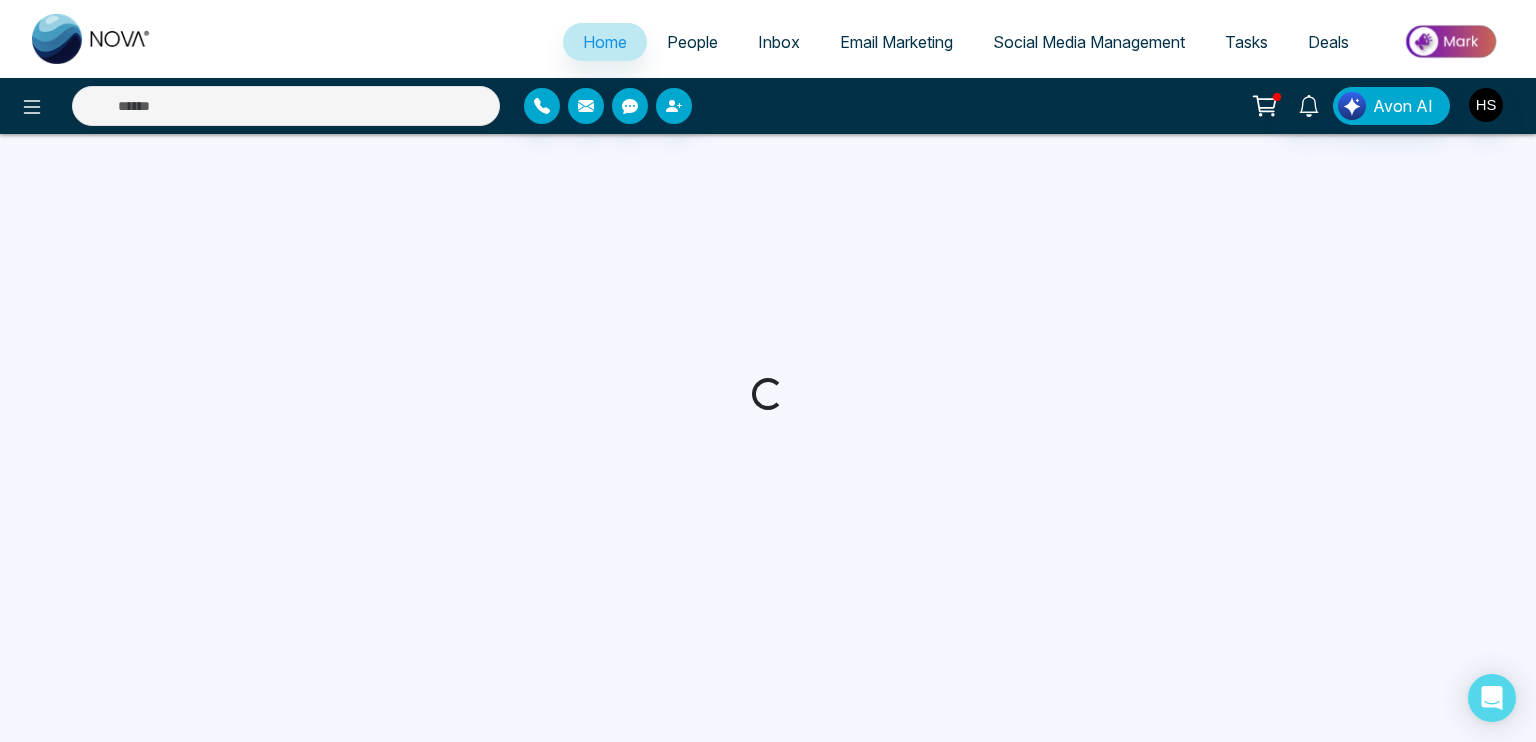 select on "*" 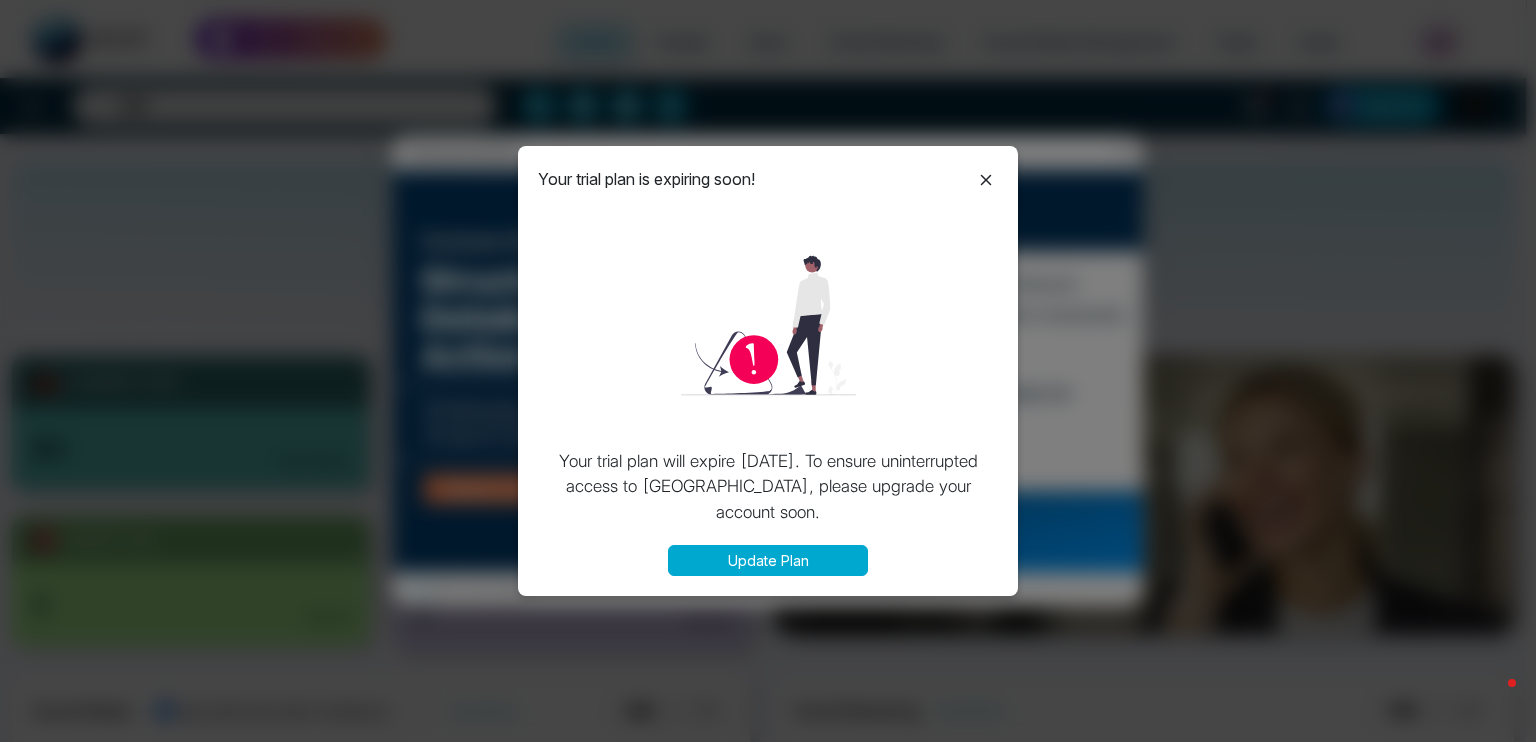 click 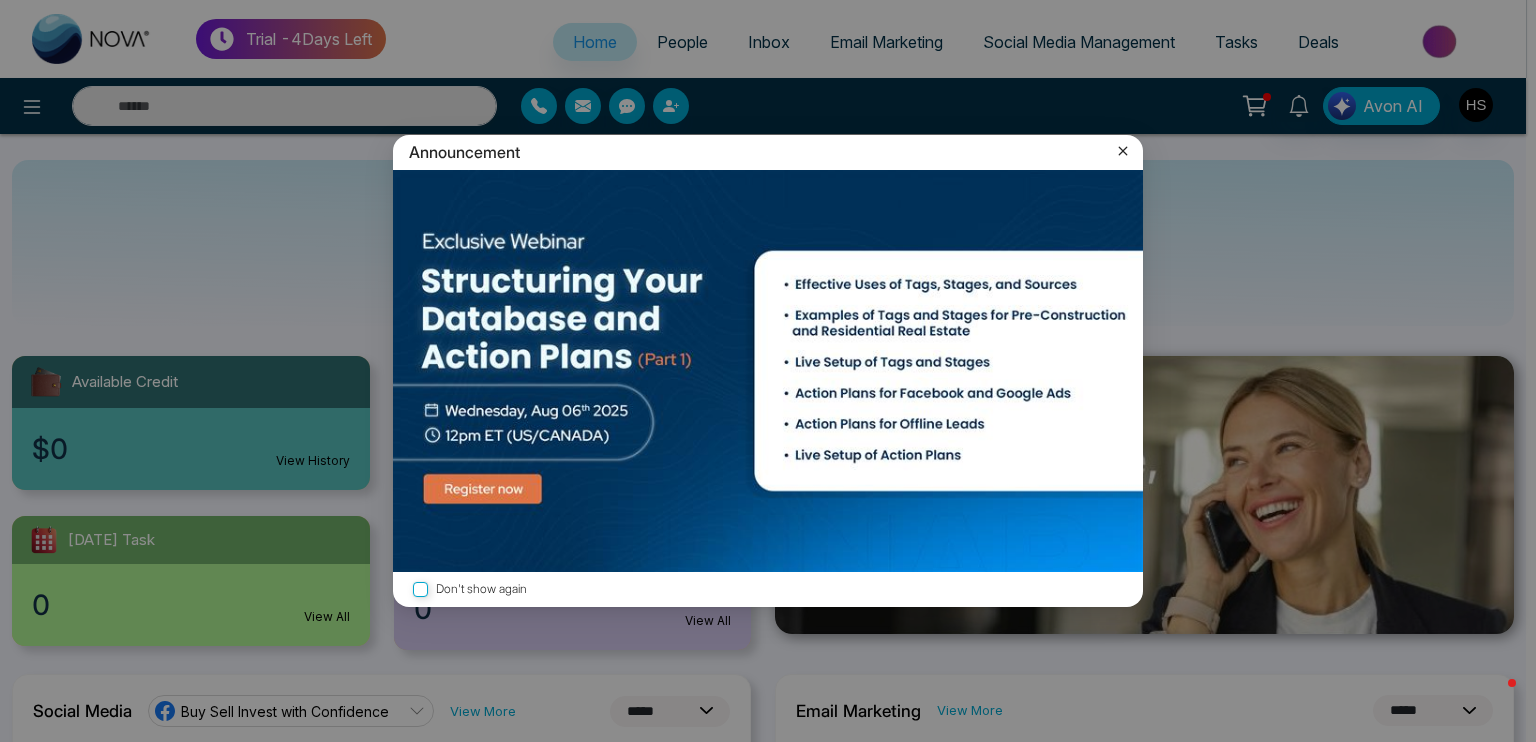 click 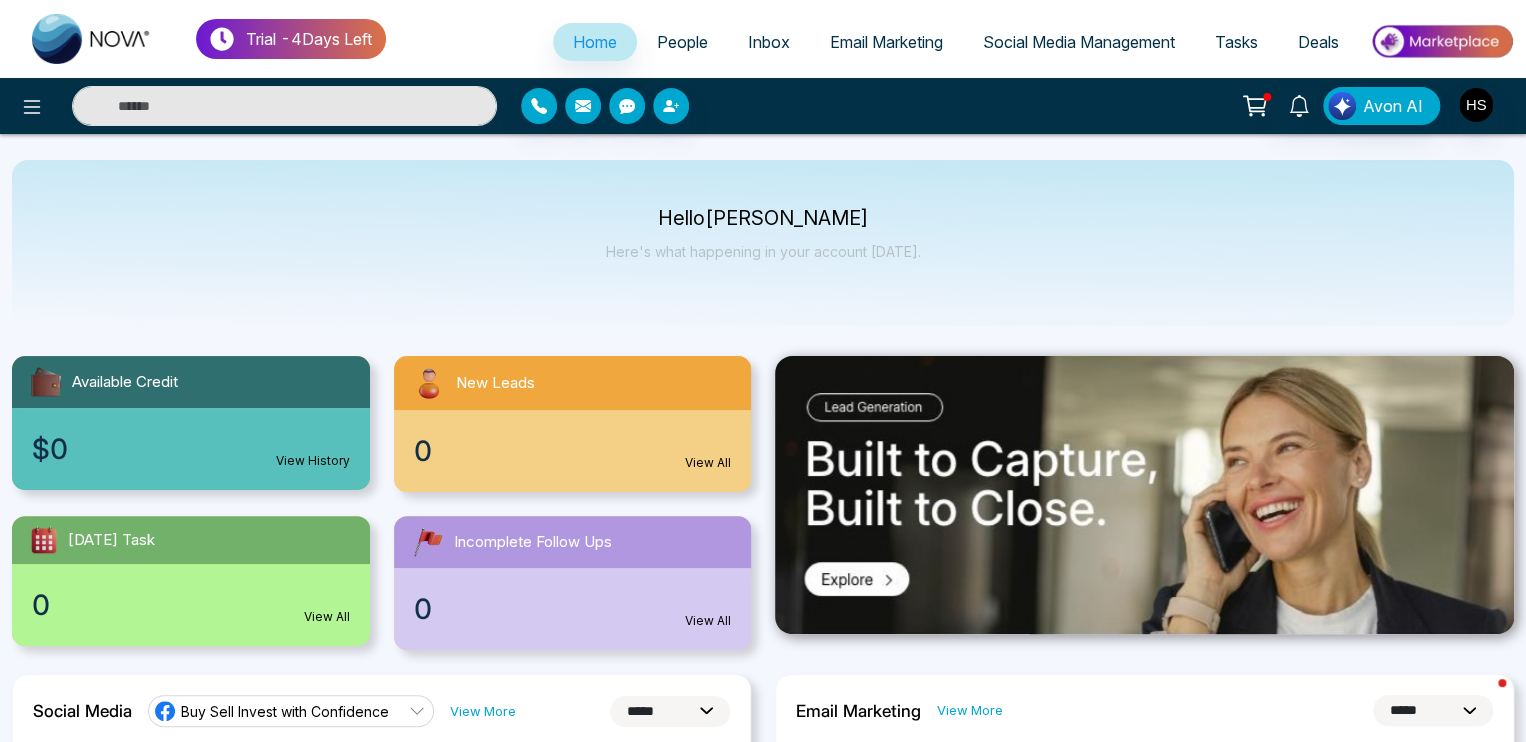 click on "Deals" at bounding box center (1318, 42) 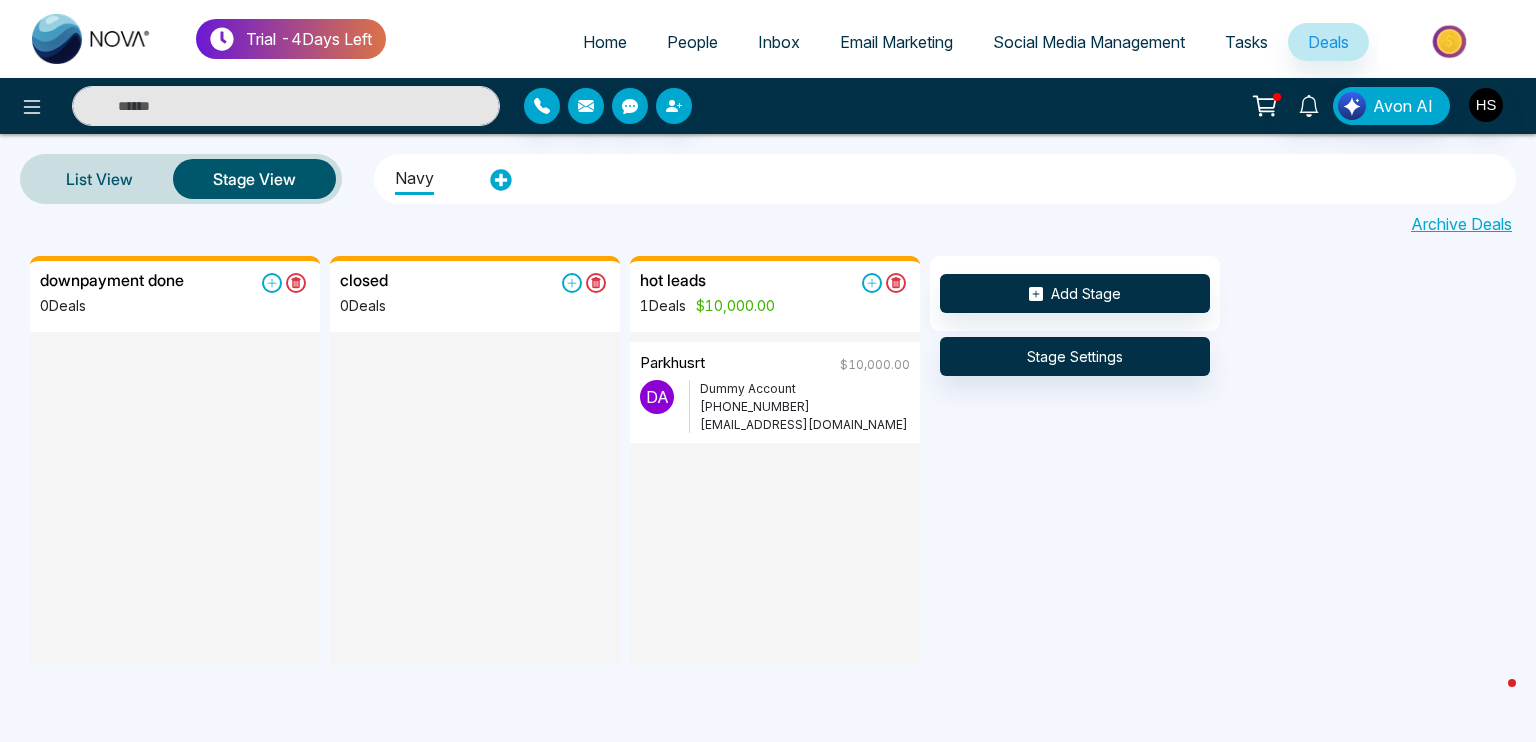 click on "[PHONE_NUMBER]" at bounding box center [805, 407] 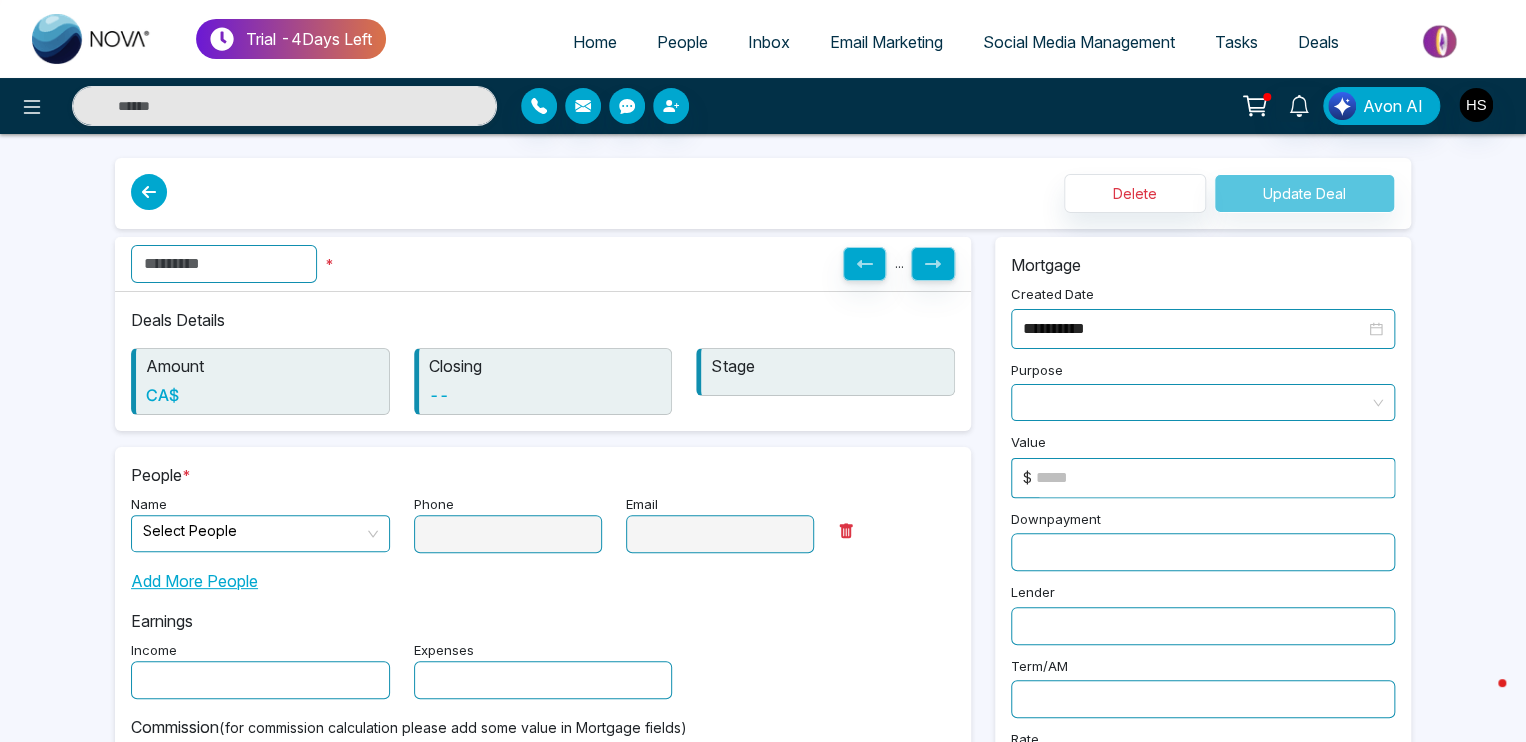 type on "*********" 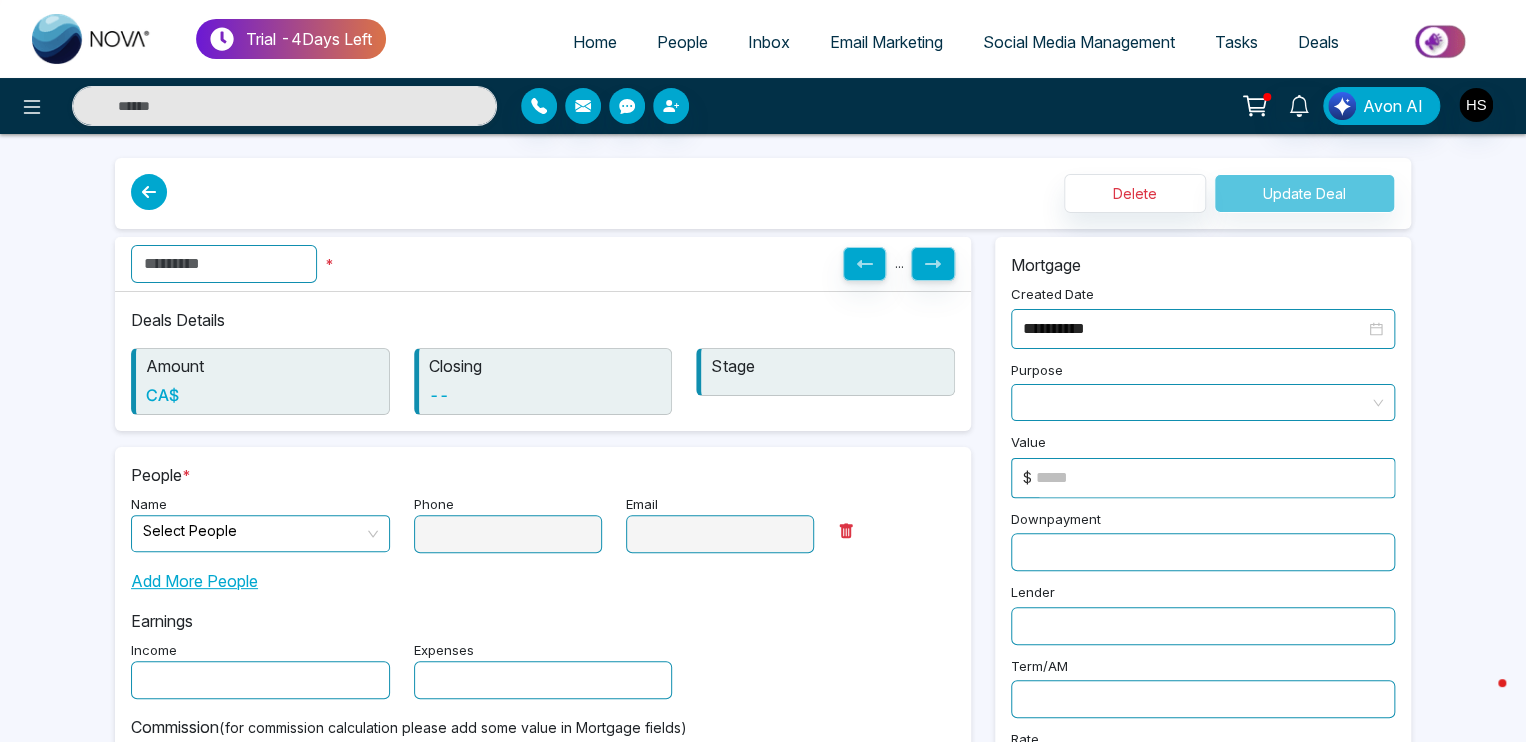 type on "**********" 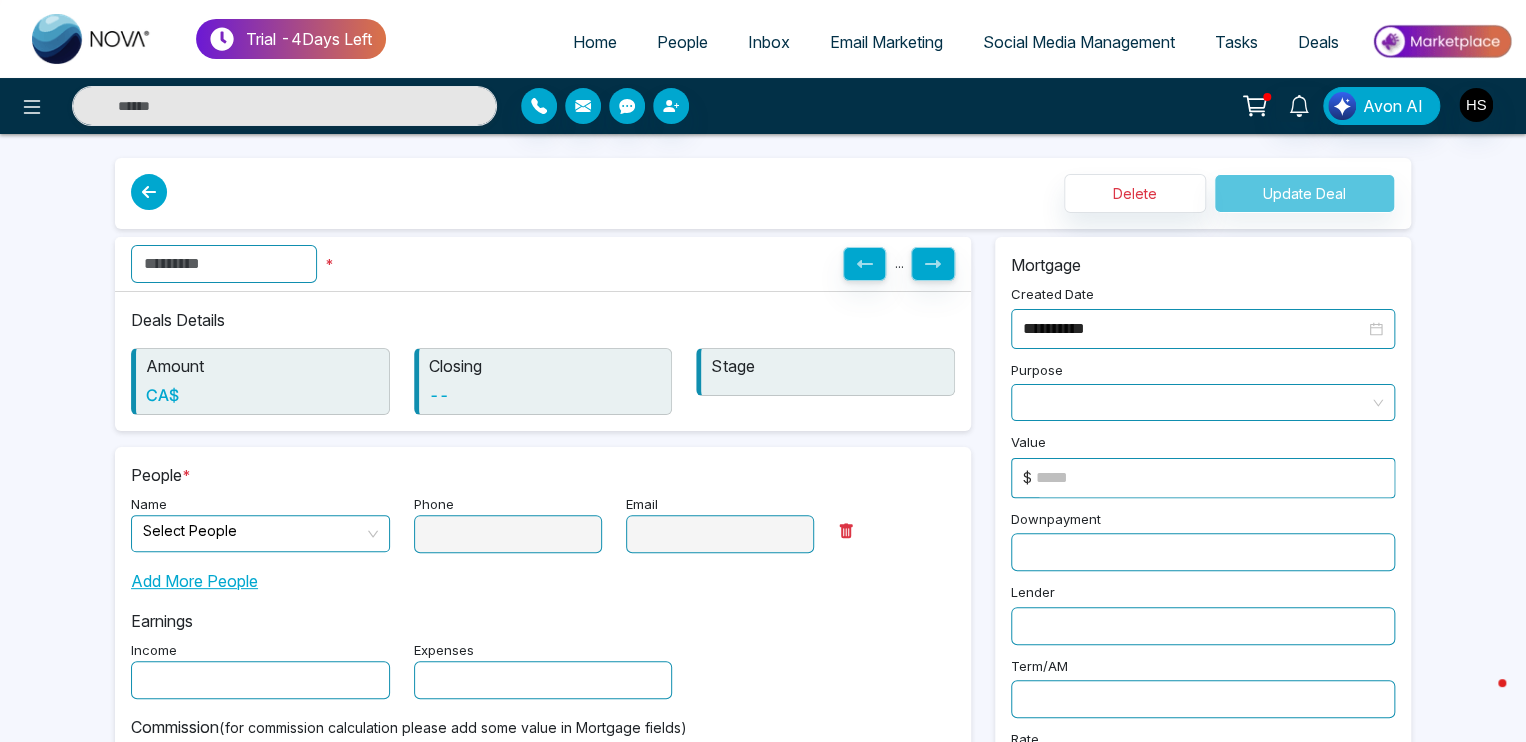 type on "**********" 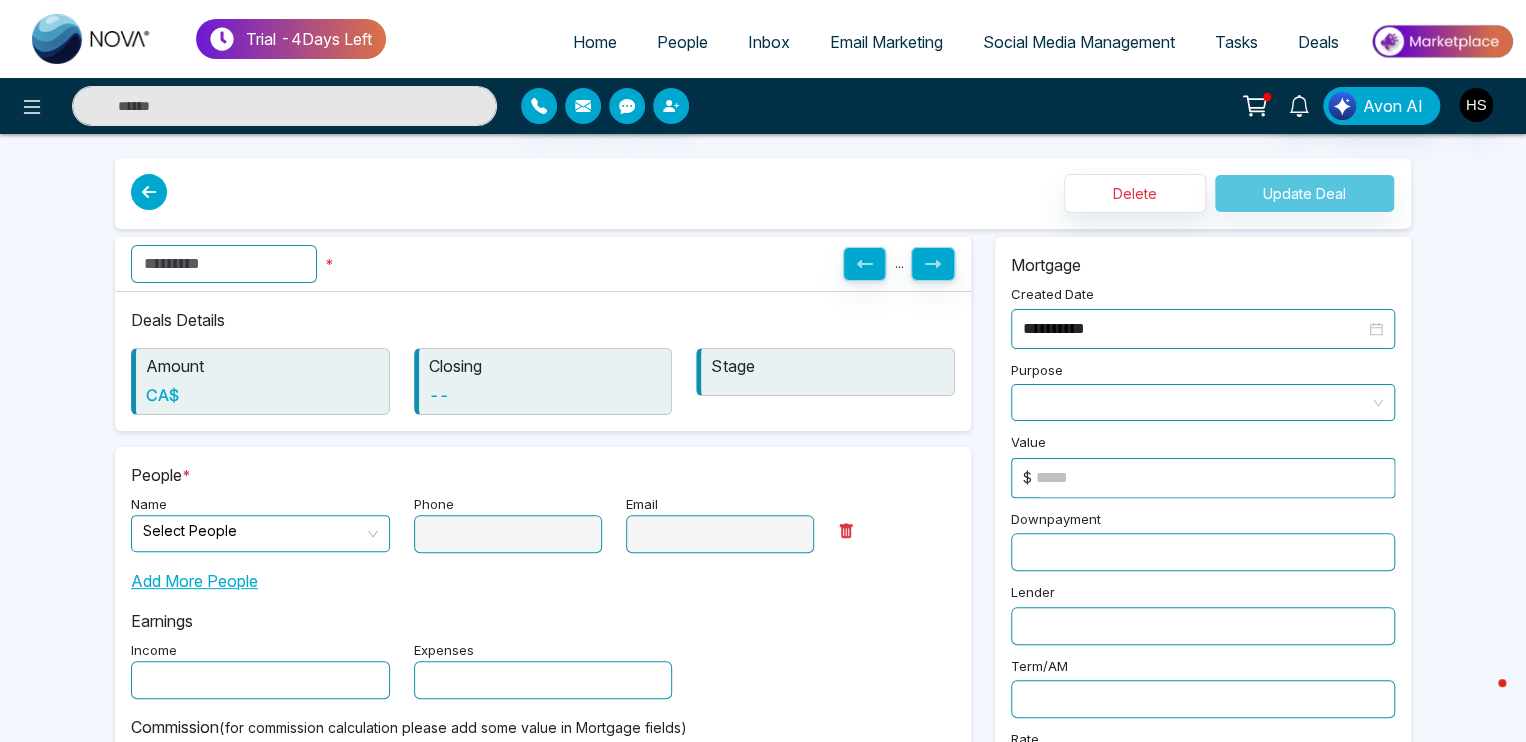 type on "*****" 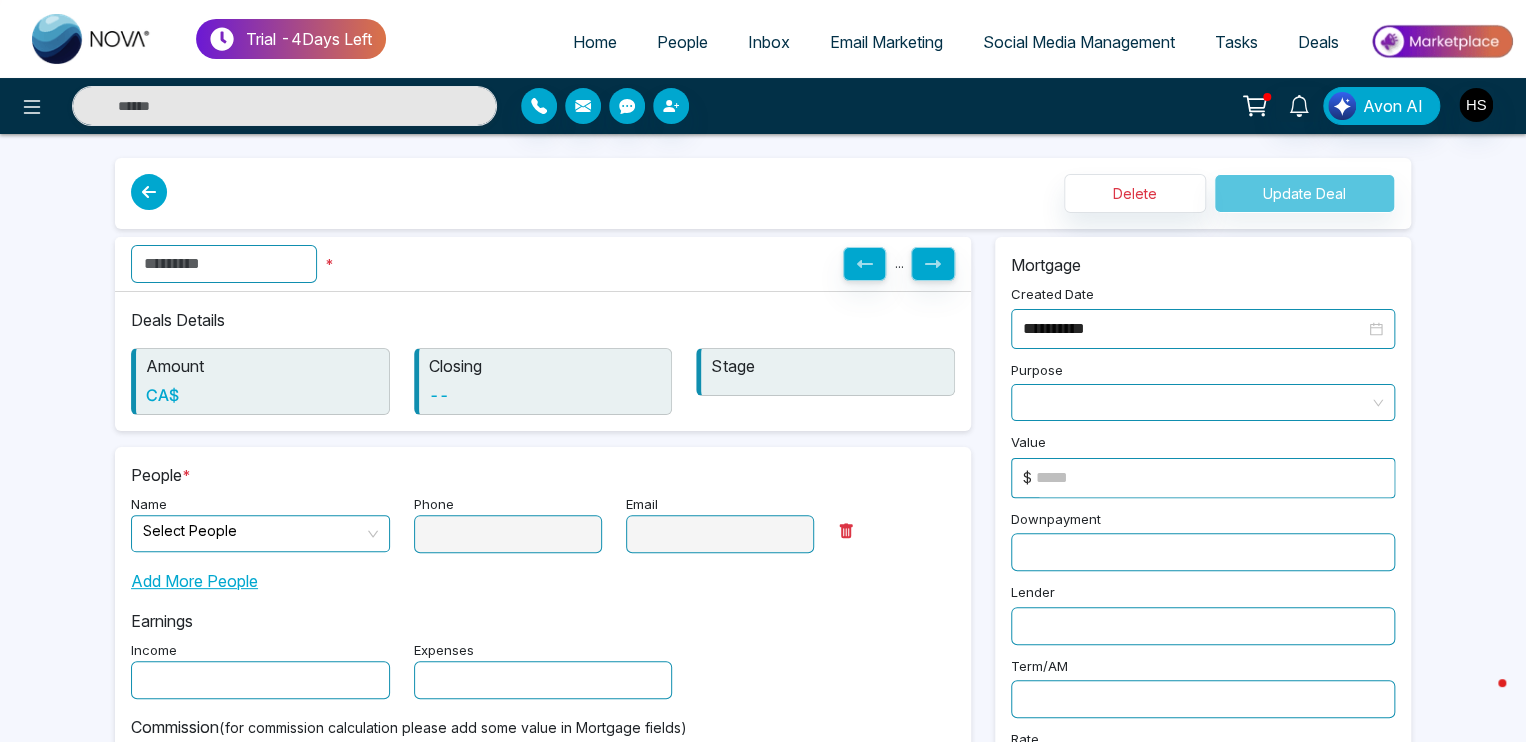 type on "*" 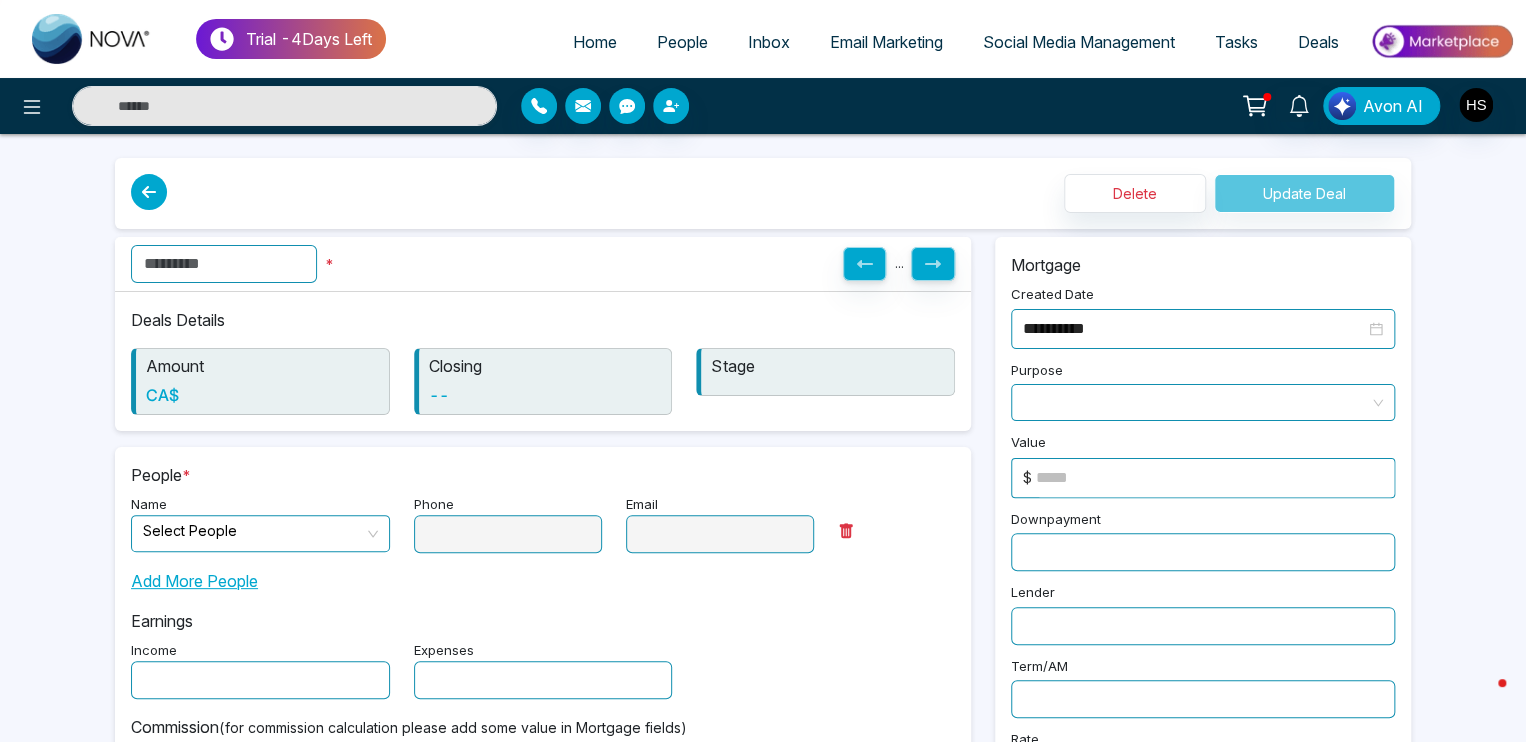 type on "*" 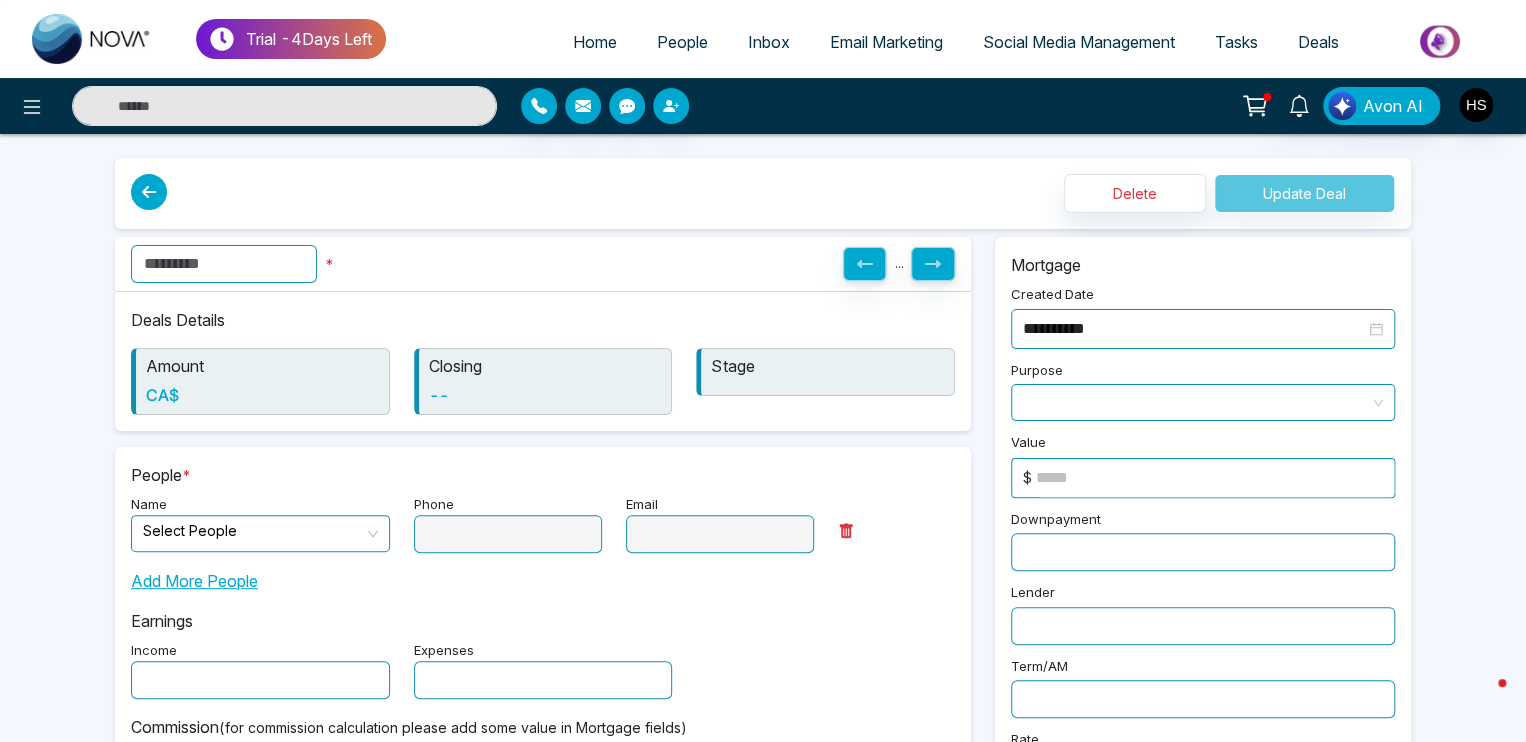 type on "******" 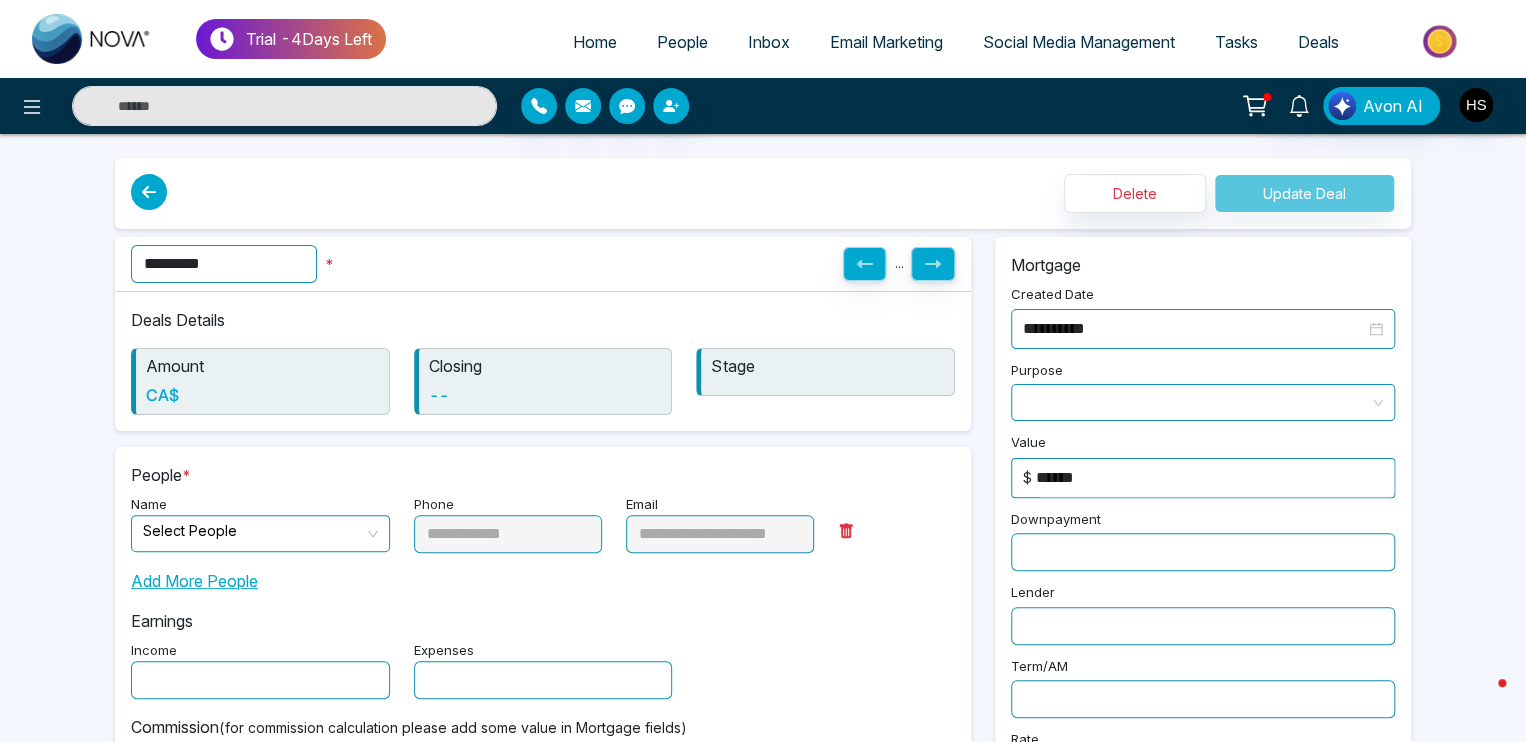 type on "**********" 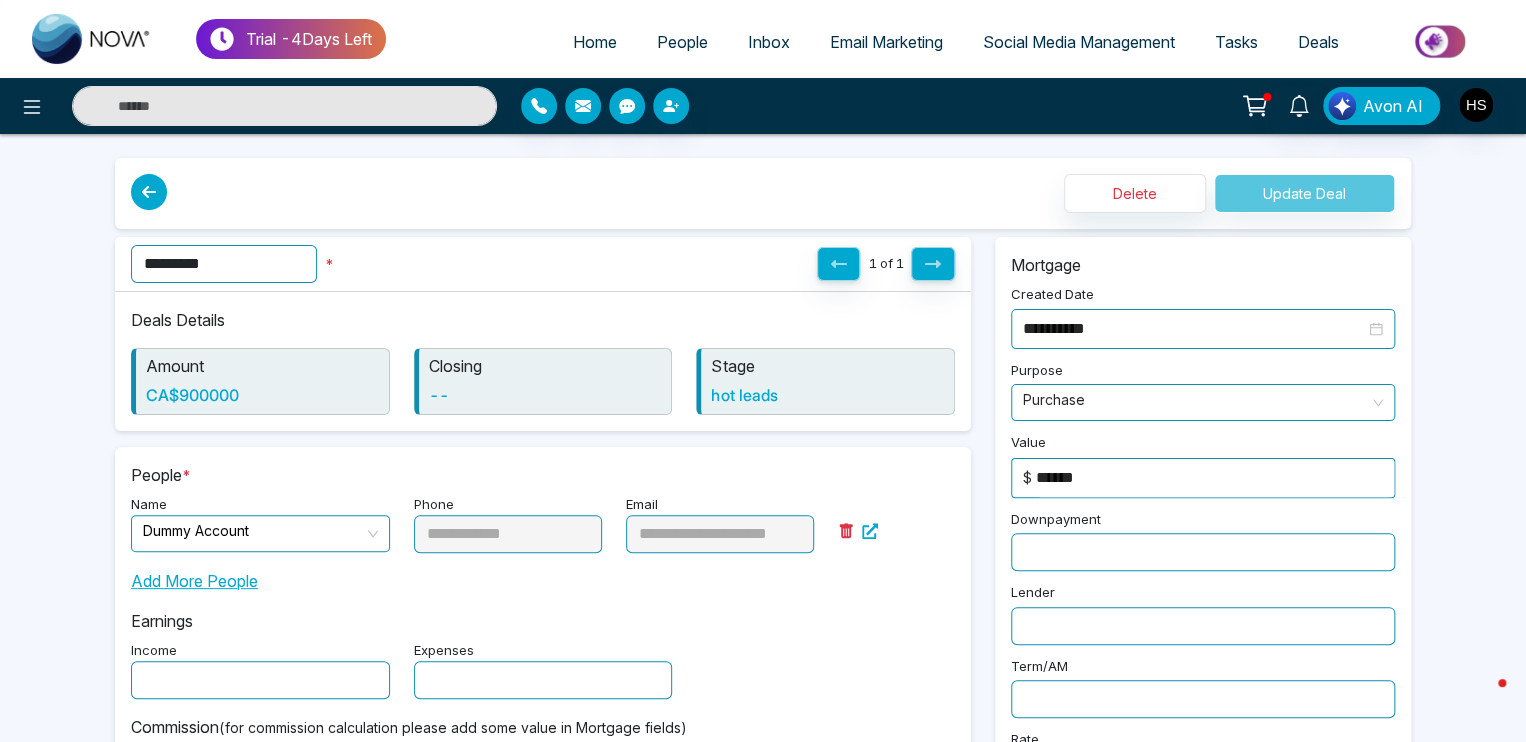 click at bounding box center [149, 192] 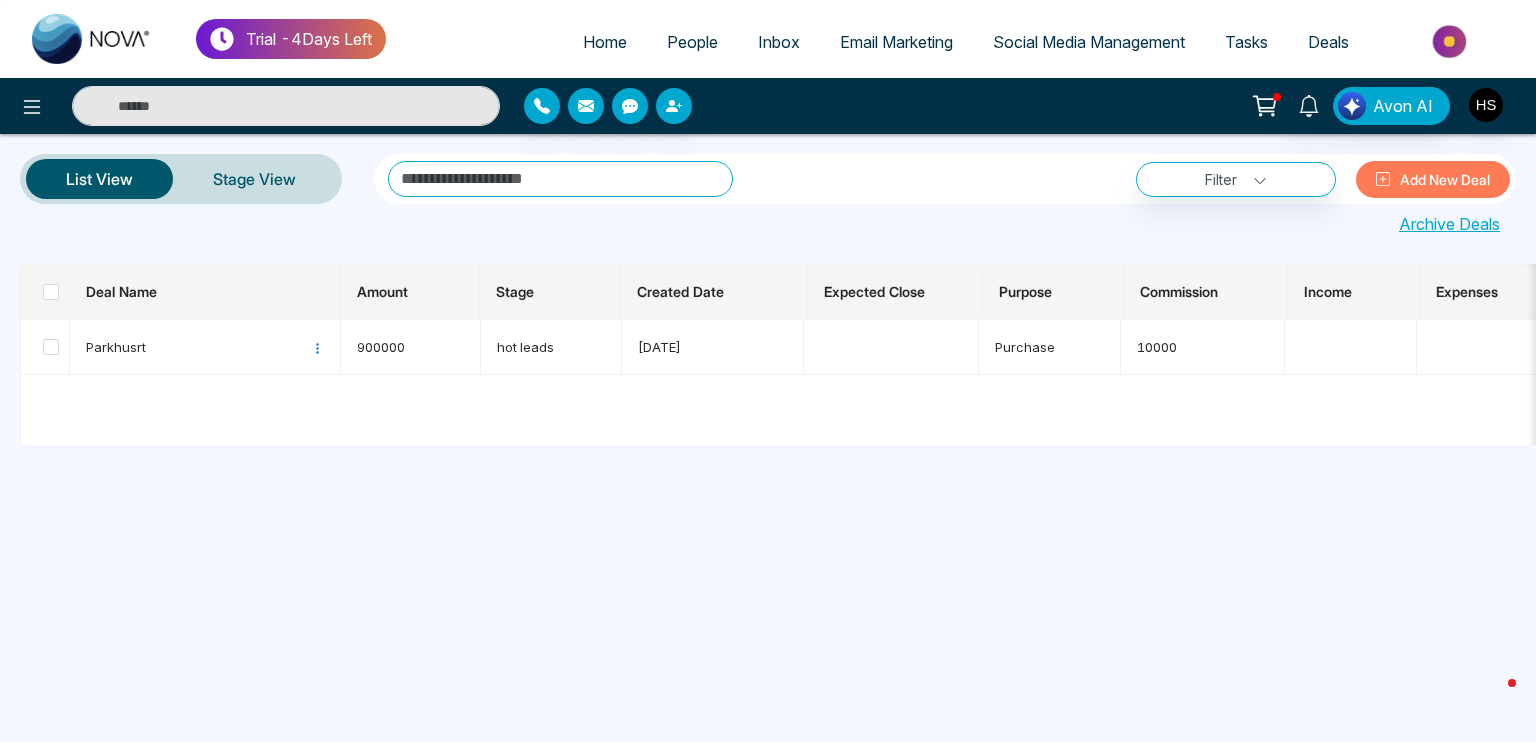 click on "Deals" at bounding box center [1328, 42] 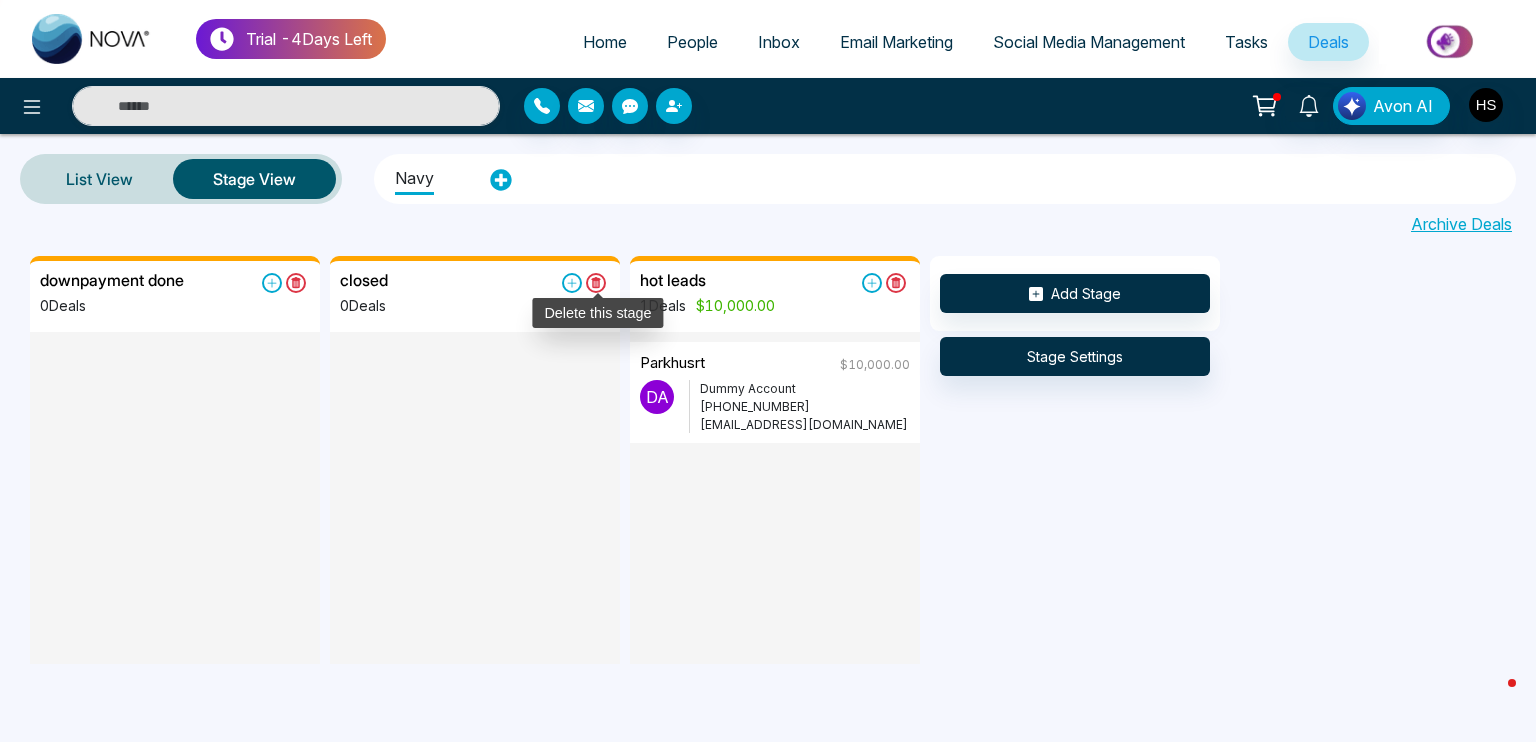 click 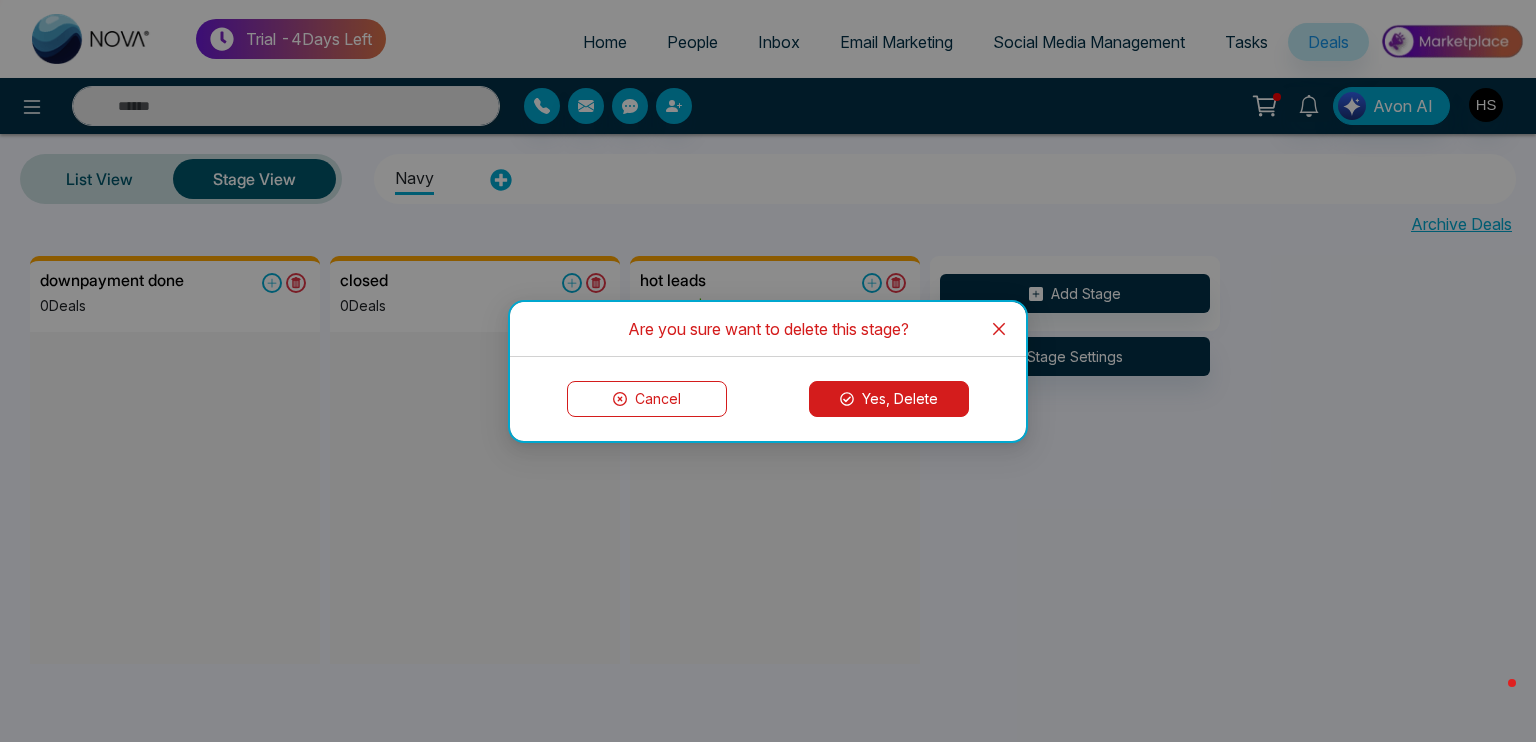 click on "Yes, Delete" at bounding box center (889, 399) 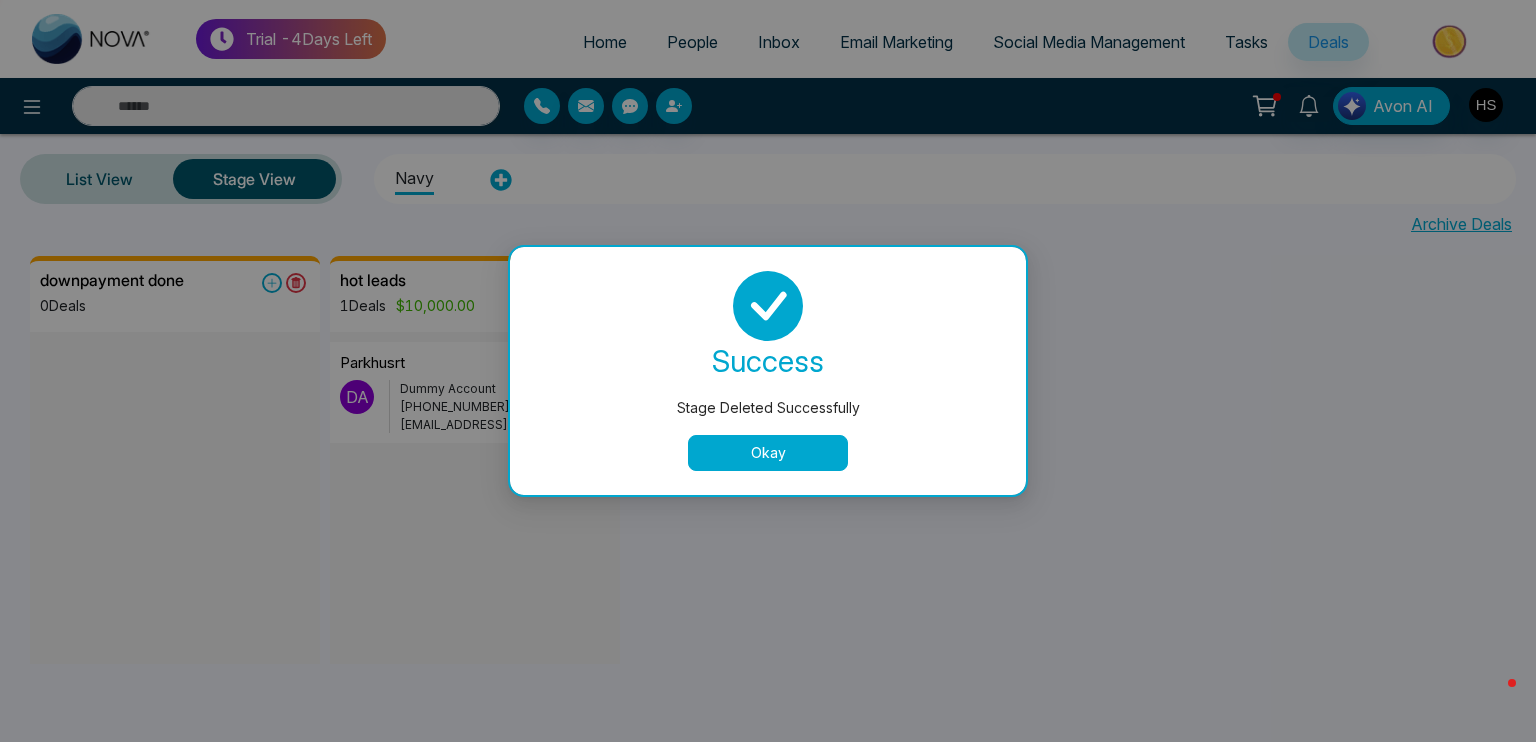 click on "Okay" at bounding box center (768, 453) 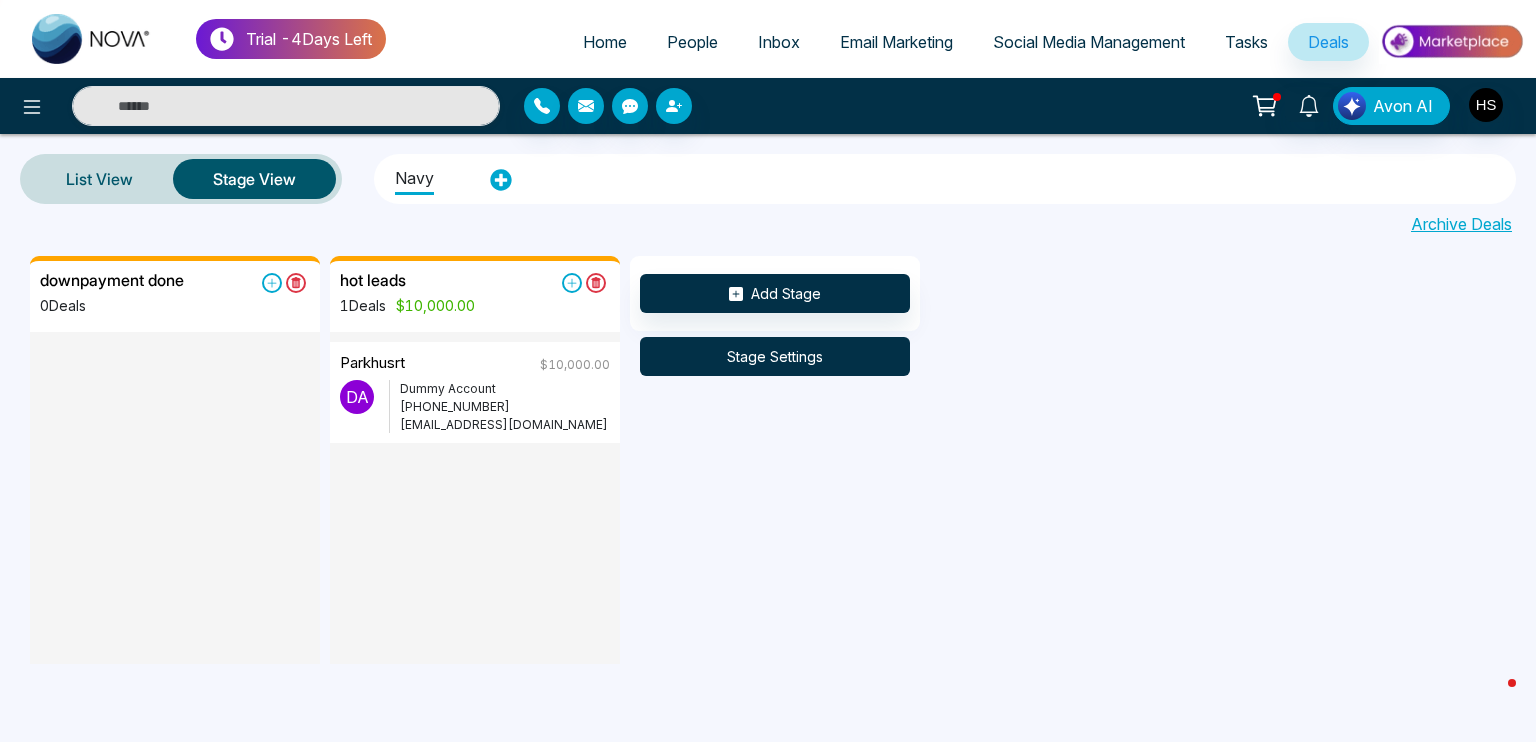 click on "Stage Settings" at bounding box center (775, 356) 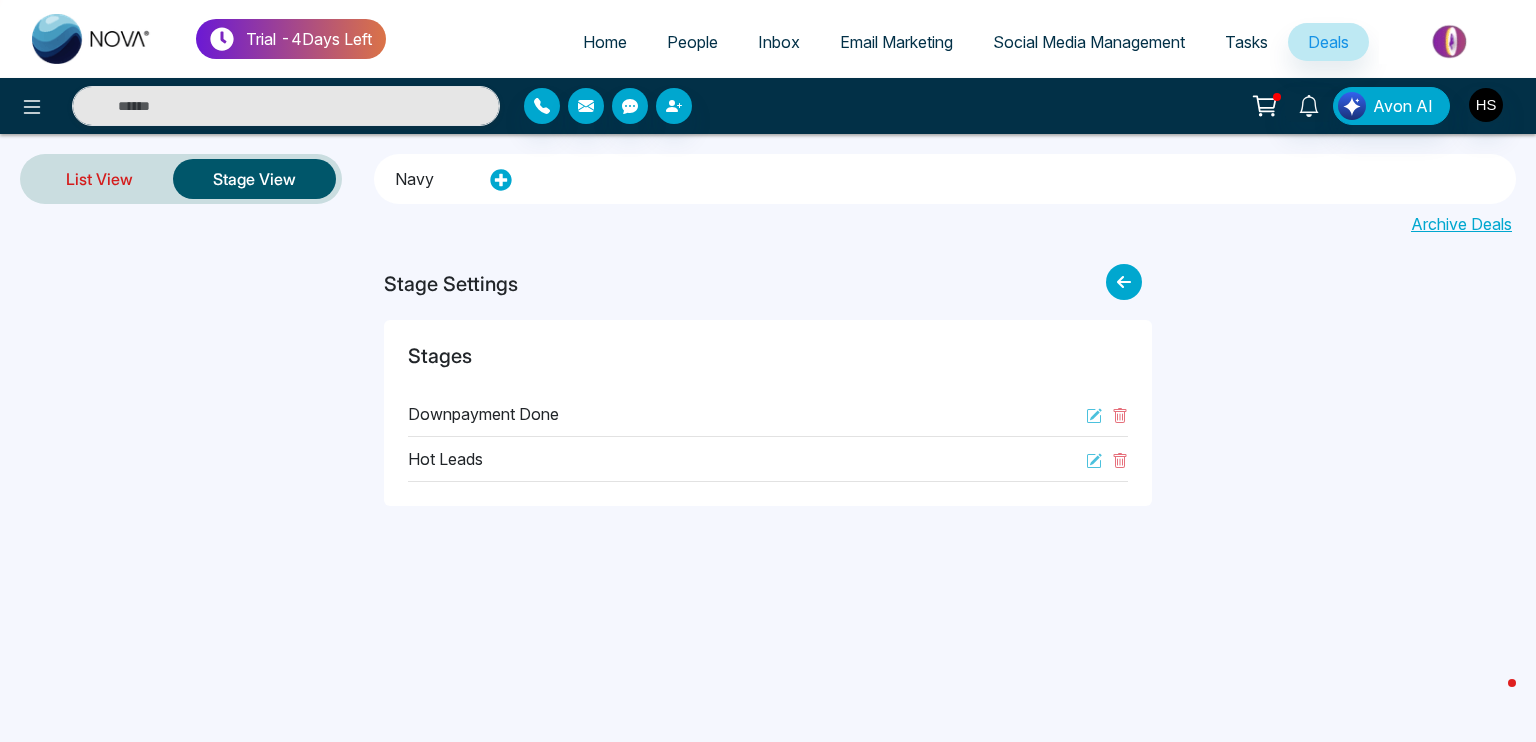 click on "List View" at bounding box center (99, 179) 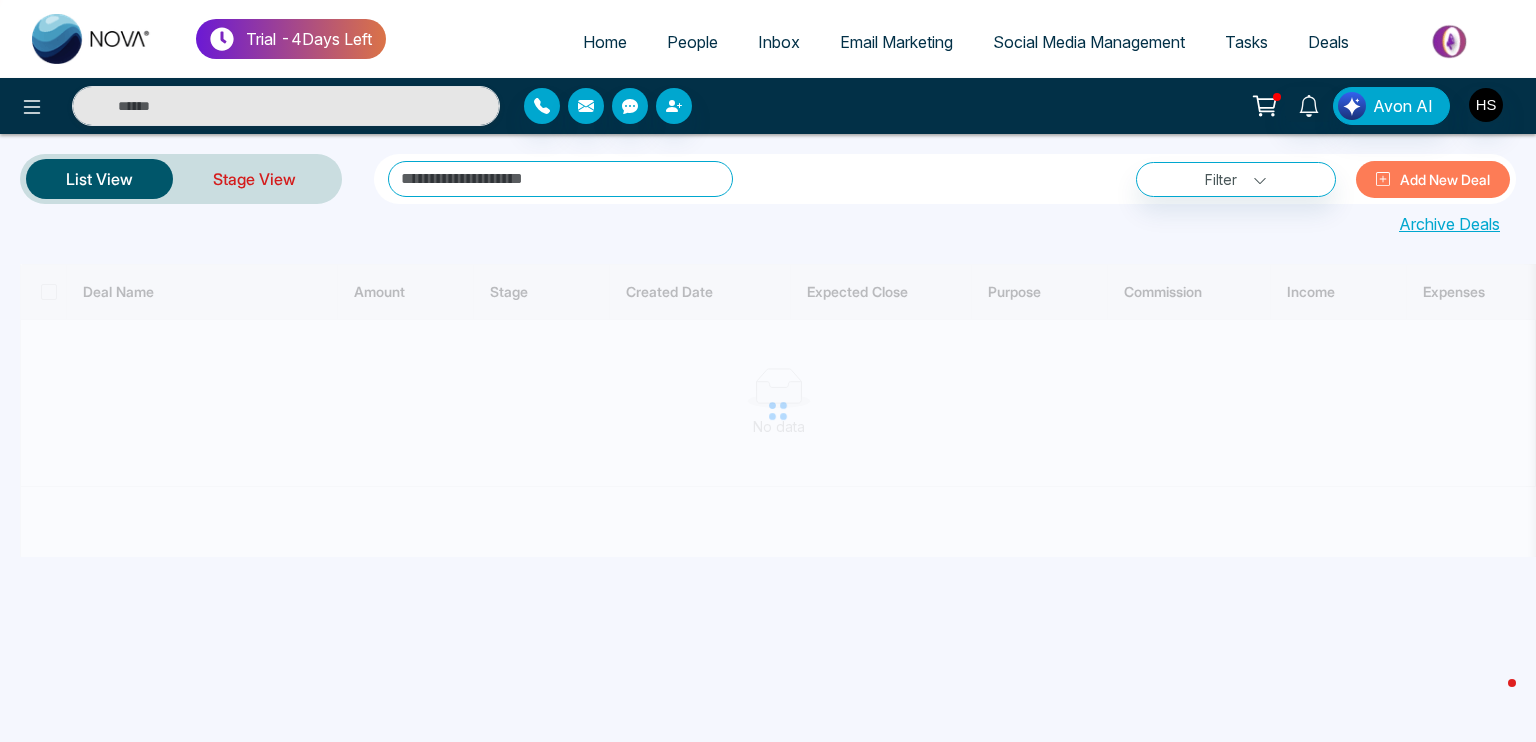 click on "Stage View" at bounding box center [254, 179] 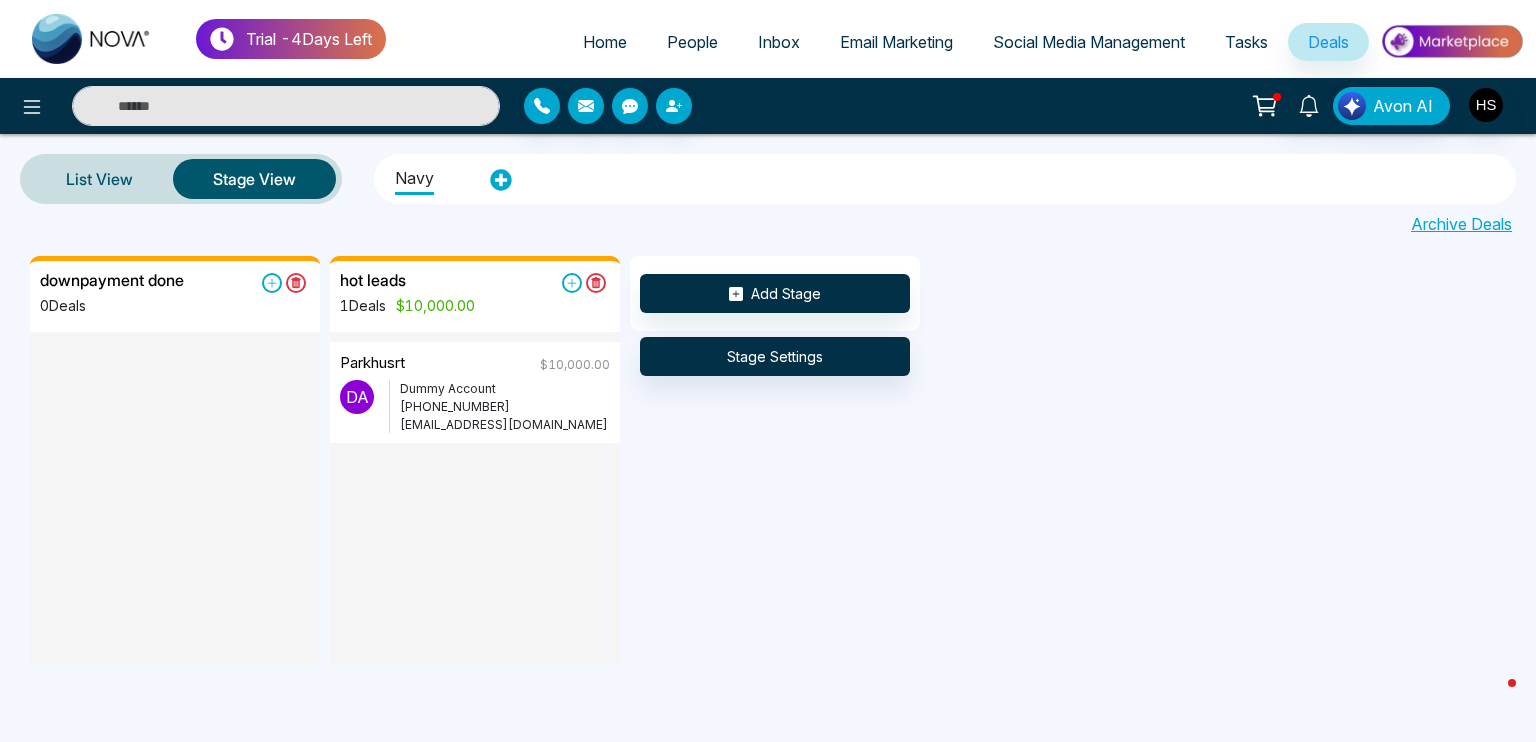 click on "Deals" at bounding box center [1328, 42] 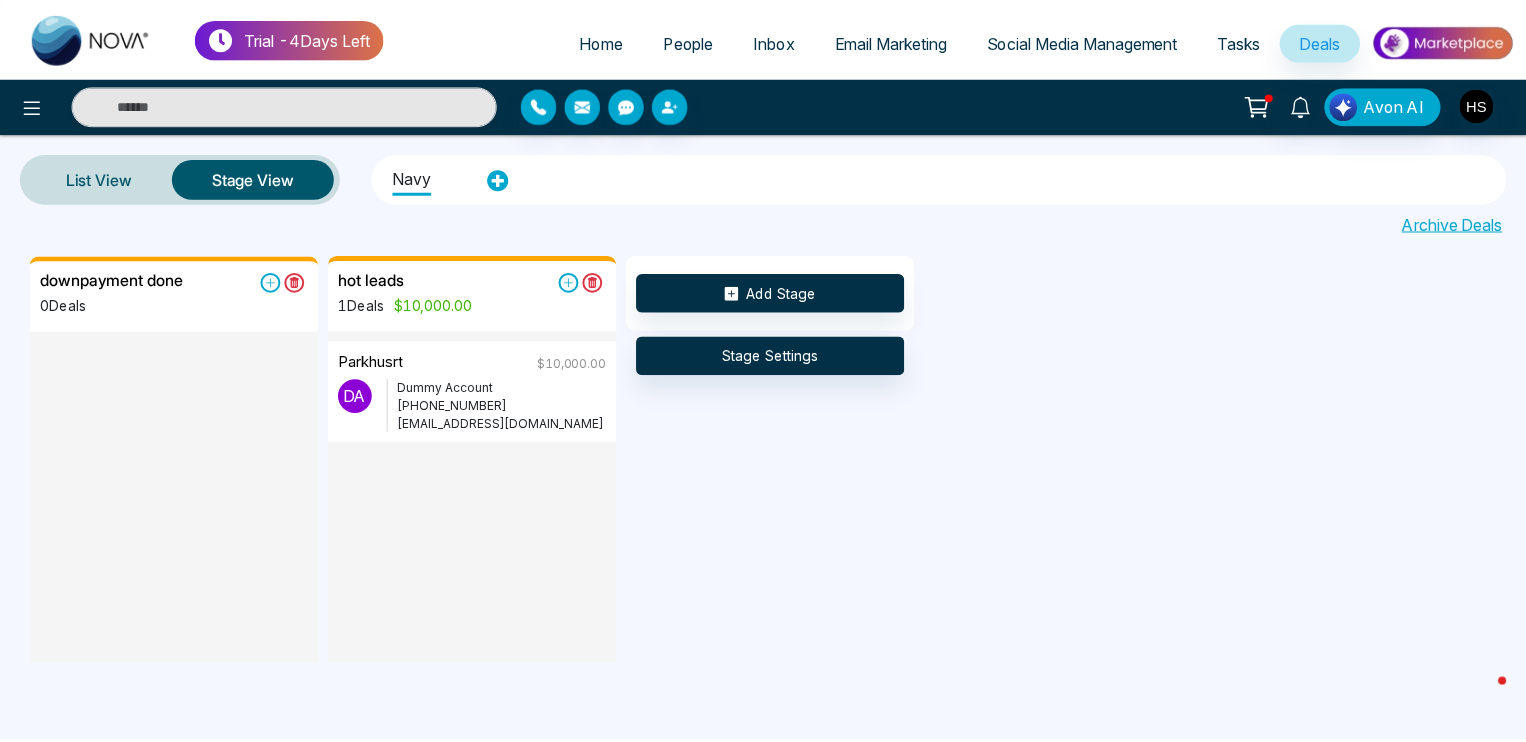 scroll, scrollTop: 2, scrollLeft: 0, axis: vertical 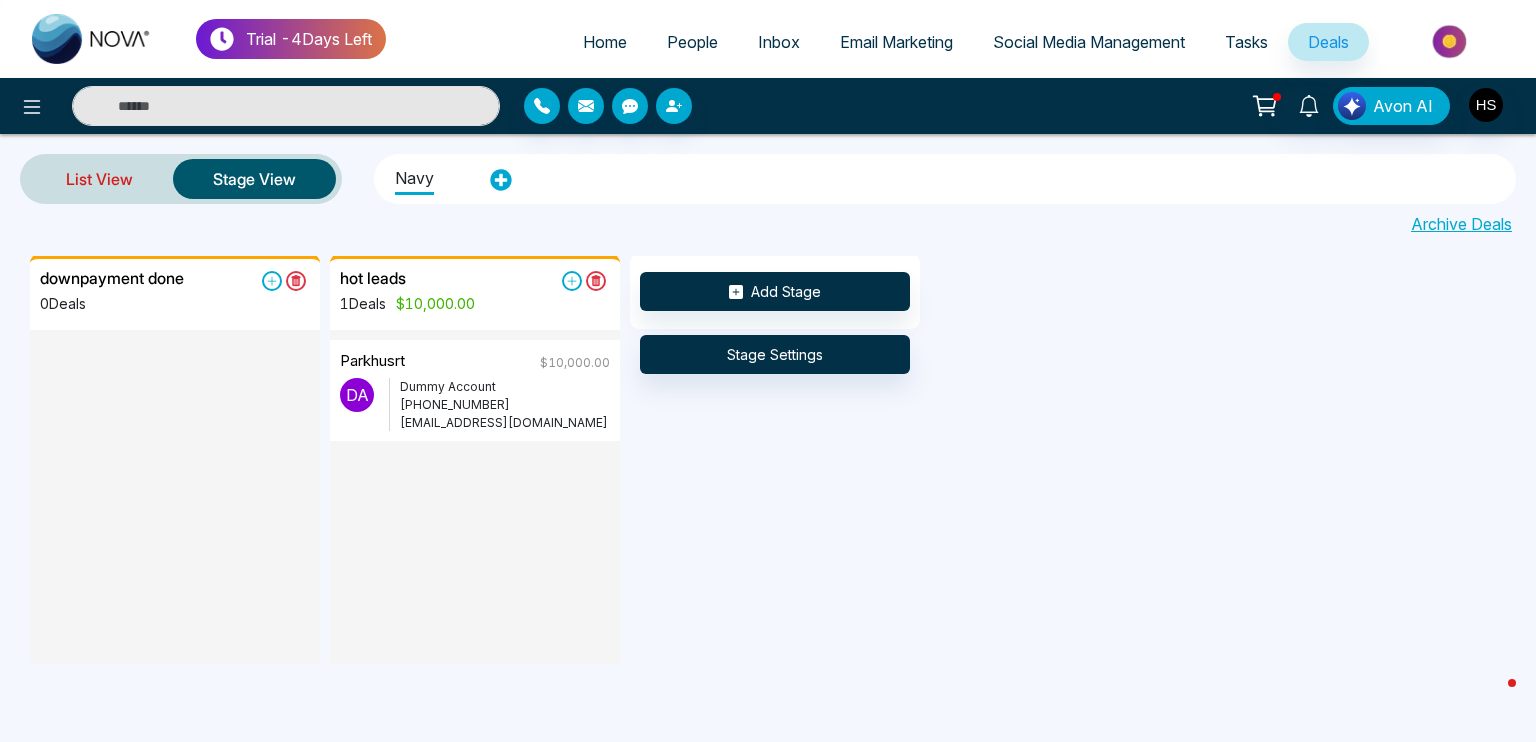 click on "List View" at bounding box center [99, 179] 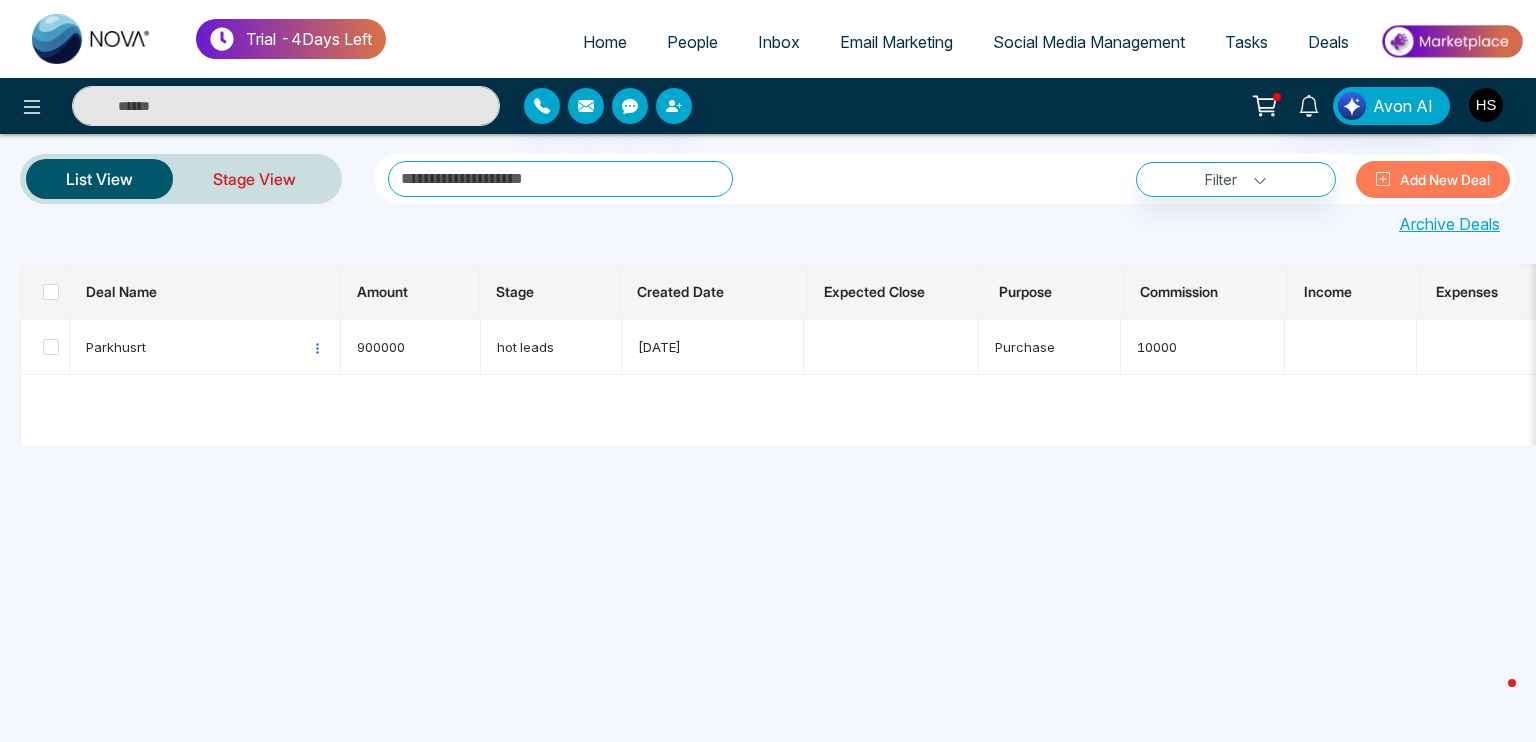 click on "Stage View" at bounding box center [254, 179] 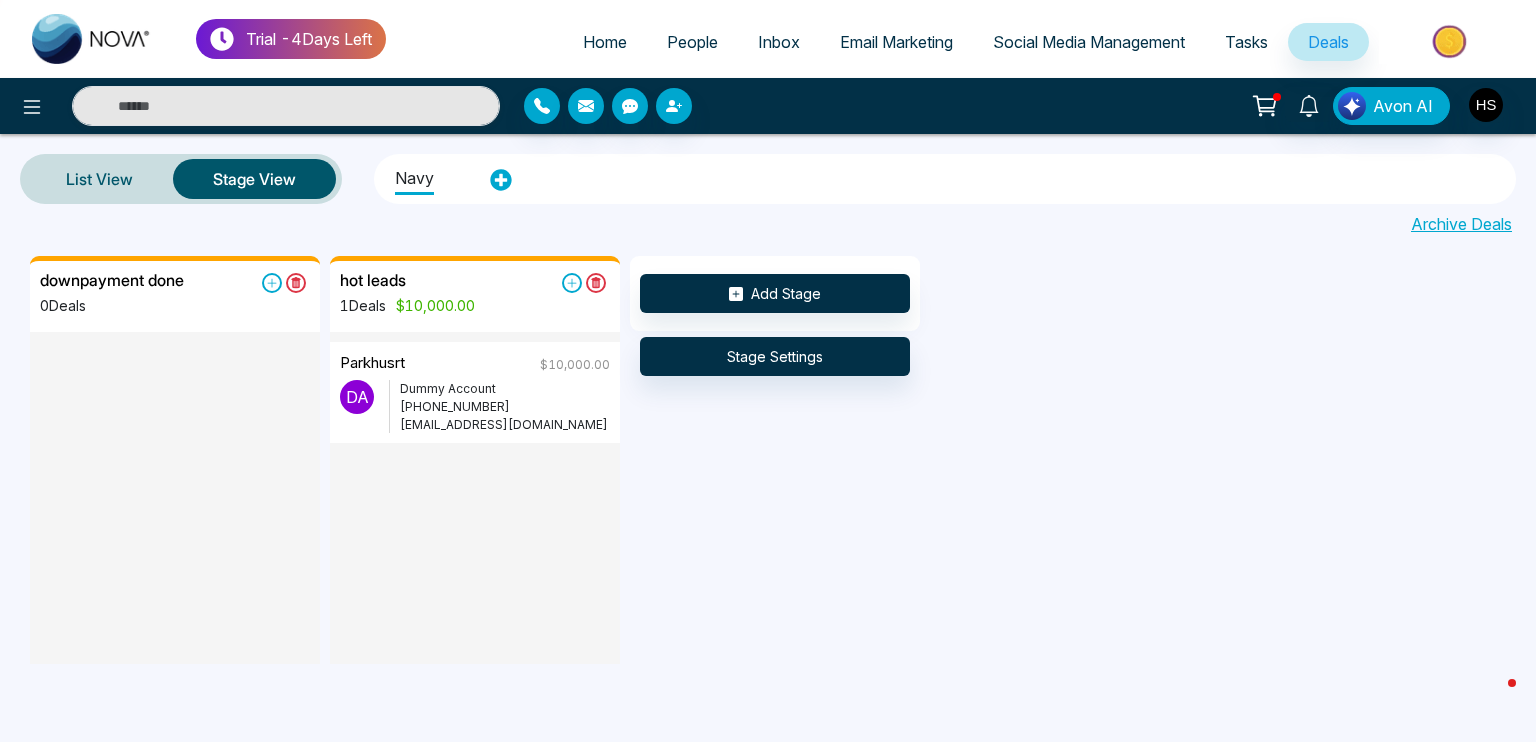click on "Deals" at bounding box center [1328, 42] 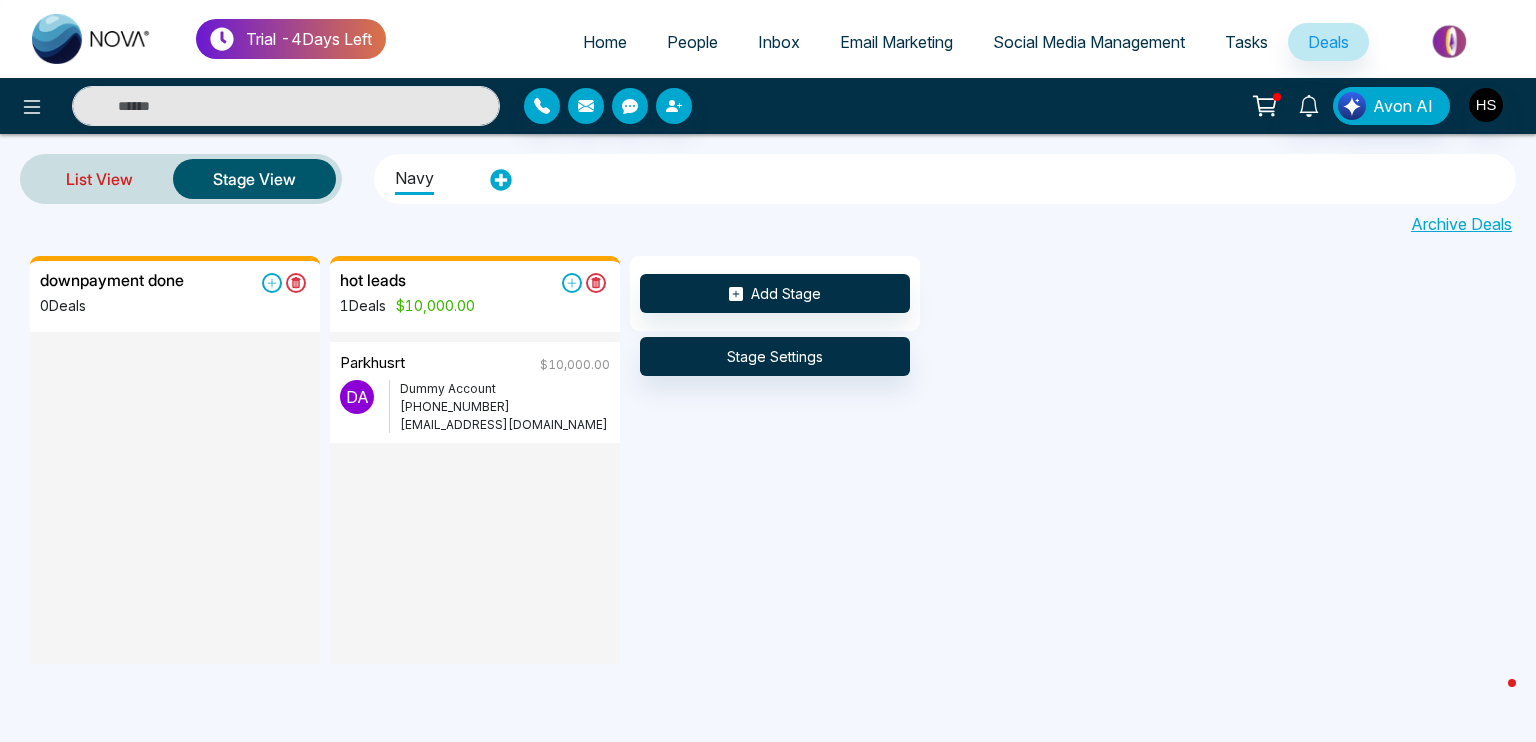 click on "List View" at bounding box center [99, 179] 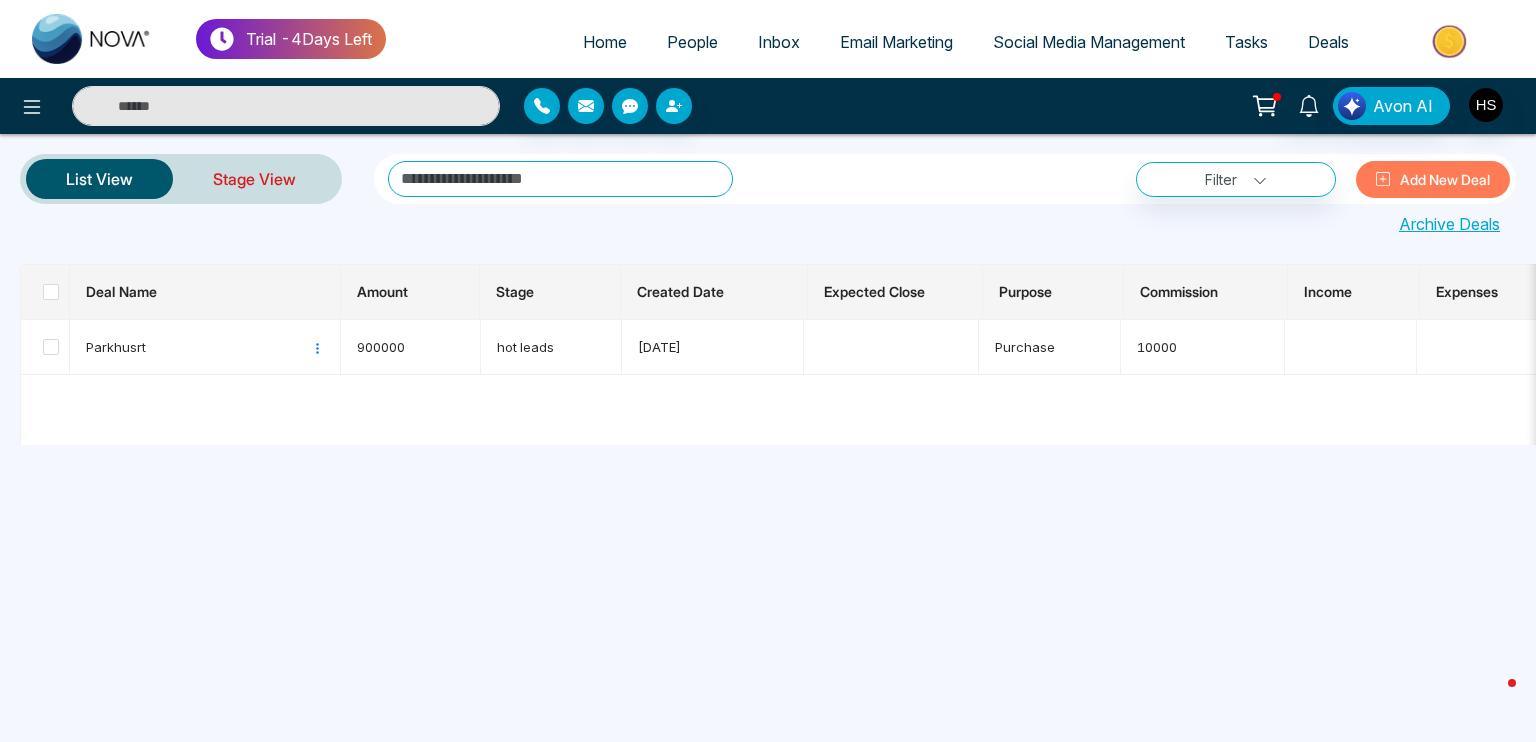 click on "Stage View" at bounding box center (254, 179) 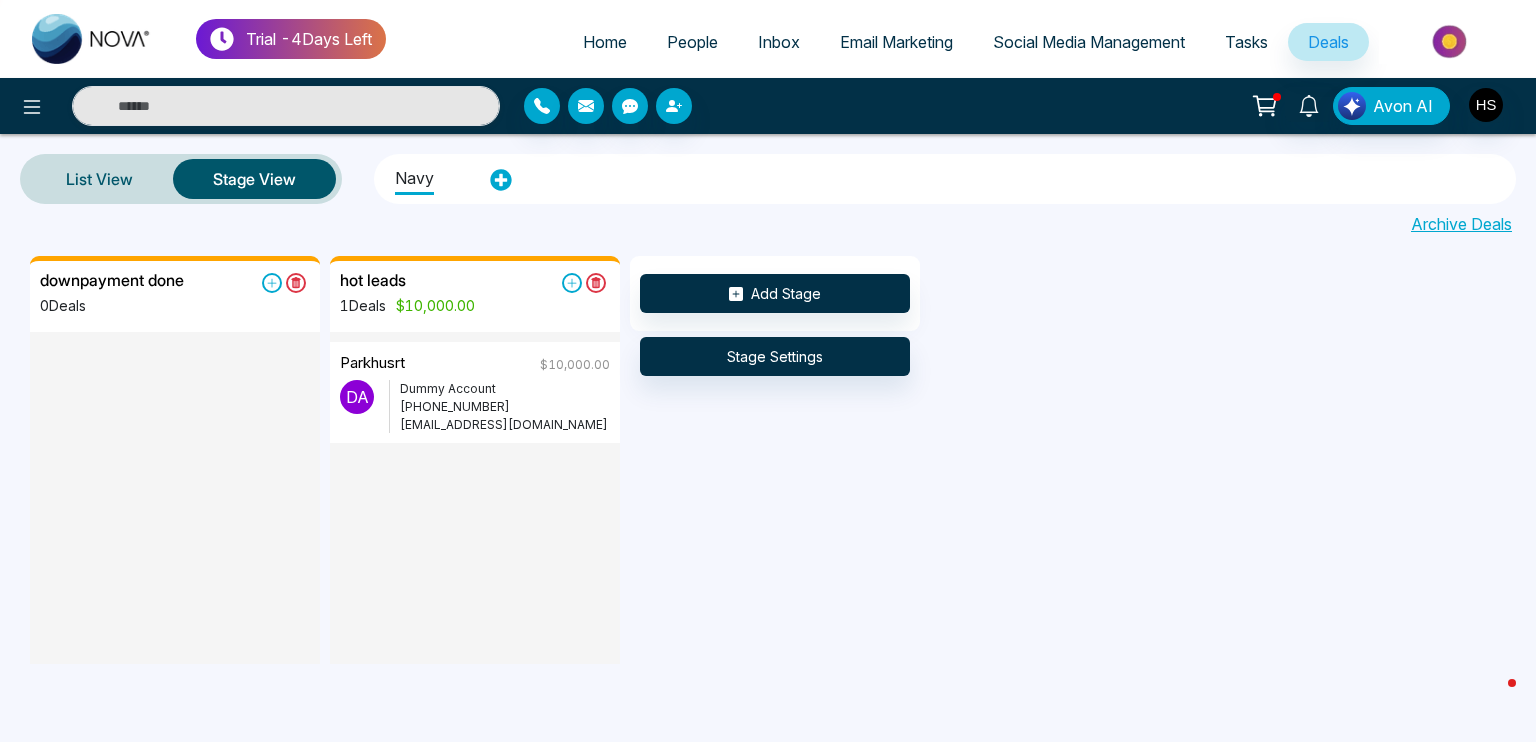 click on "People" at bounding box center [692, 42] 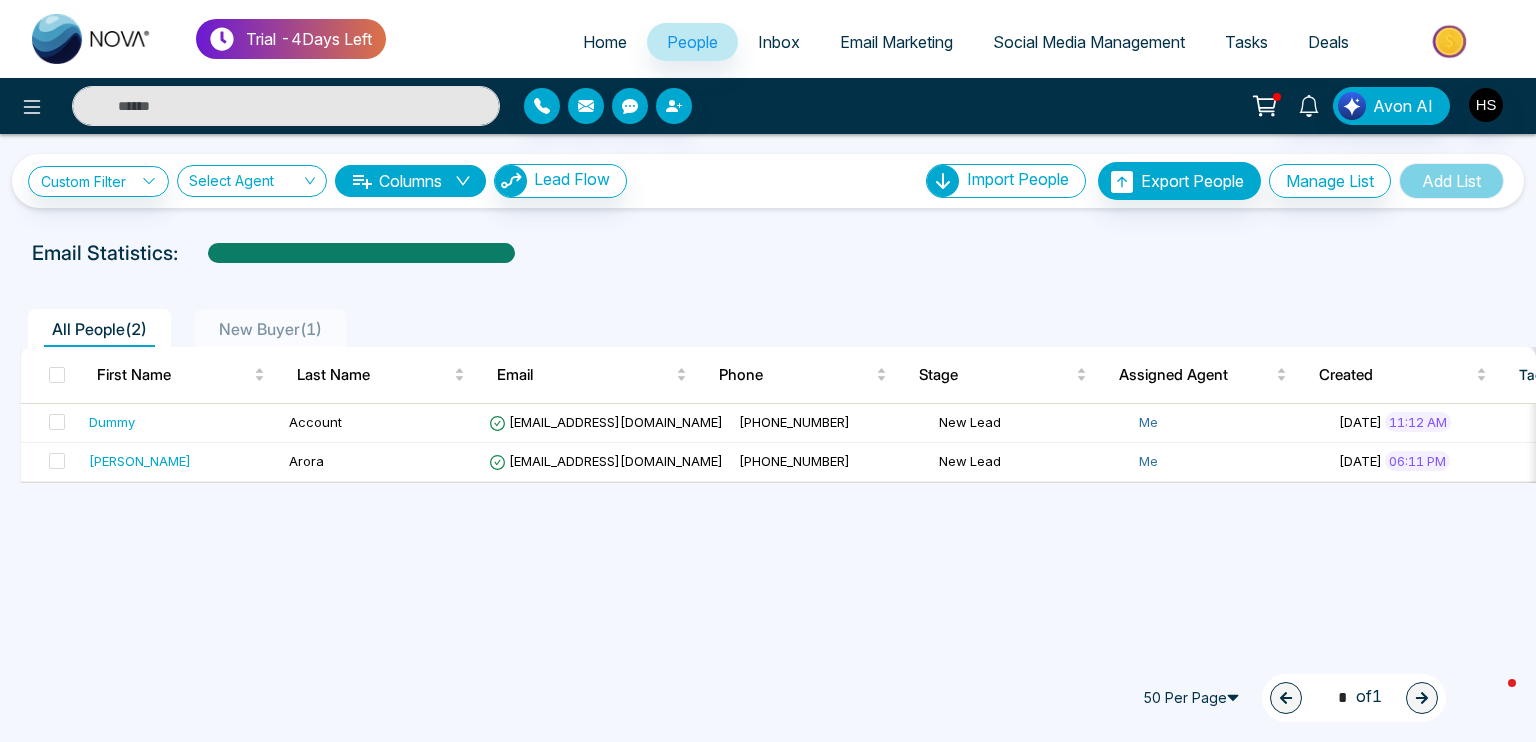 click on "Deals" at bounding box center (1328, 42) 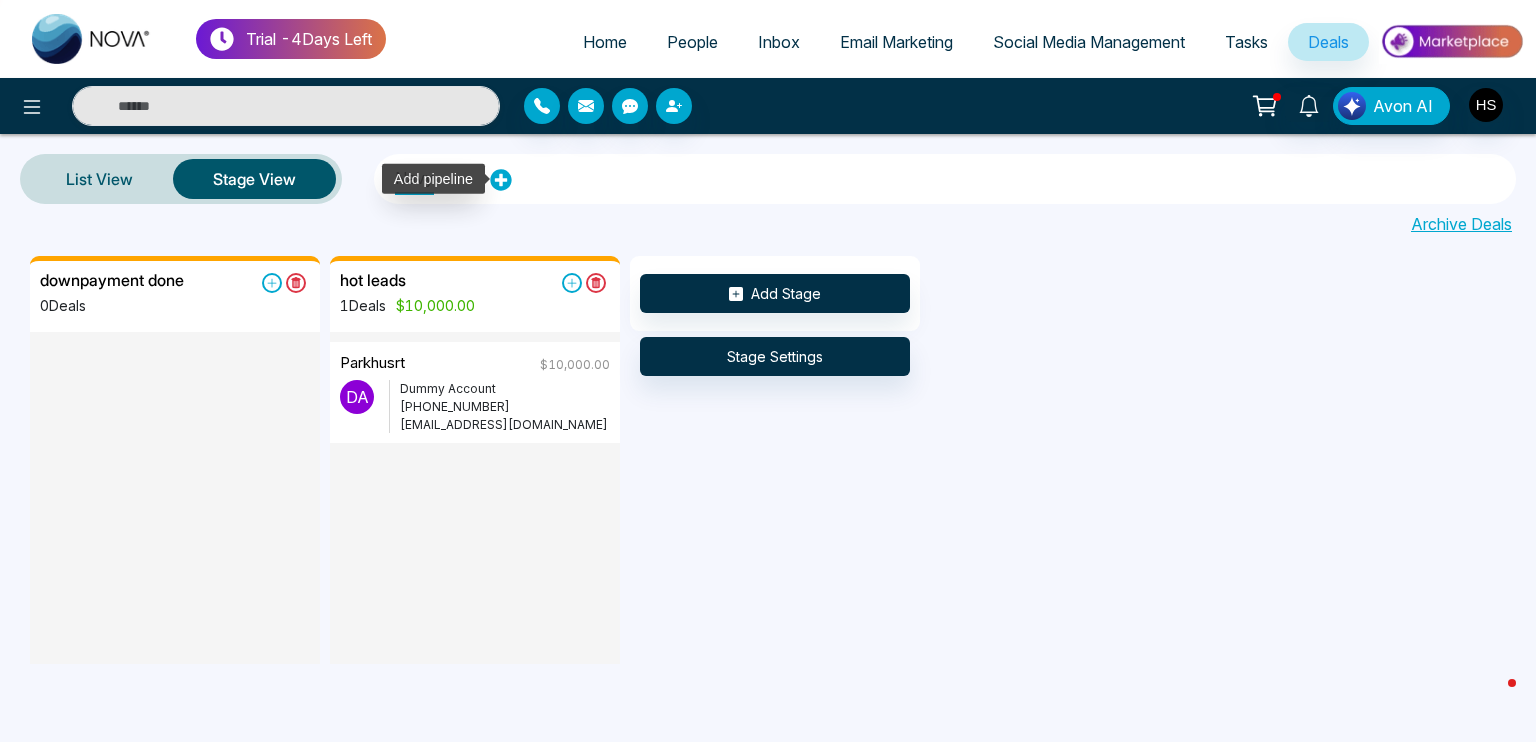 click 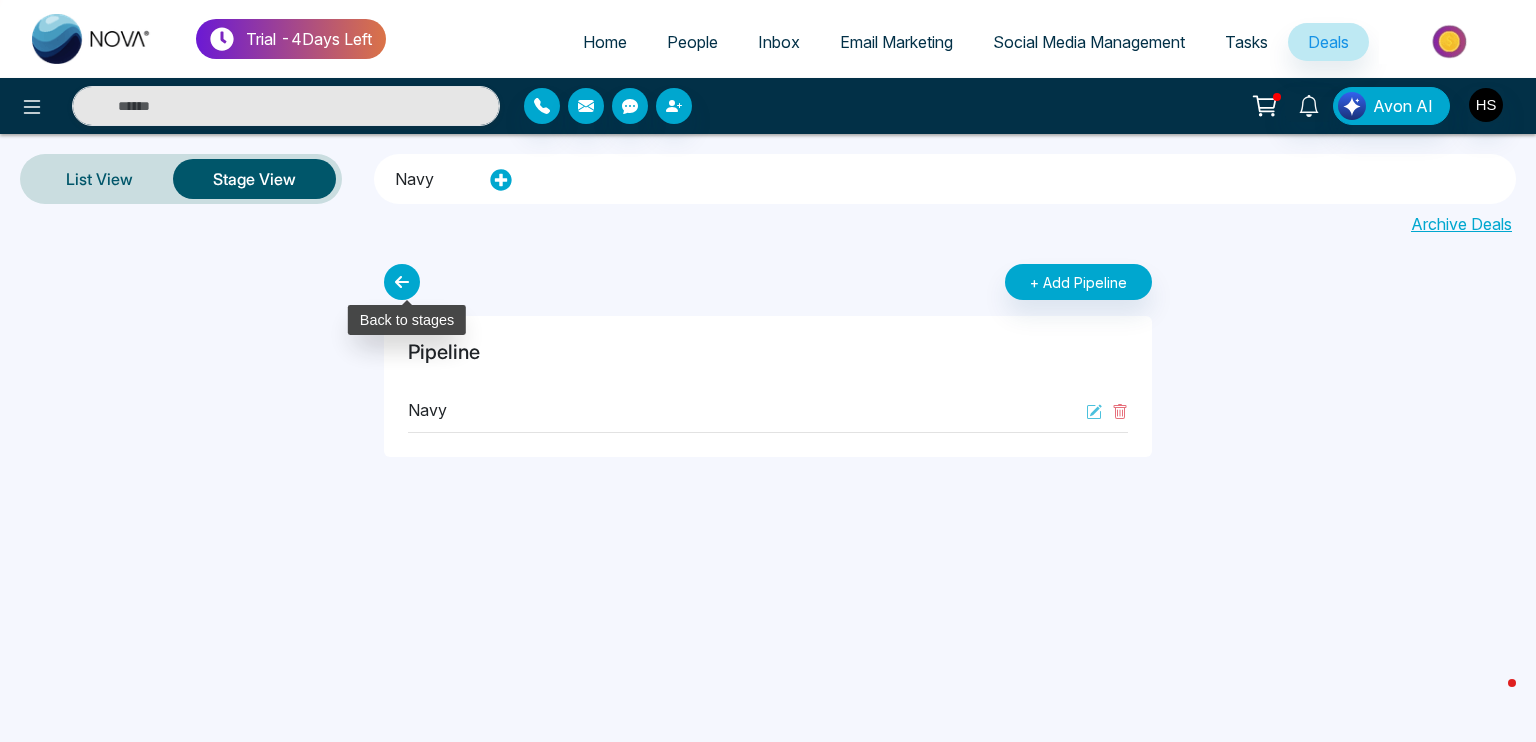 click at bounding box center [402, 282] 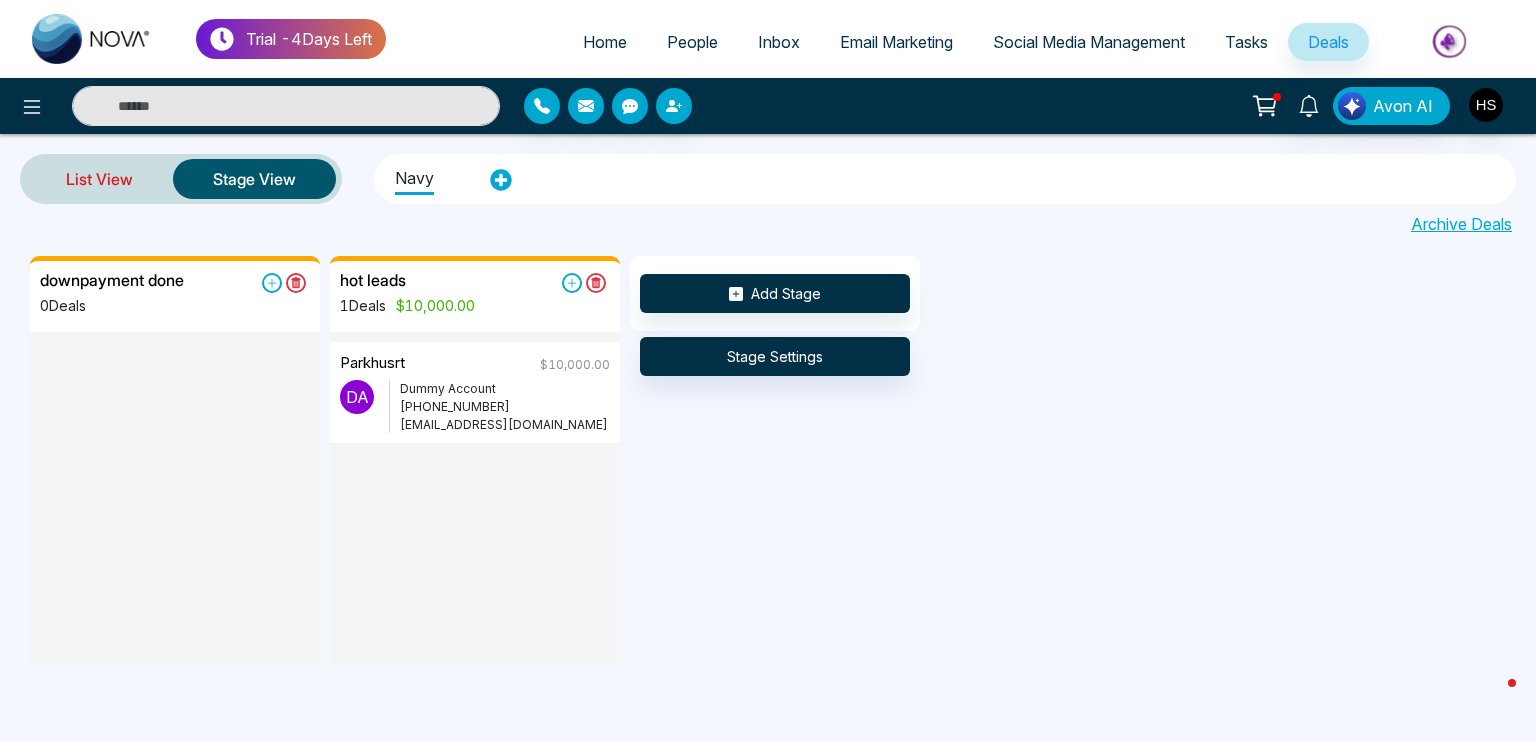 click on "List View" at bounding box center [99, 179] 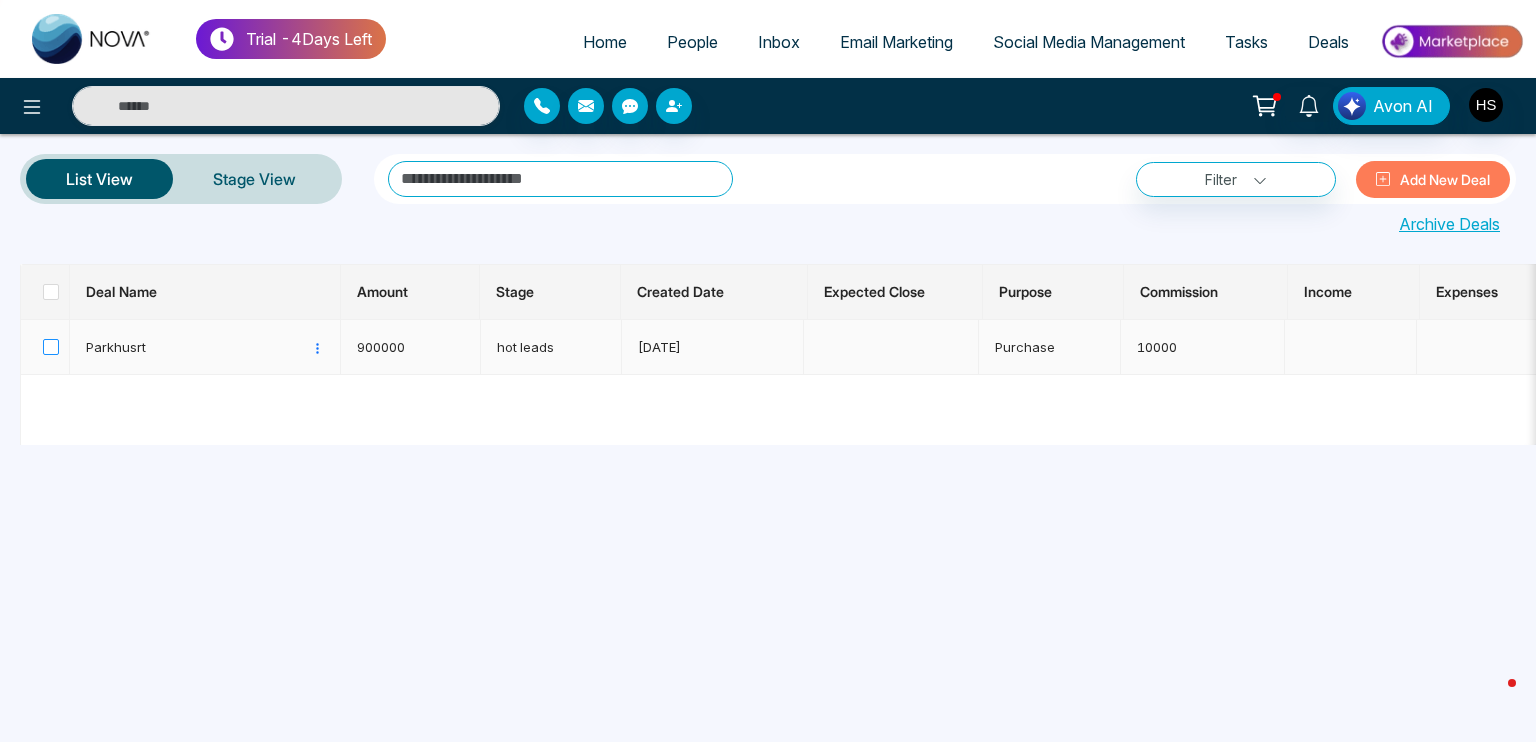 click at bounding box center (51, 347) 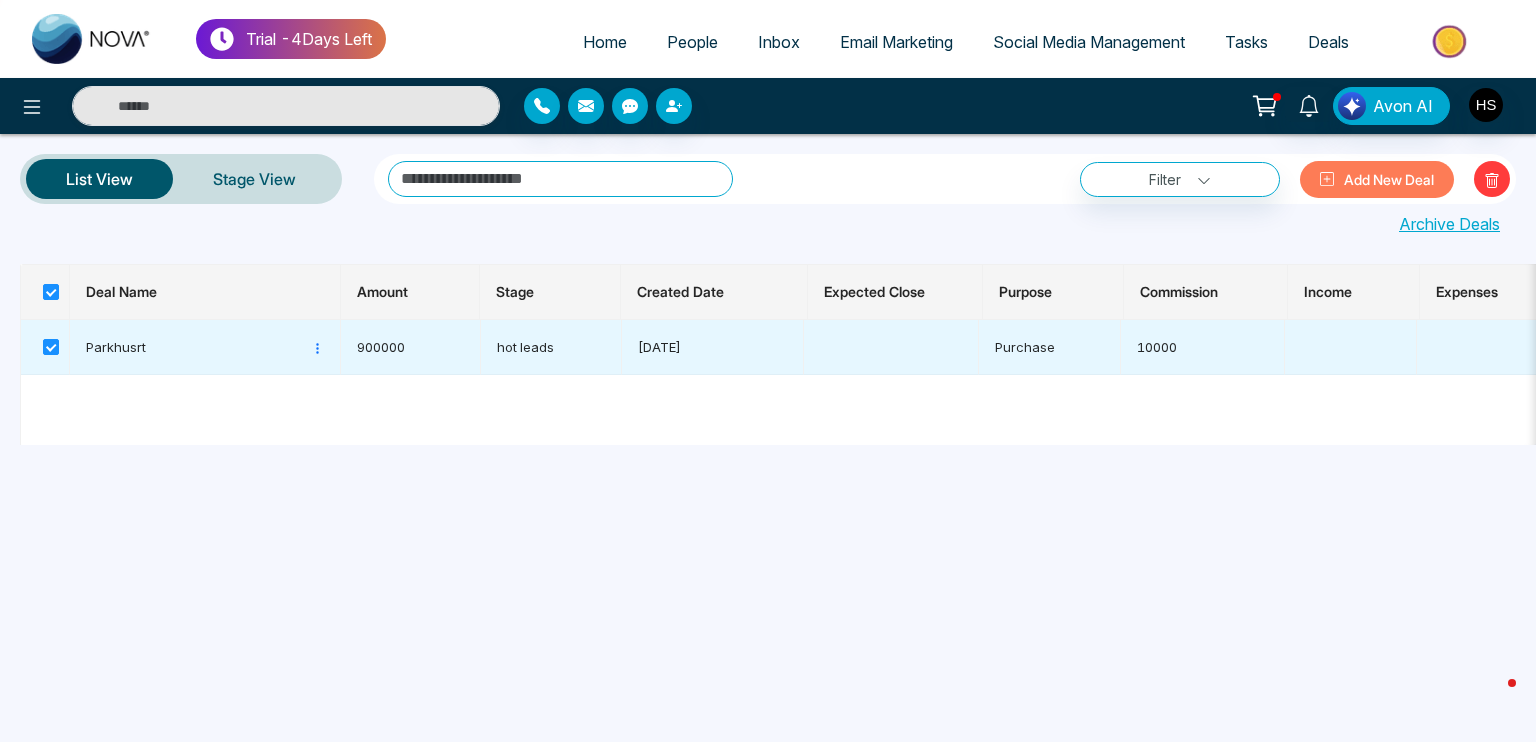 click at bounding box center [1492, 179] 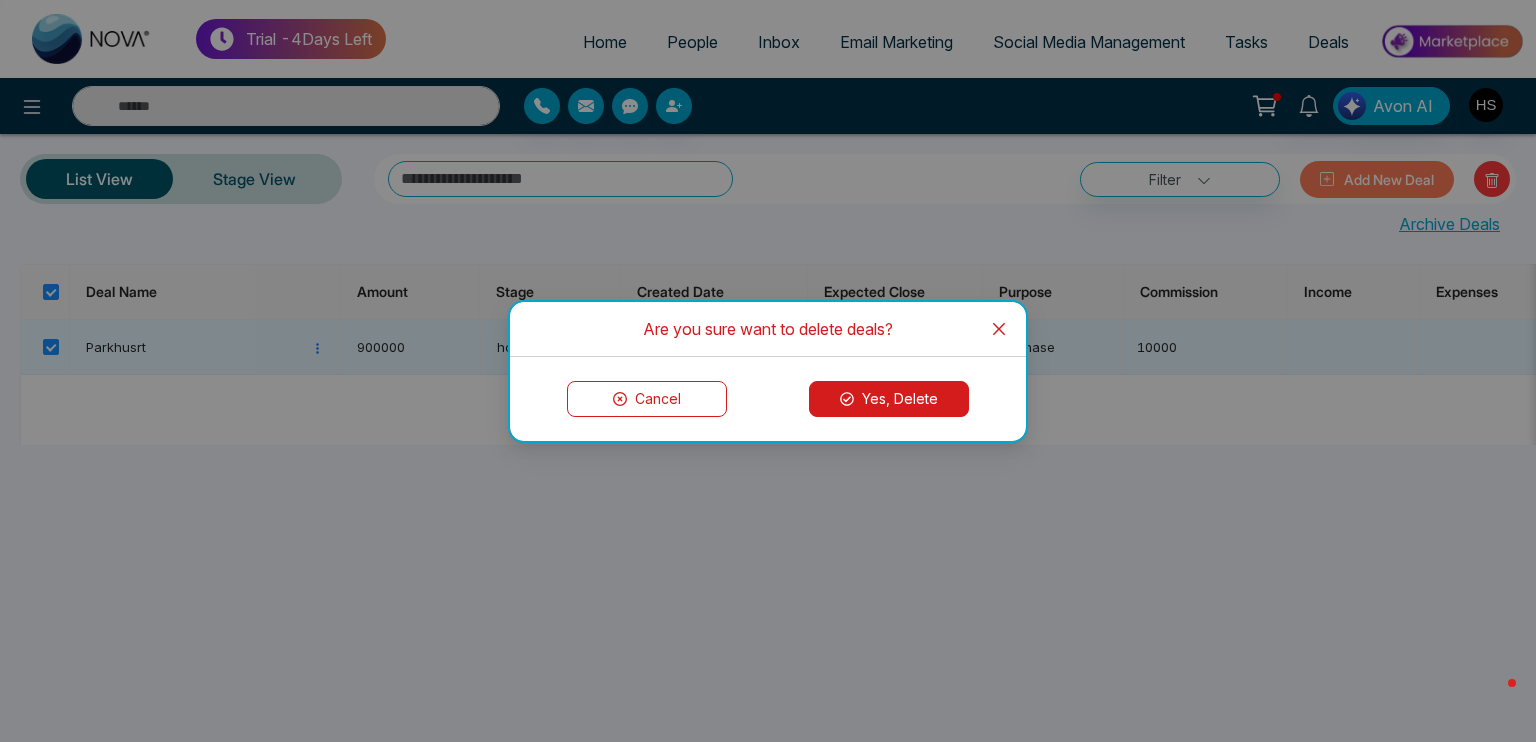 click on "Yes, Delete" at bounding box center [889, 399] 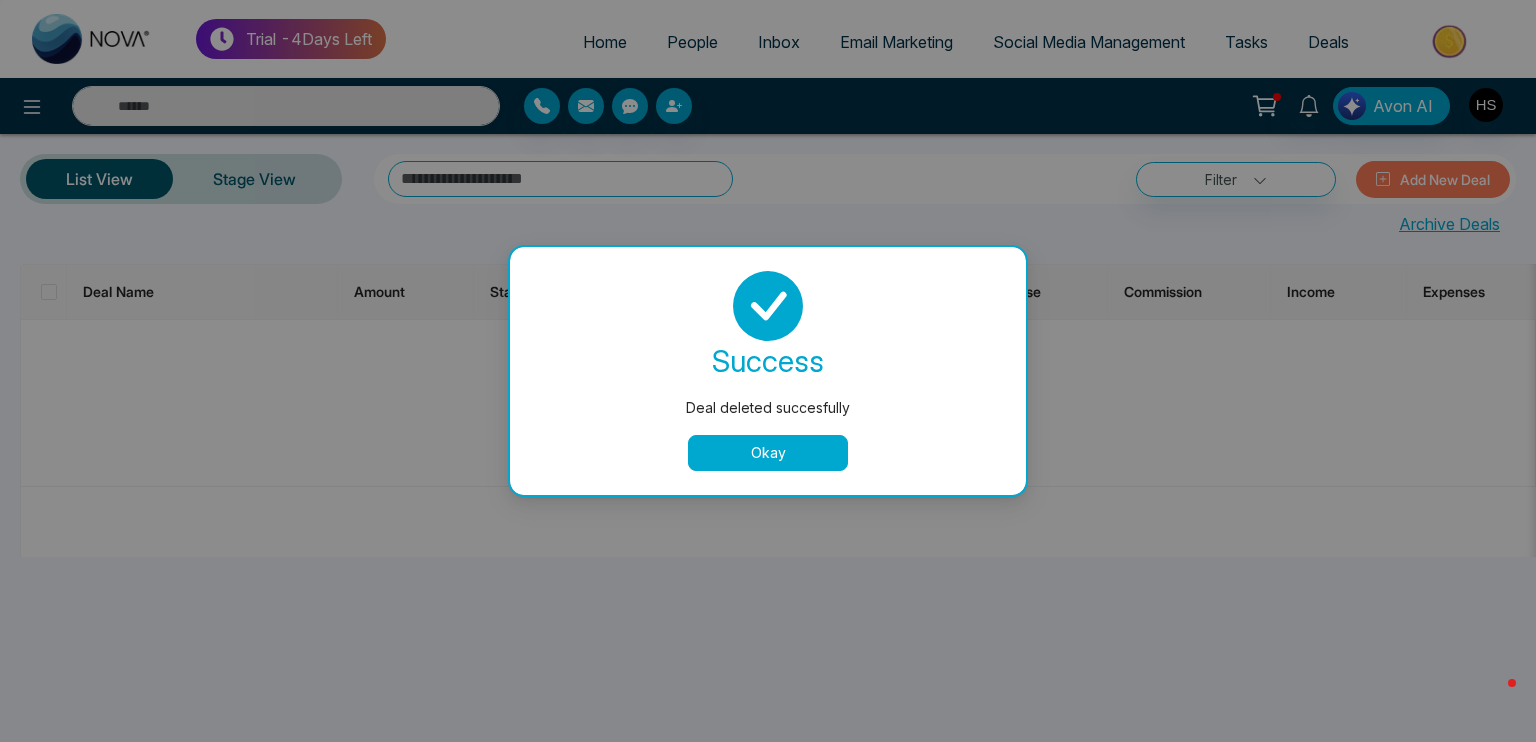 click on "Okay" at bounding box center (768, 453) 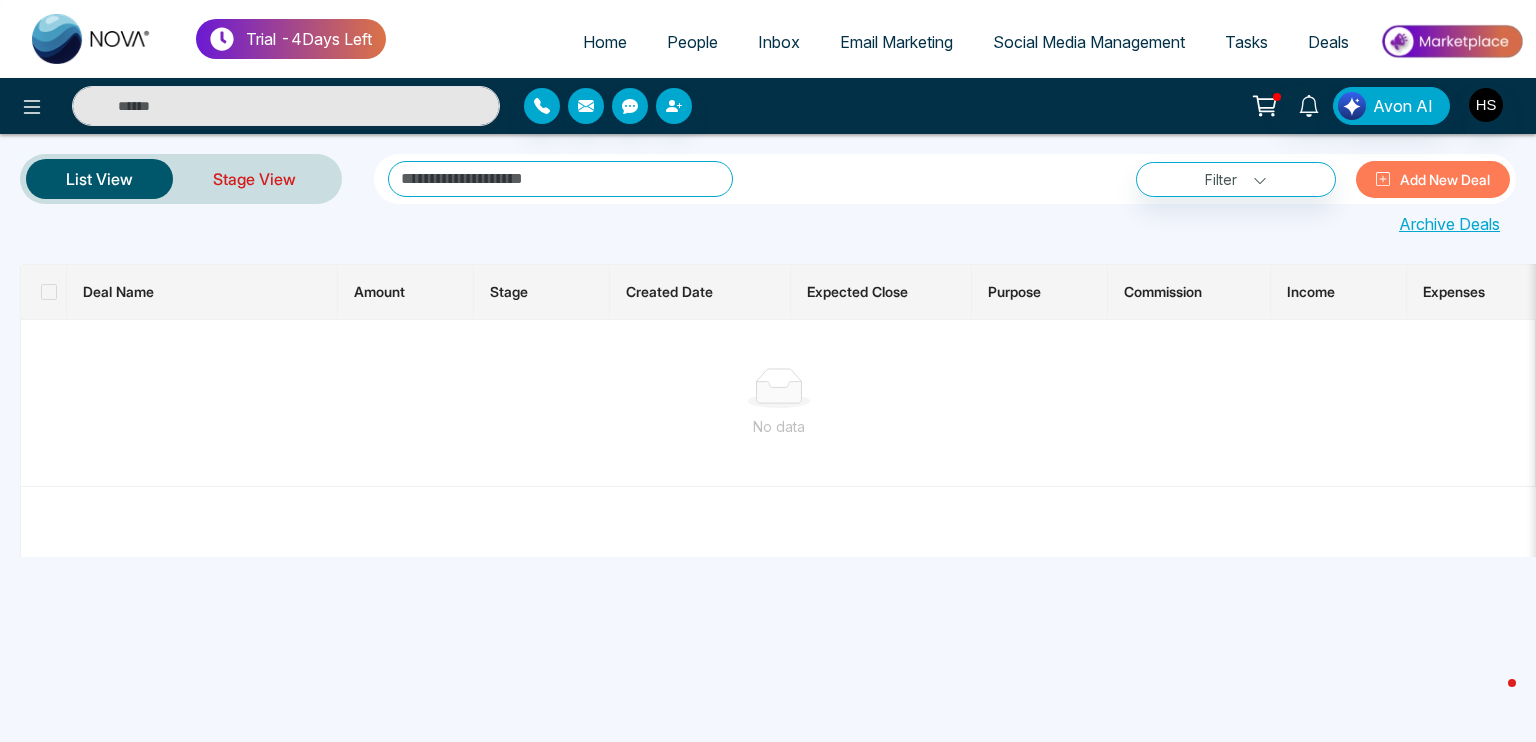 click on "Stage View" at bounding box center [254, 179] 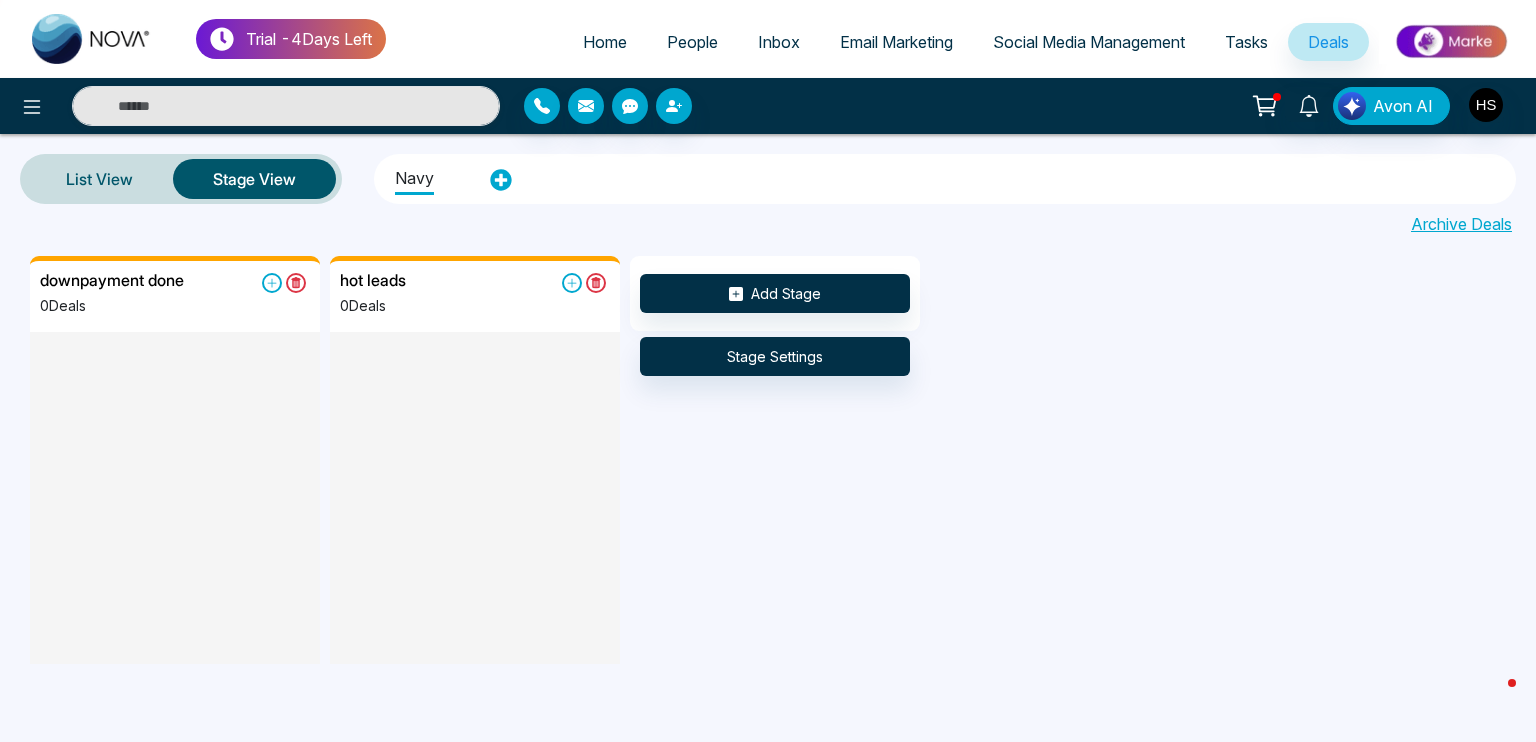 click at bounding box center [475, 443] 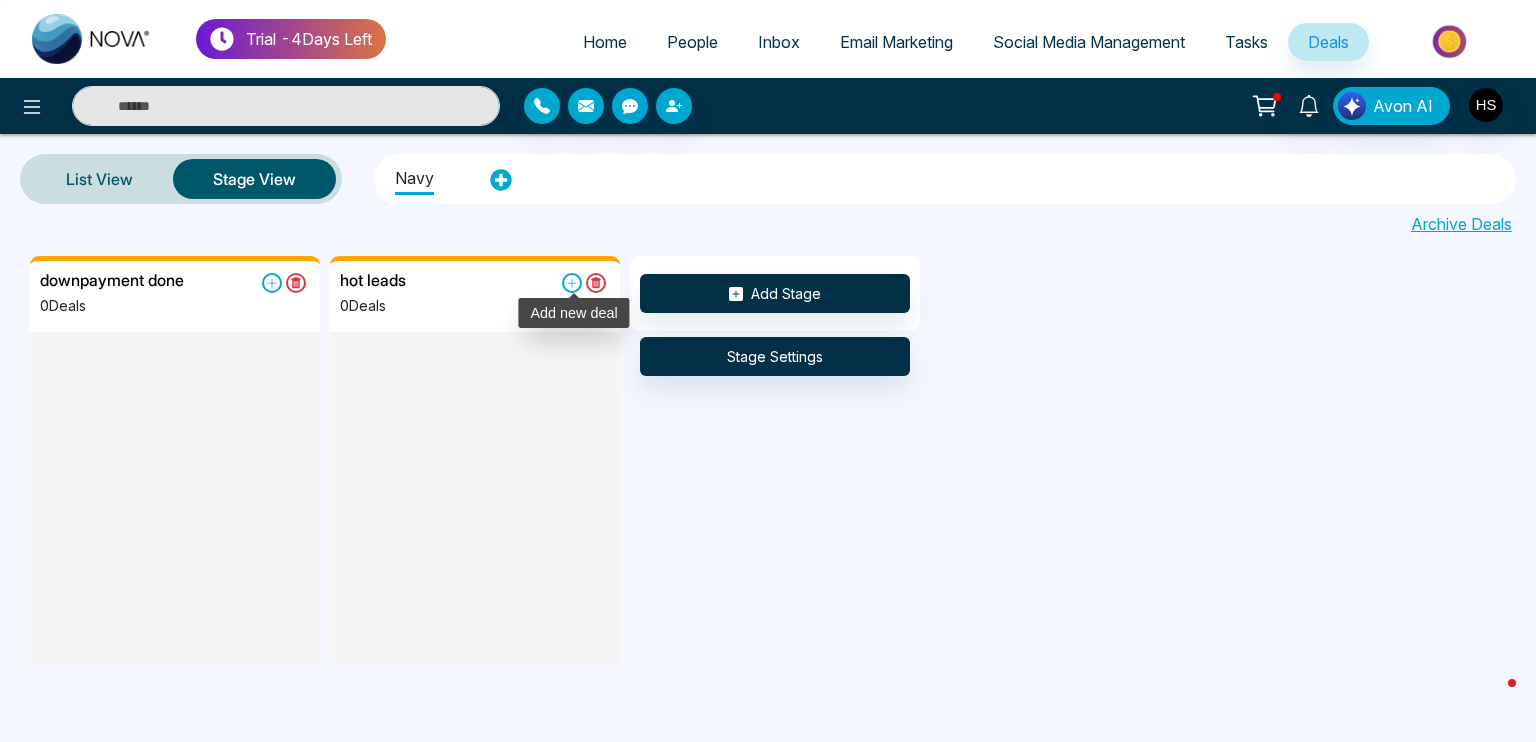 click 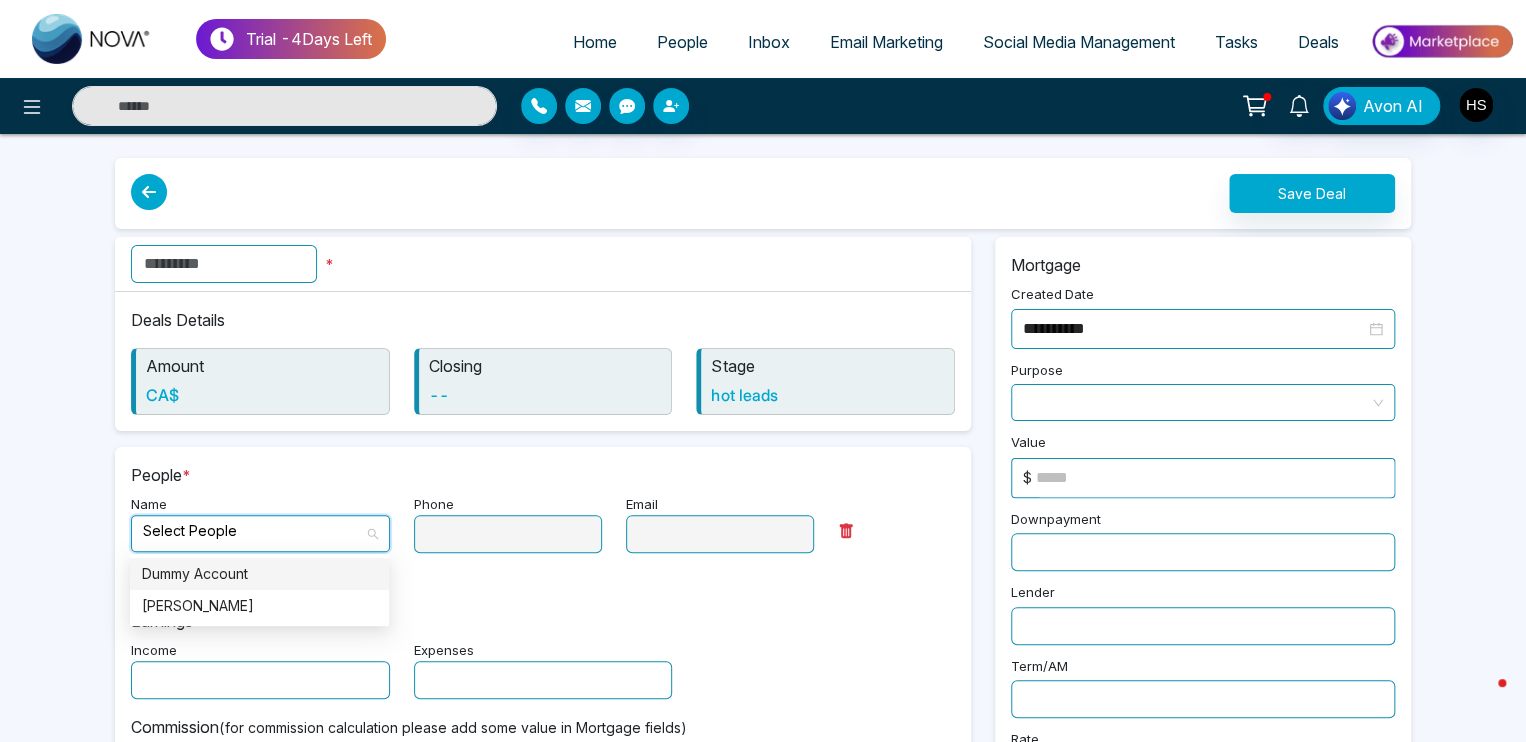 click at bounding box center [253, 531] 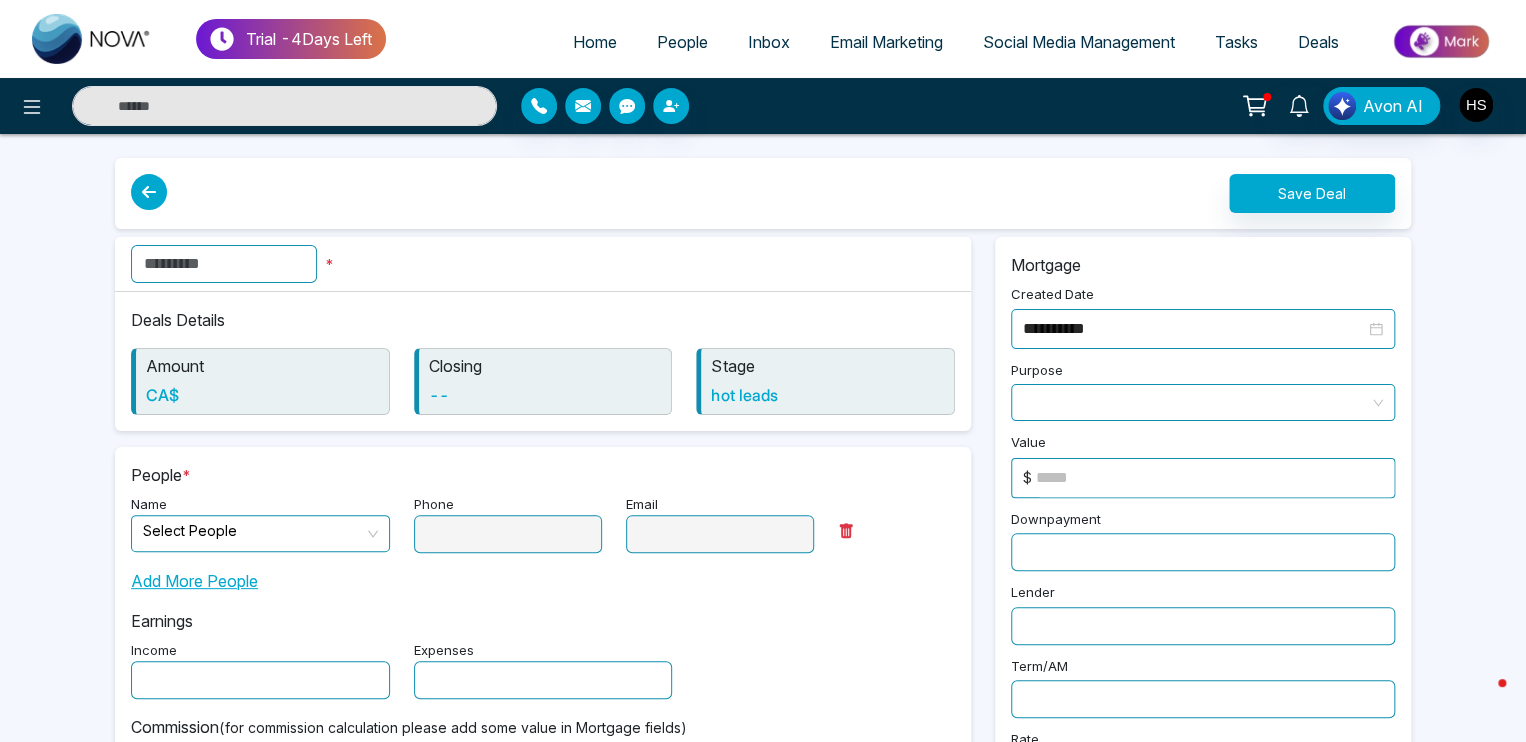 click on "**********" at bounding box center [763, 612] 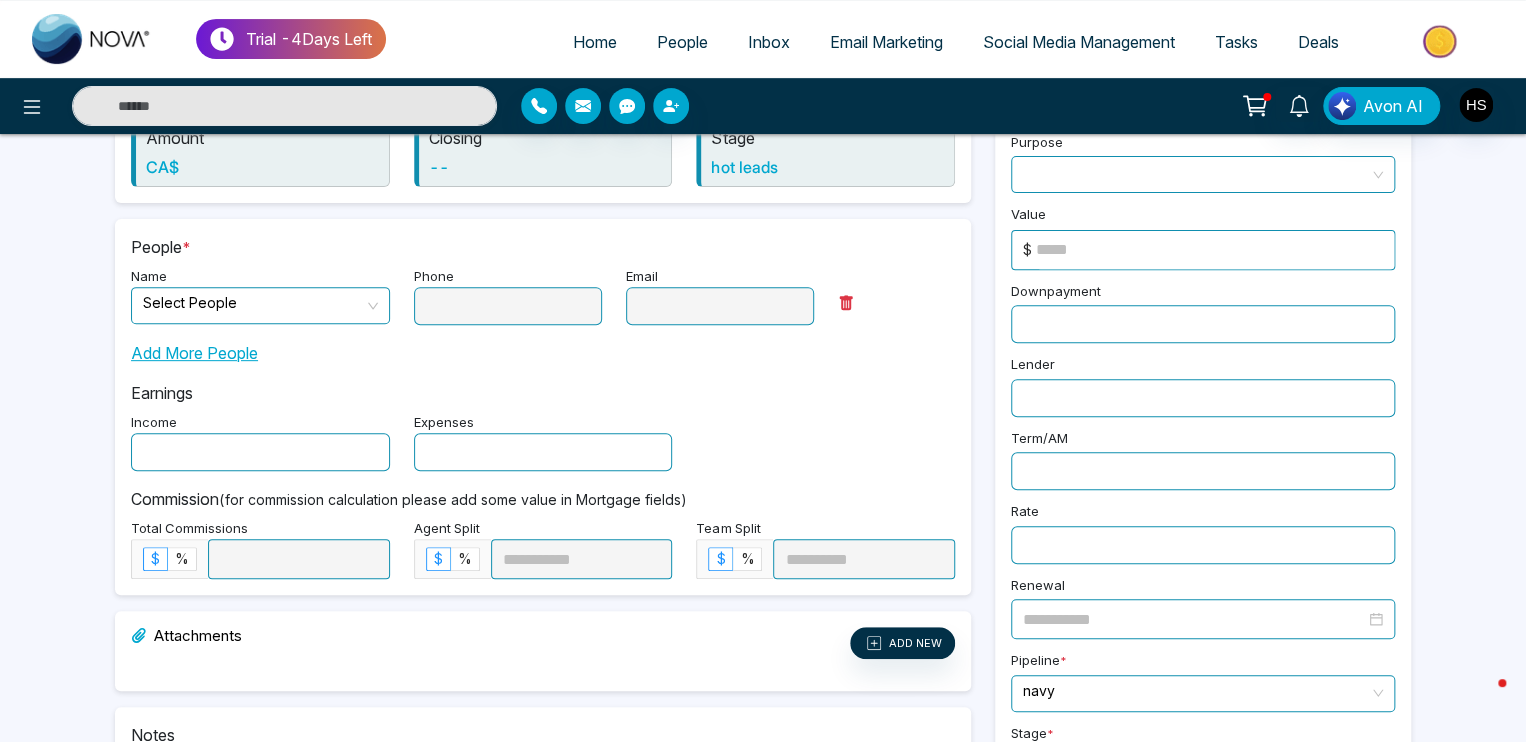scroll, scrollTop: 0, scrollLeft: 0, axis: both 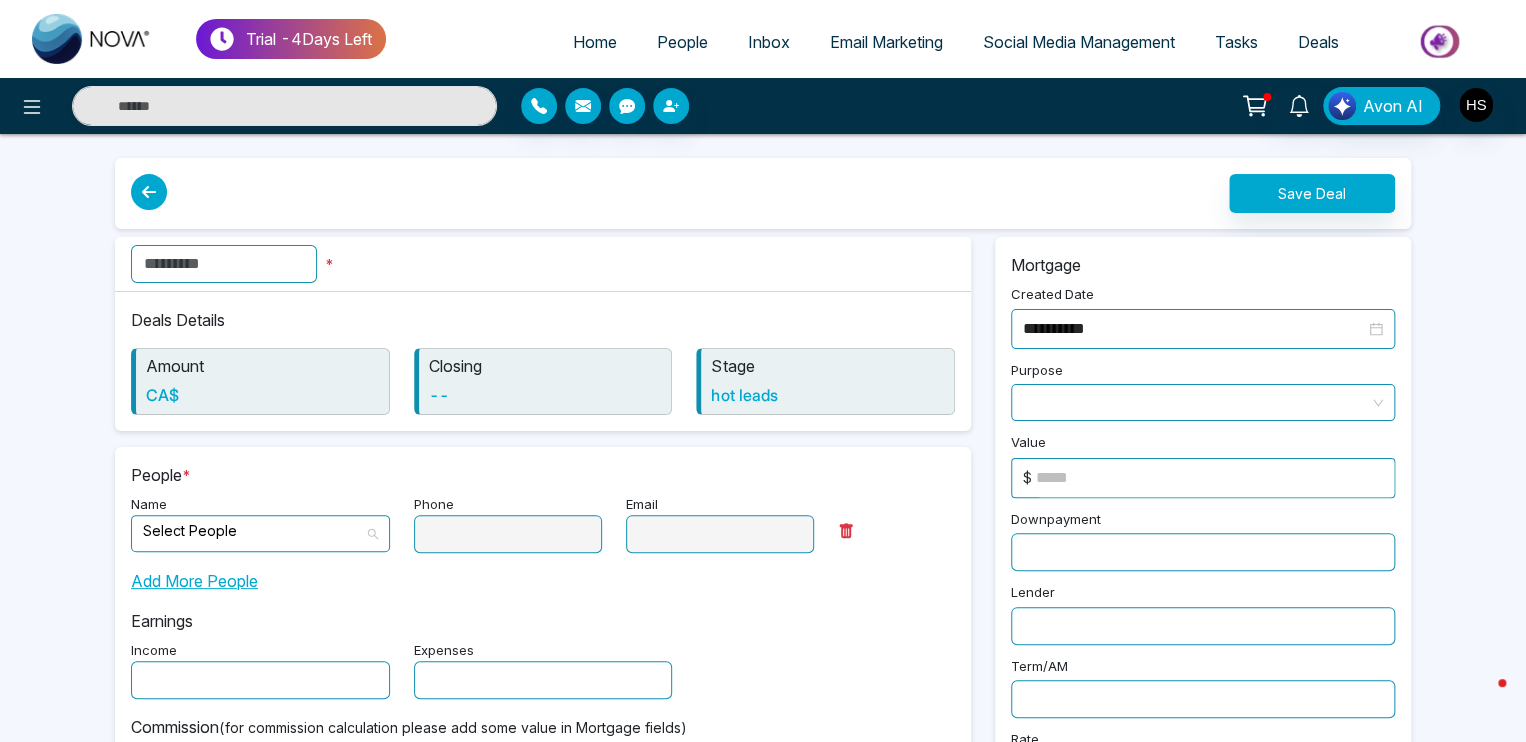 click at bounding box center [253, 531] 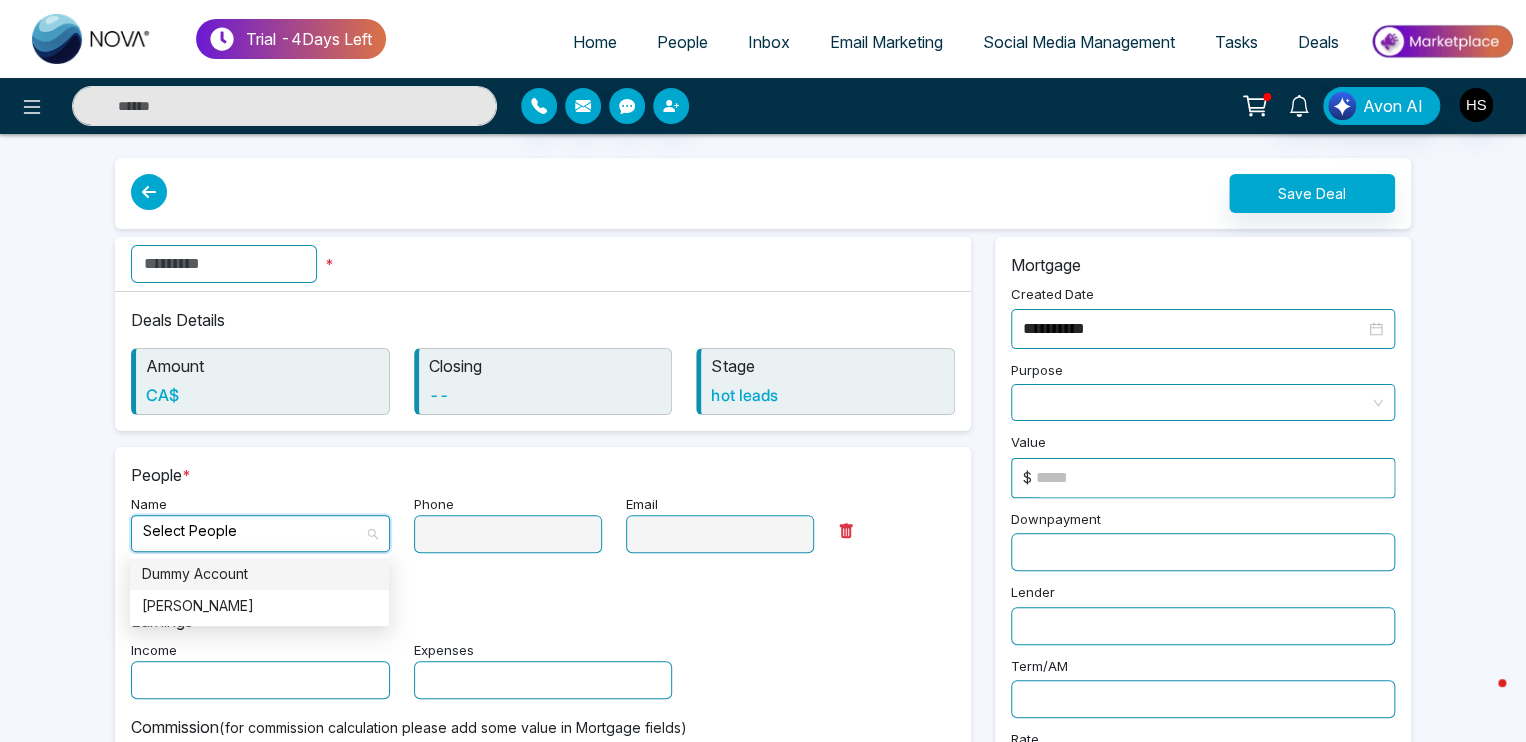 click on "Dummy Account" at bounding box center (259, 574) 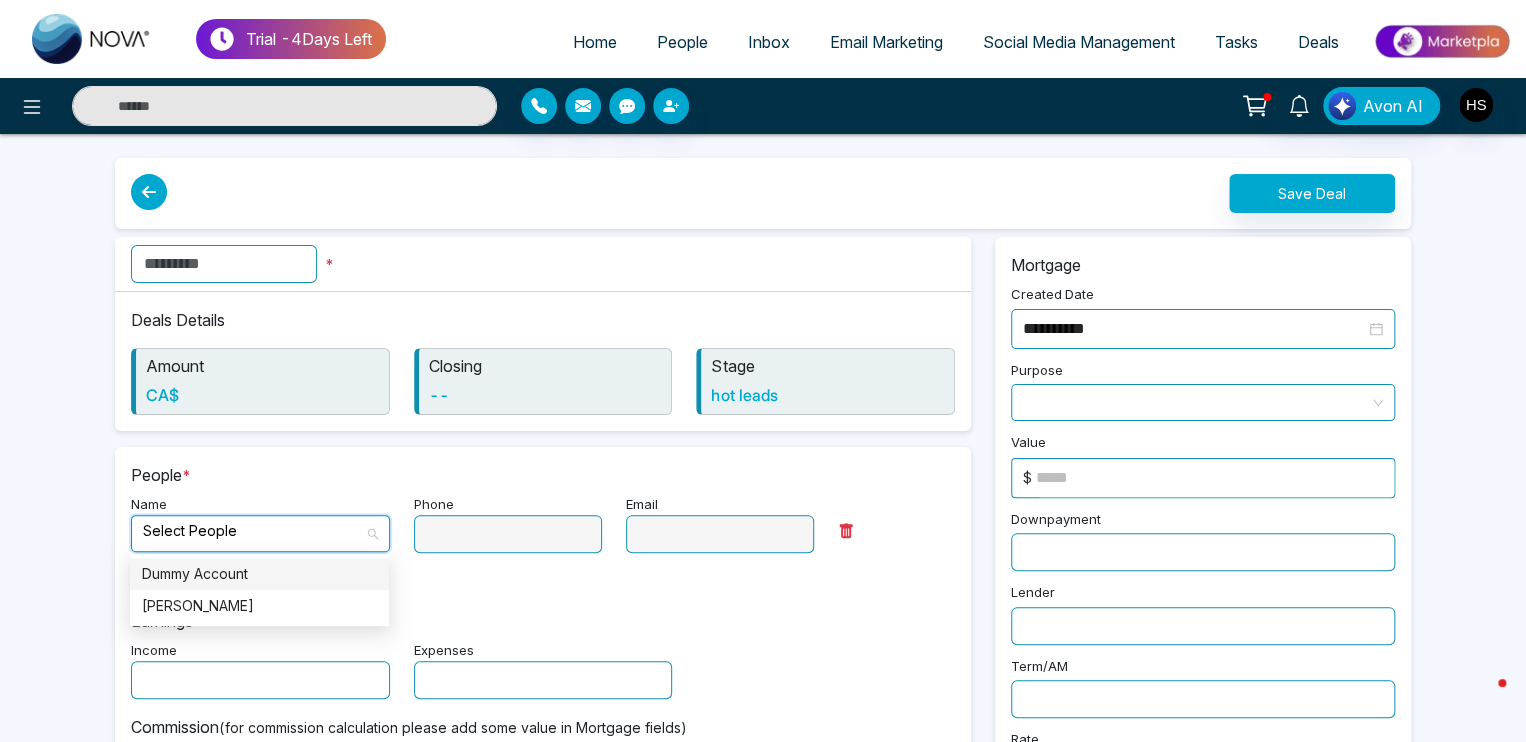 type on "**********" 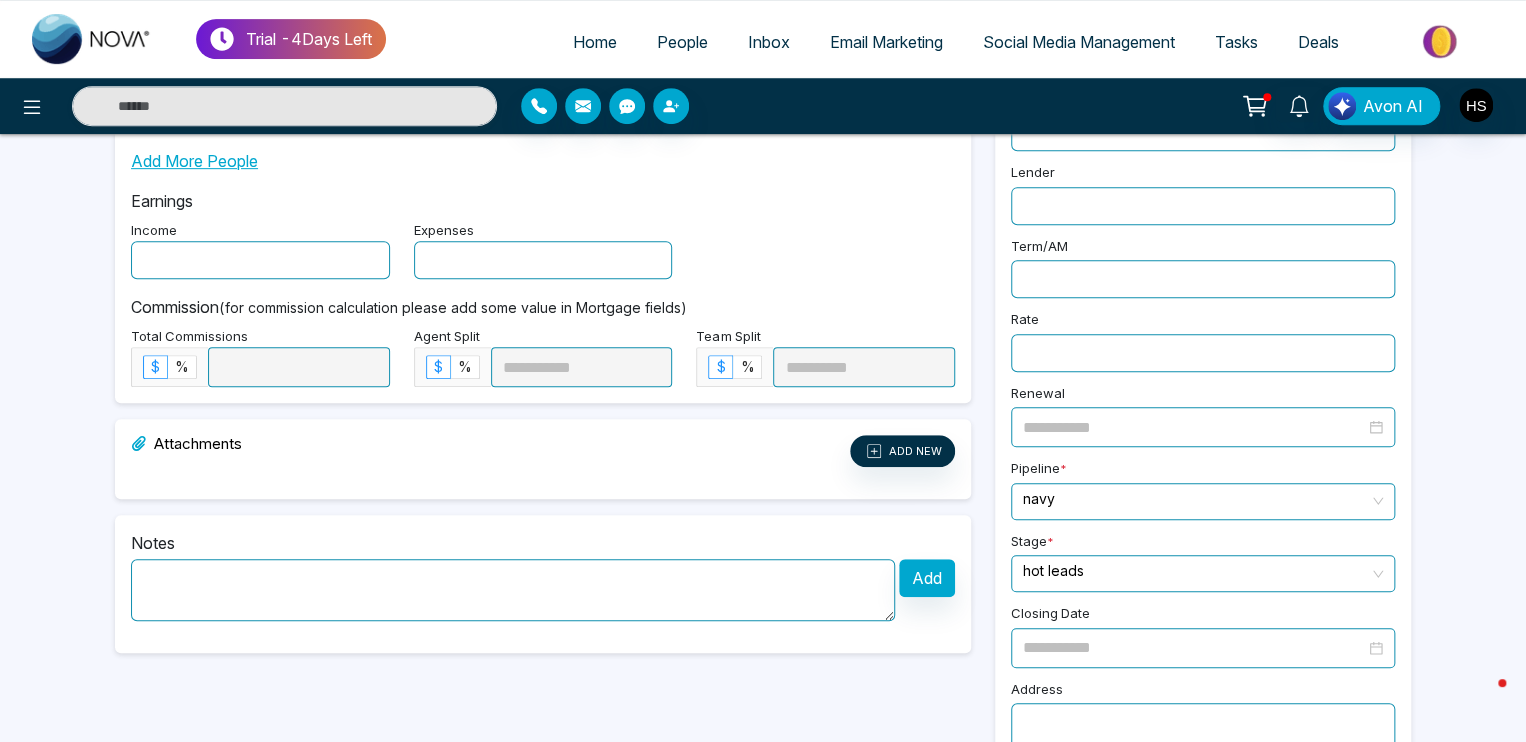 scroll, scrollTop: 469, scrollLeft: 0, axis: vertical 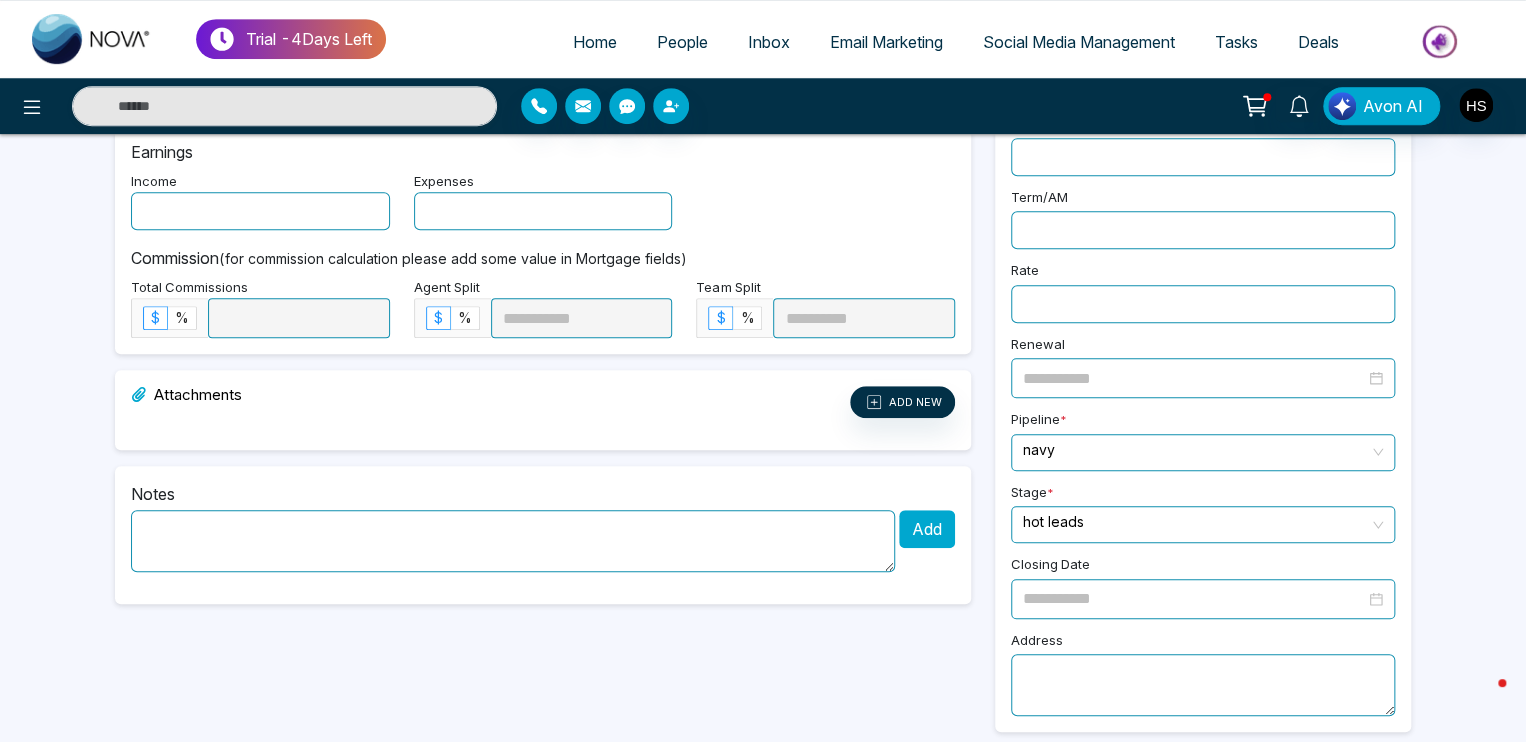 click on "Add" at bounding box center [927, 529] 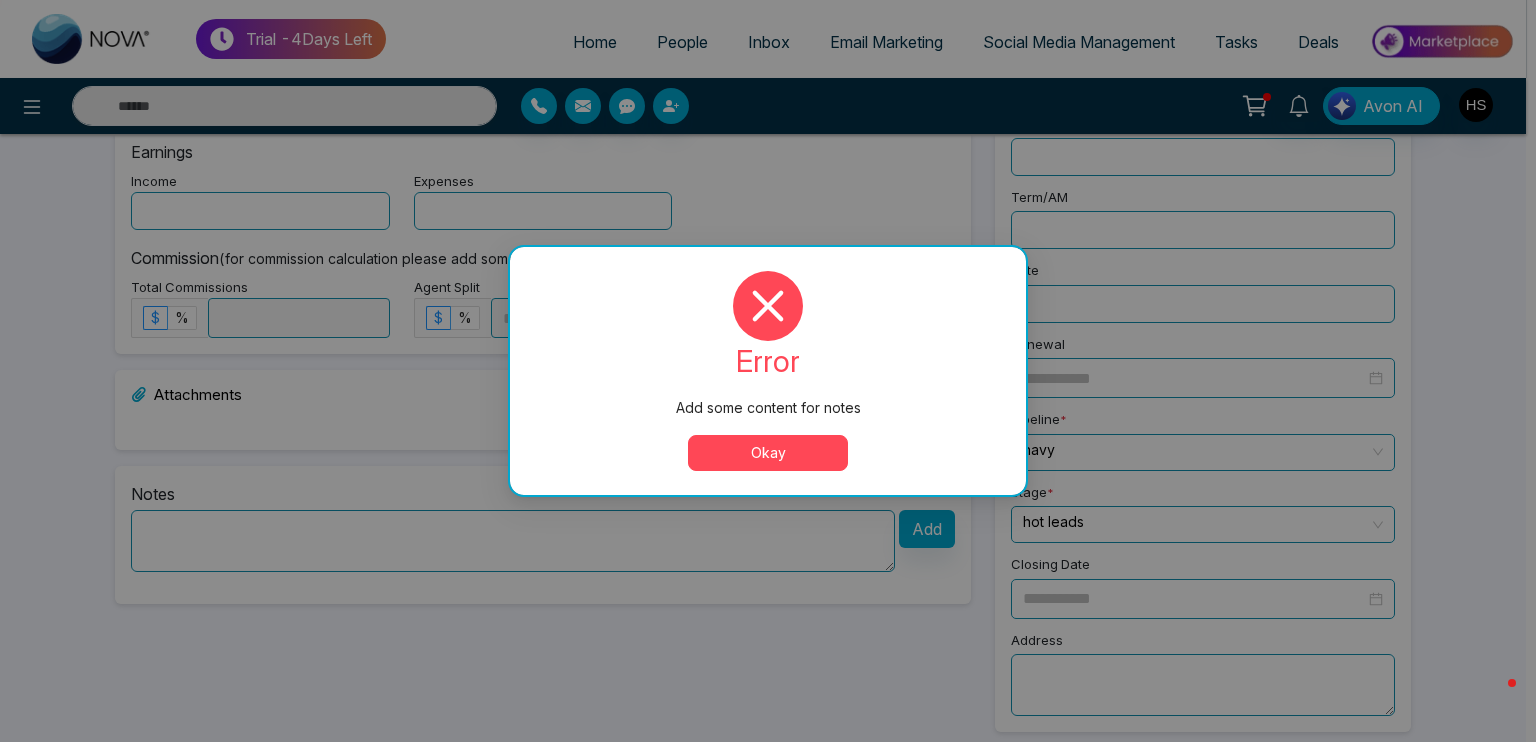 click on "Okay" at bounding box center [768, 453] 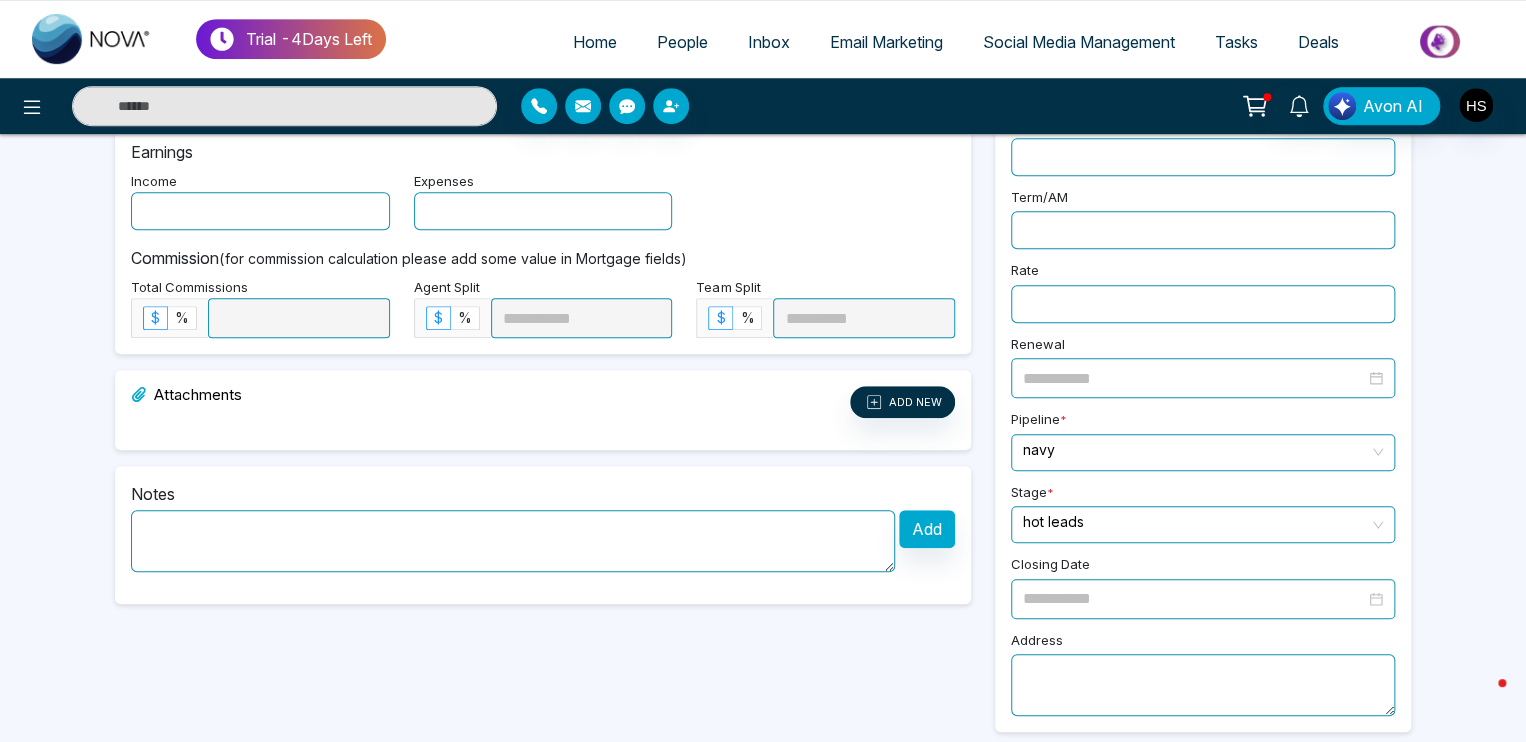 click at bounding box center [513, 541] 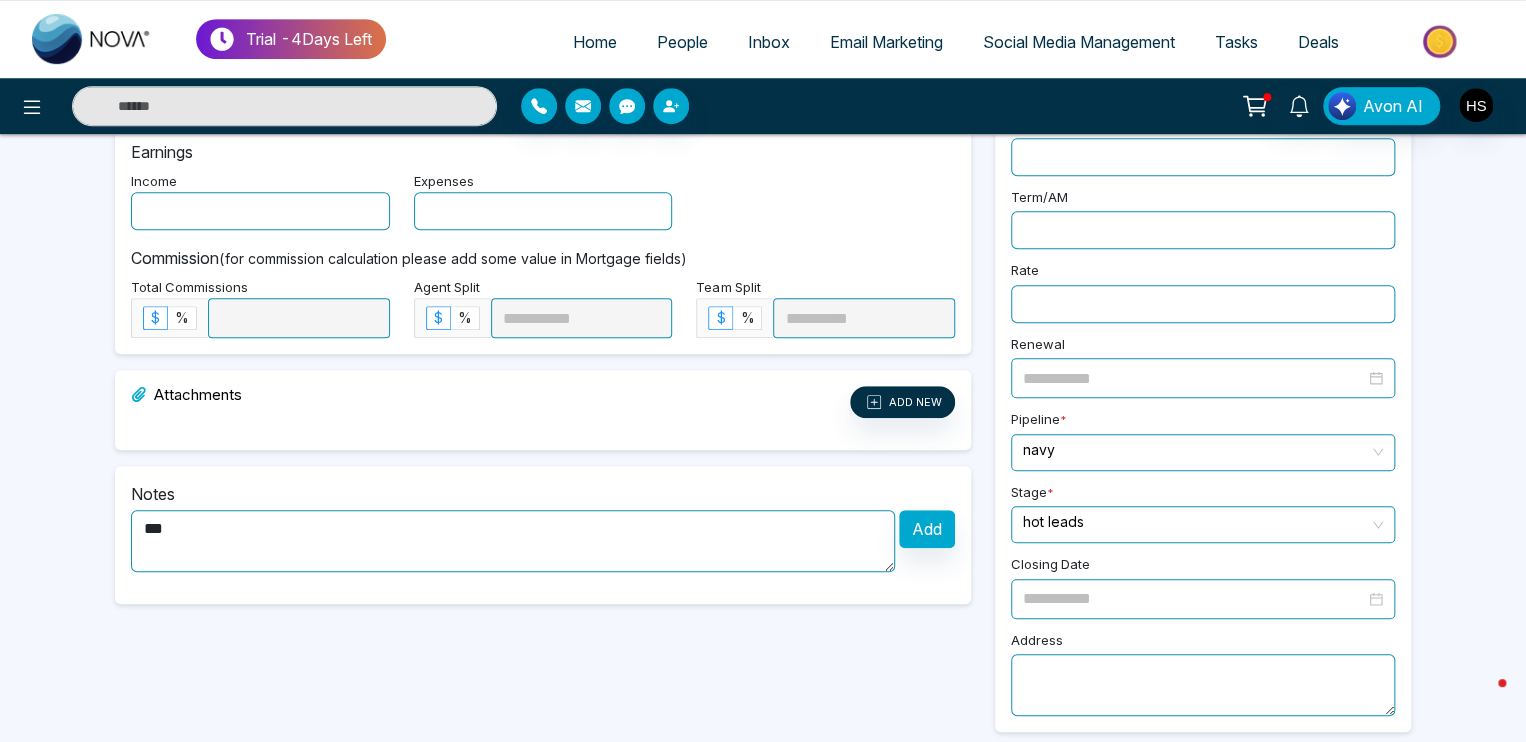 type on "***" 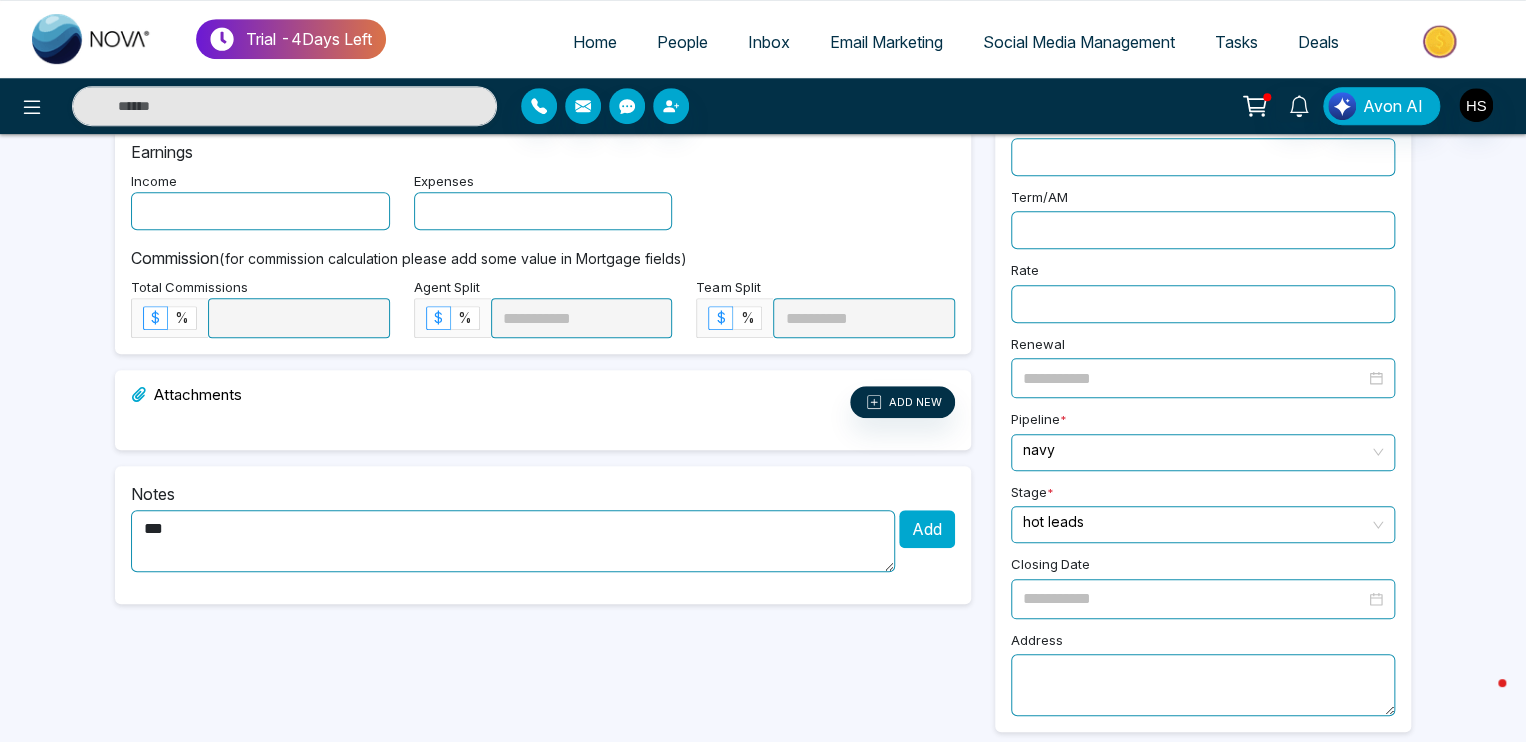click on "Add" at bounding box center (927, 529) 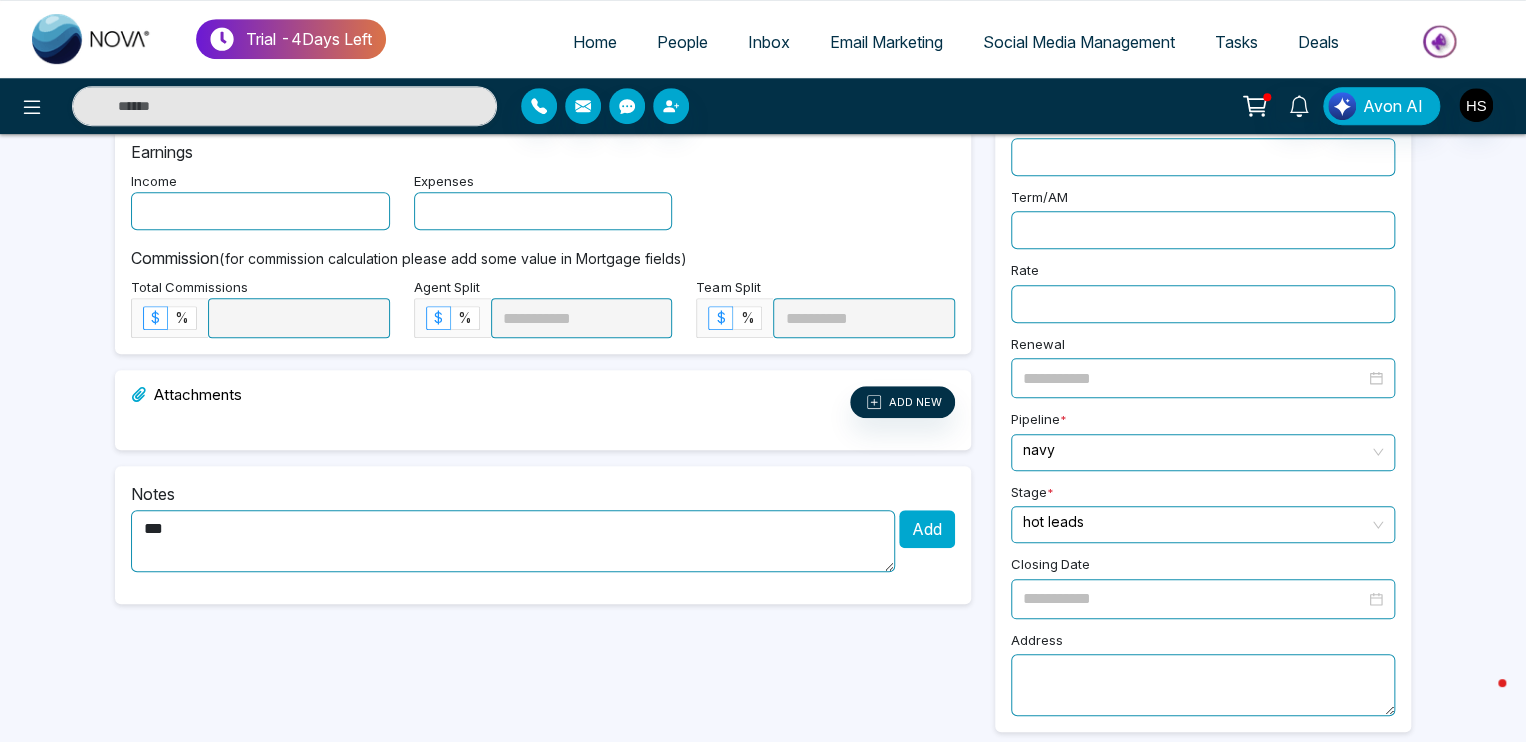 type 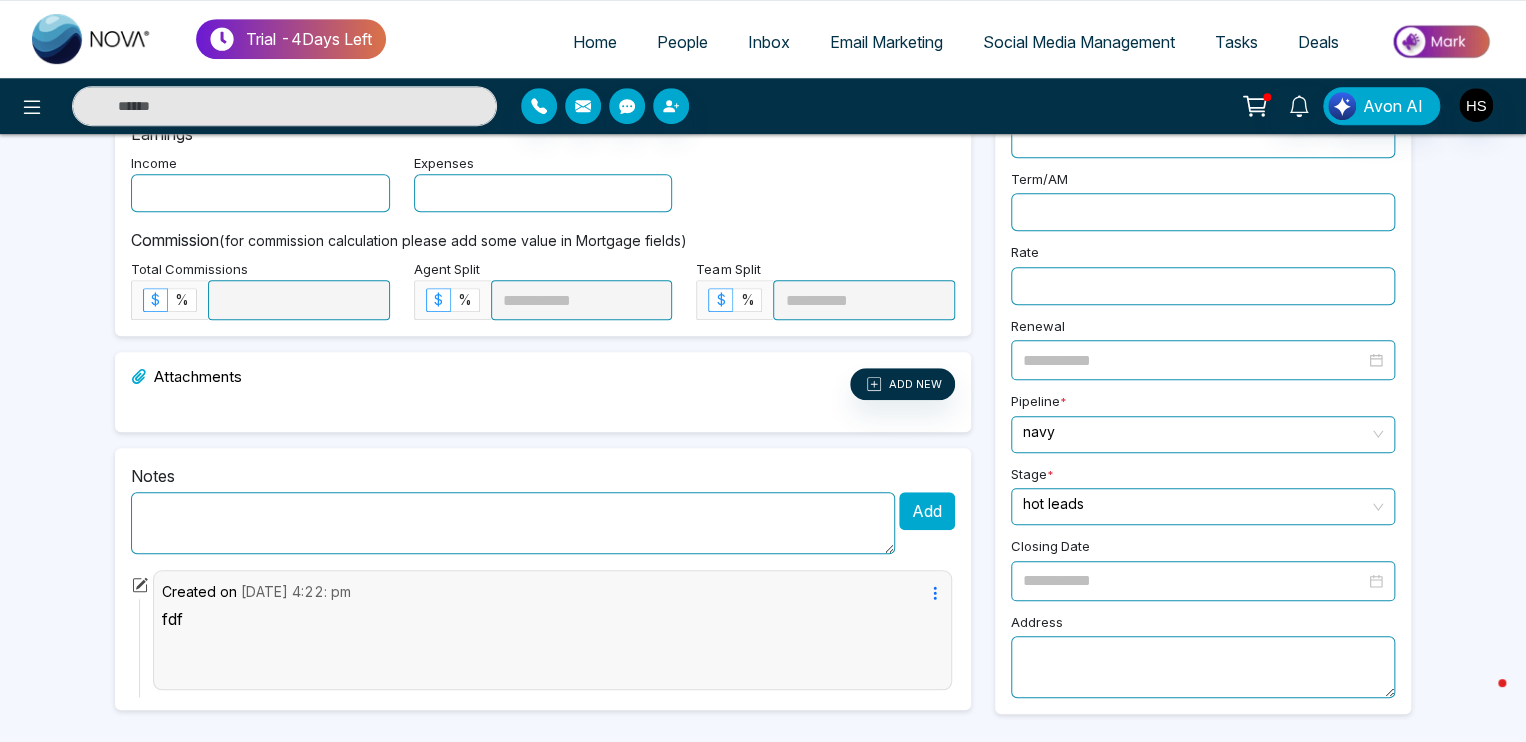scroll, scrollTop: 0, scrollLeft: 0, axis: both 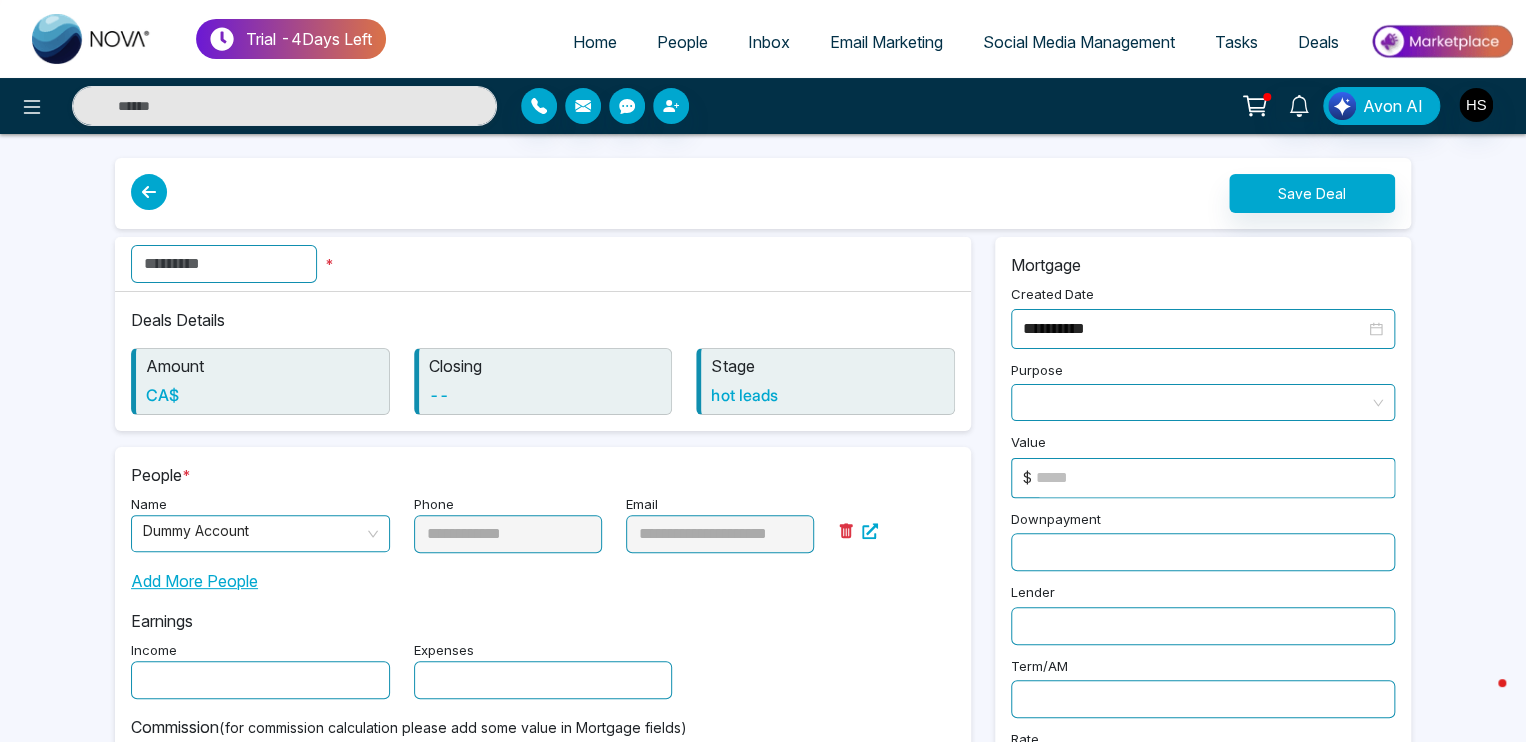 click at bounding box center [149, 192] 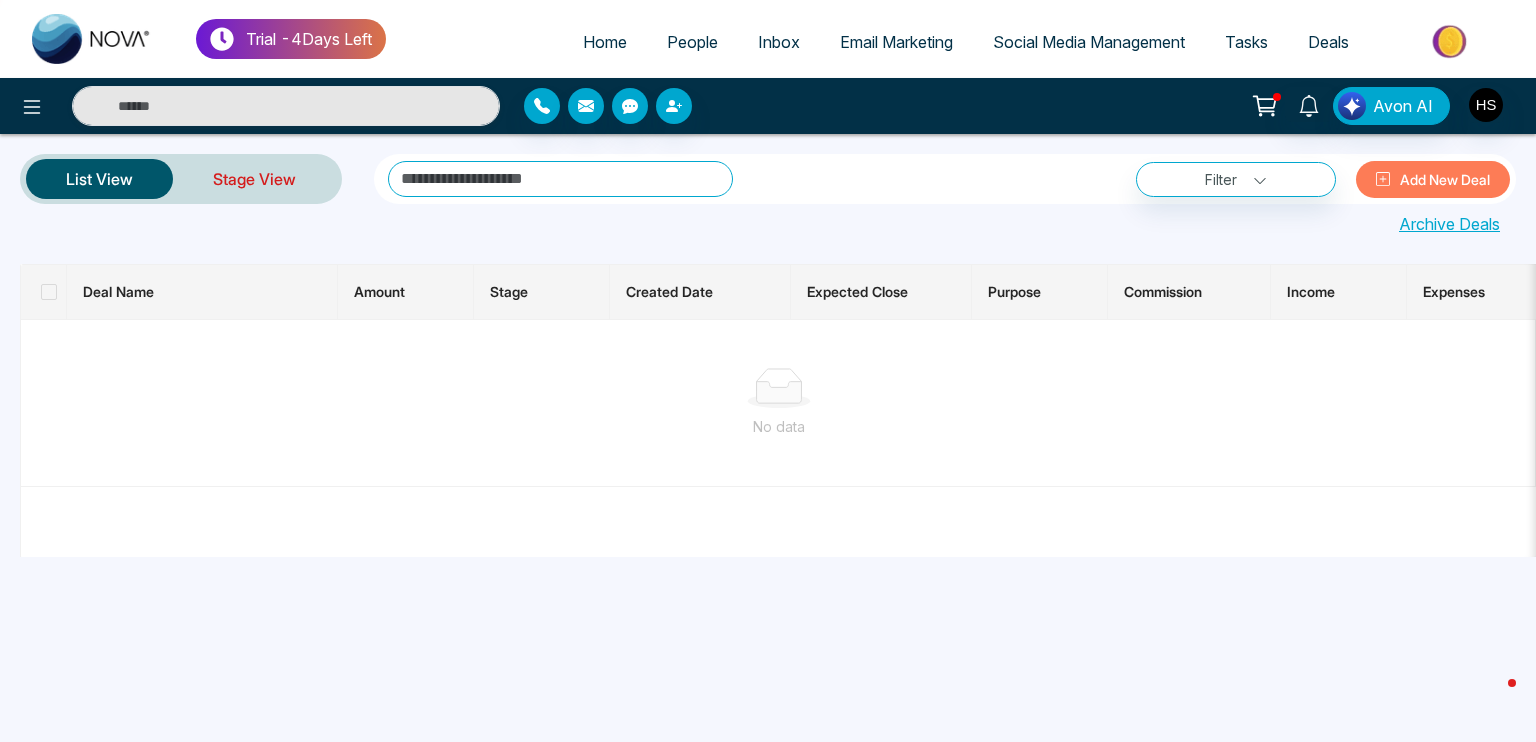 click on "Stage View" at bounding box center (254, 179) 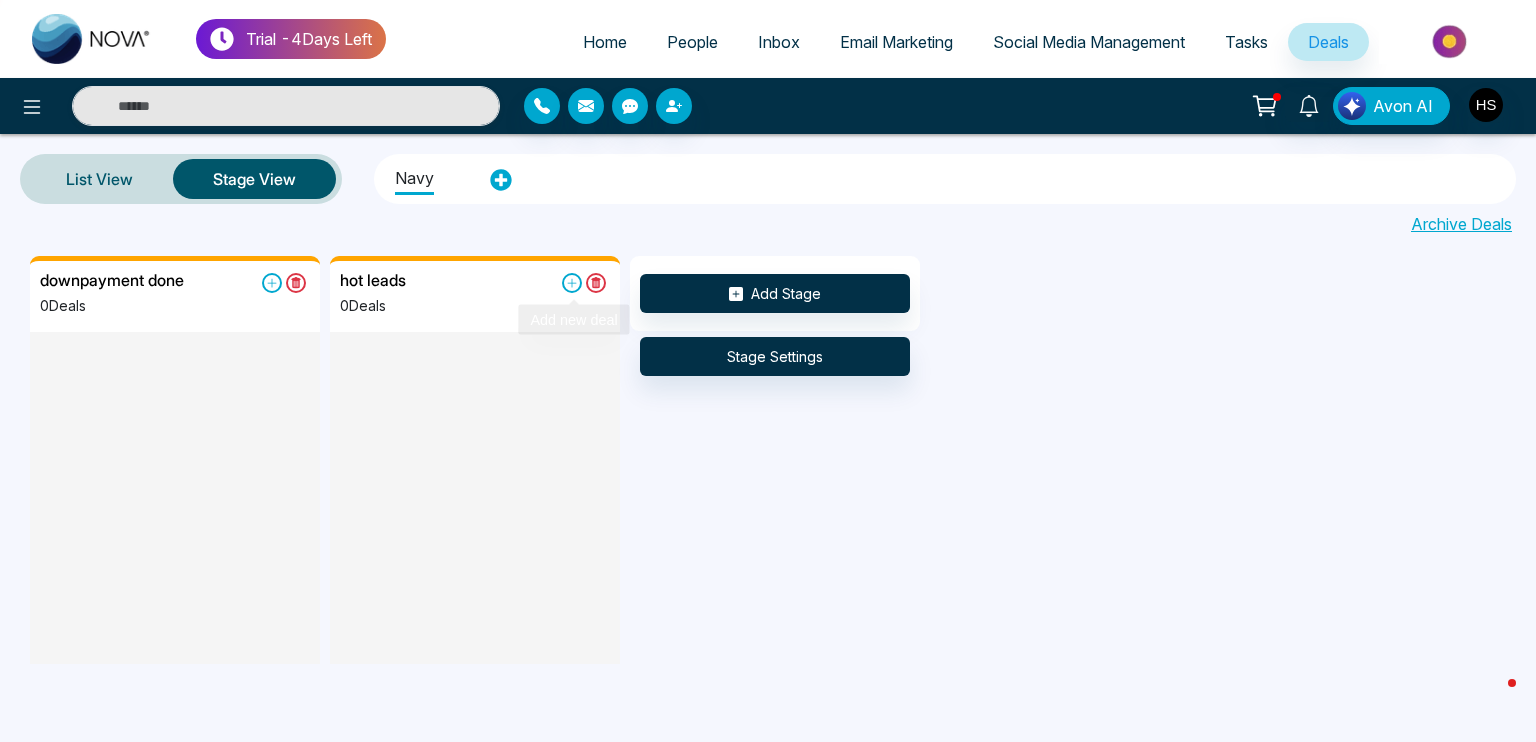 click 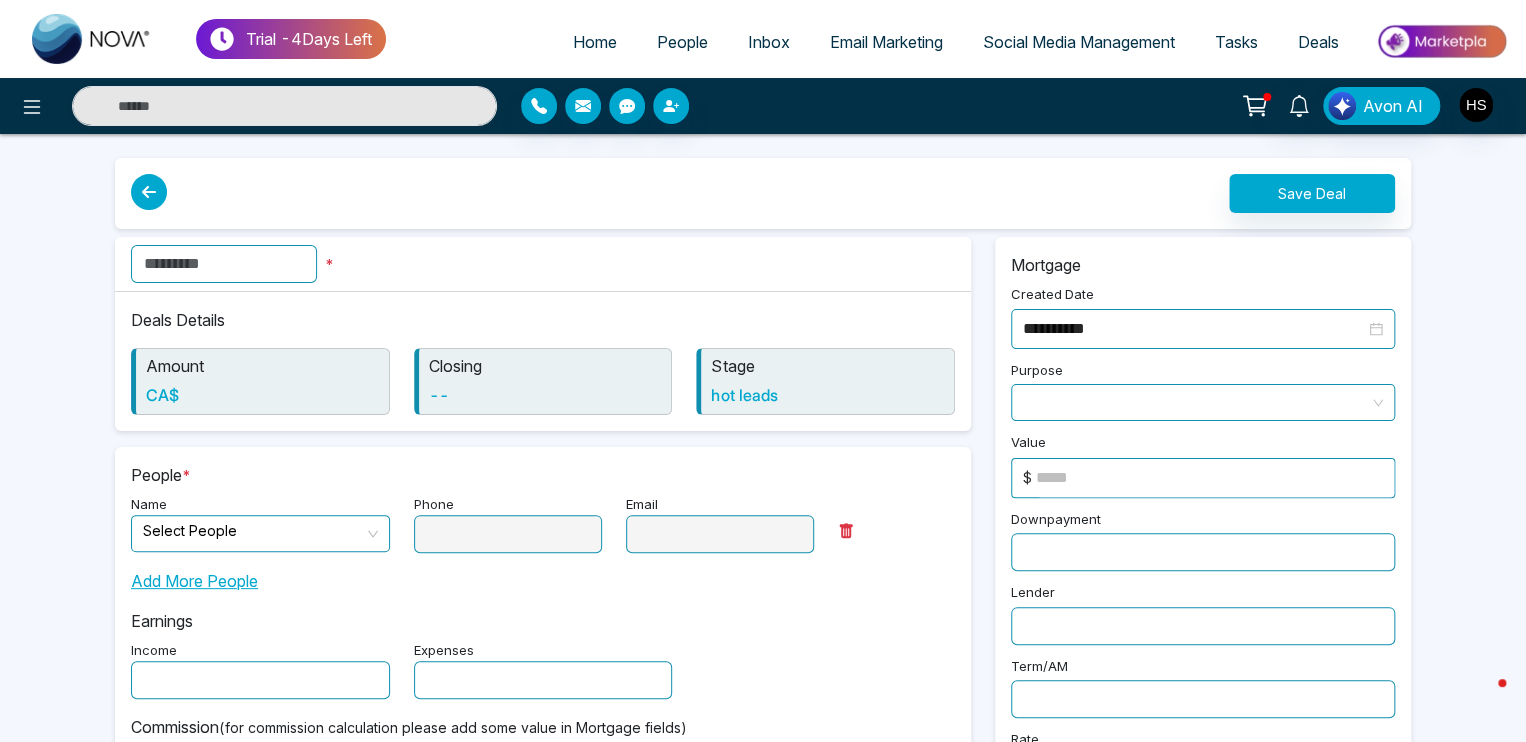 click at bounding box center [224, 264] 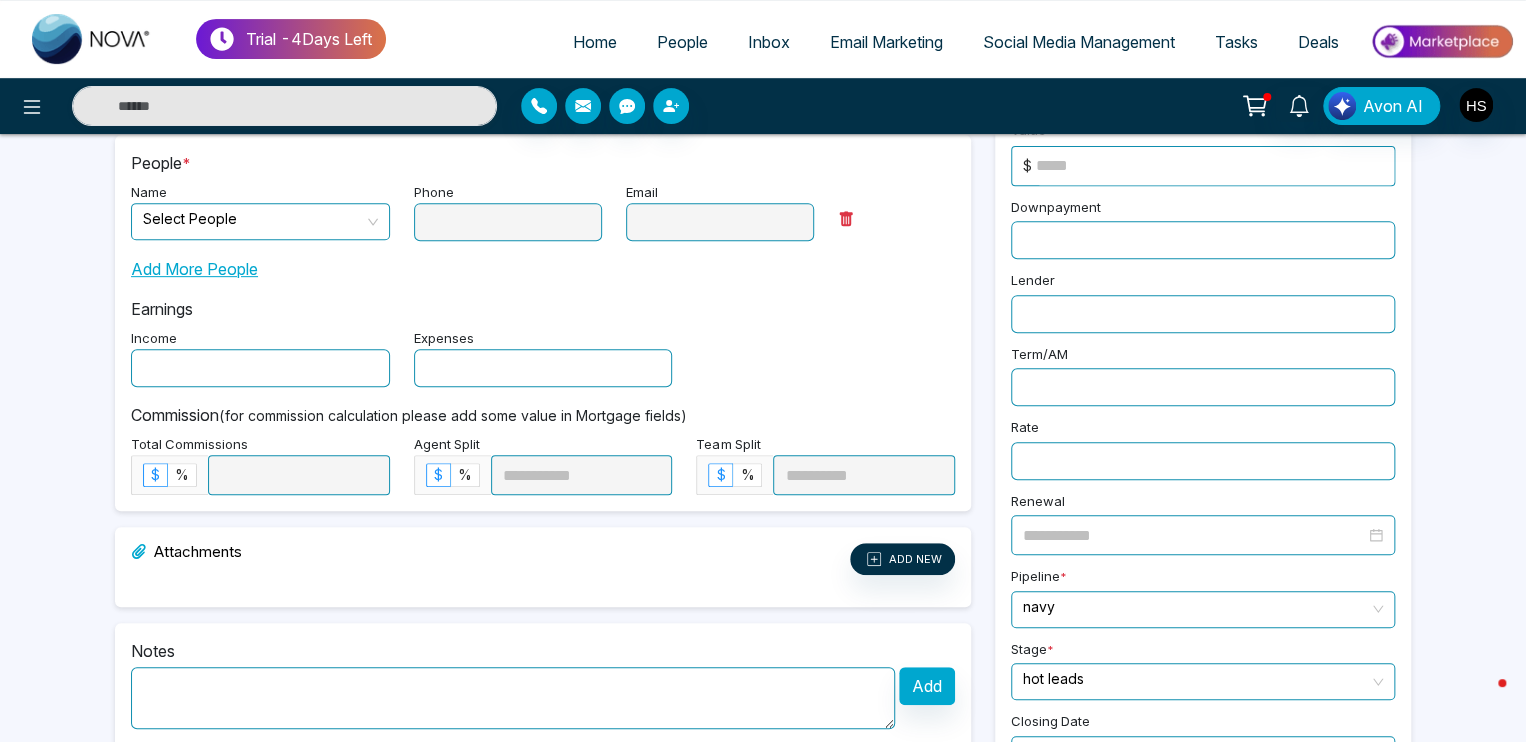 scroll, scrollTop: 0, scrollLeft: 0, axis: both 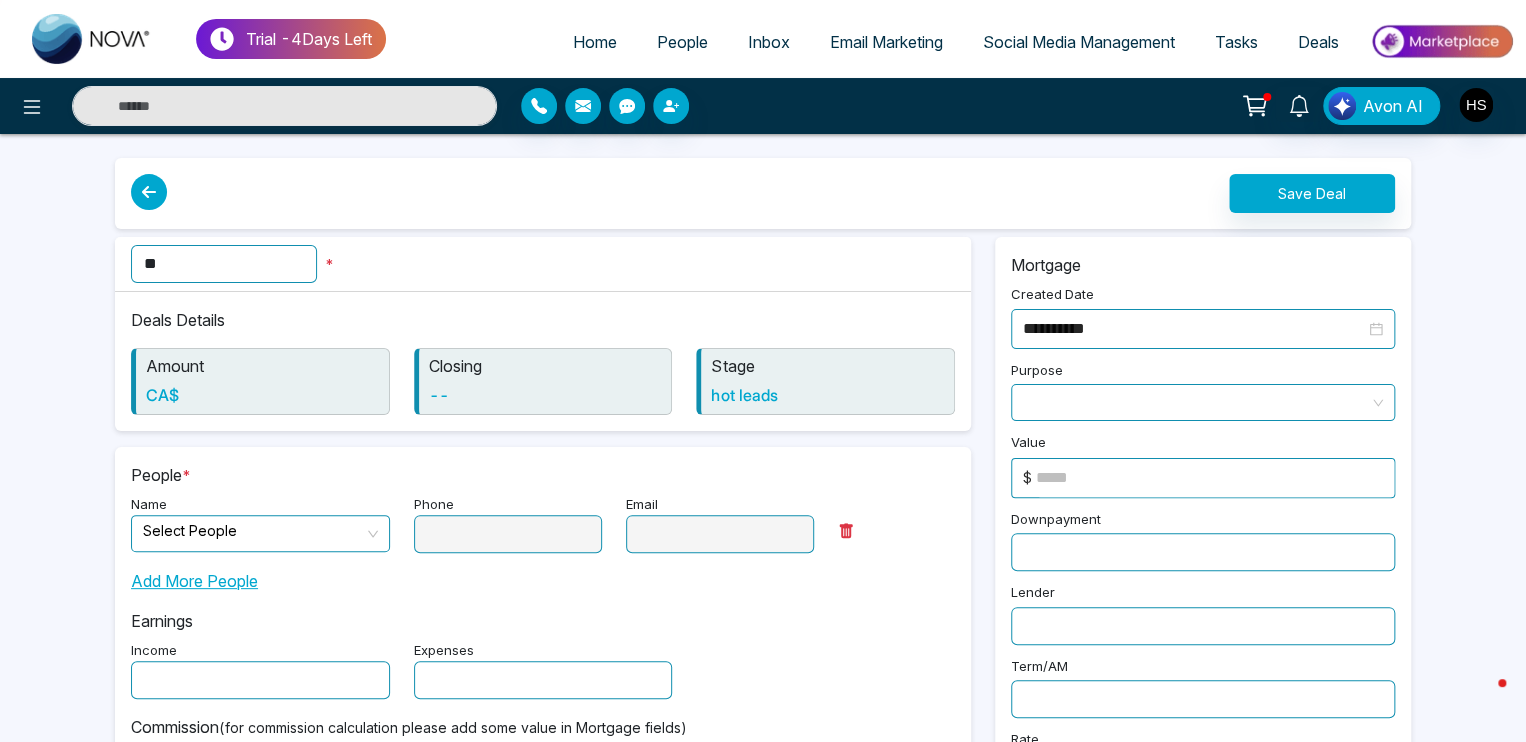 type on "**" 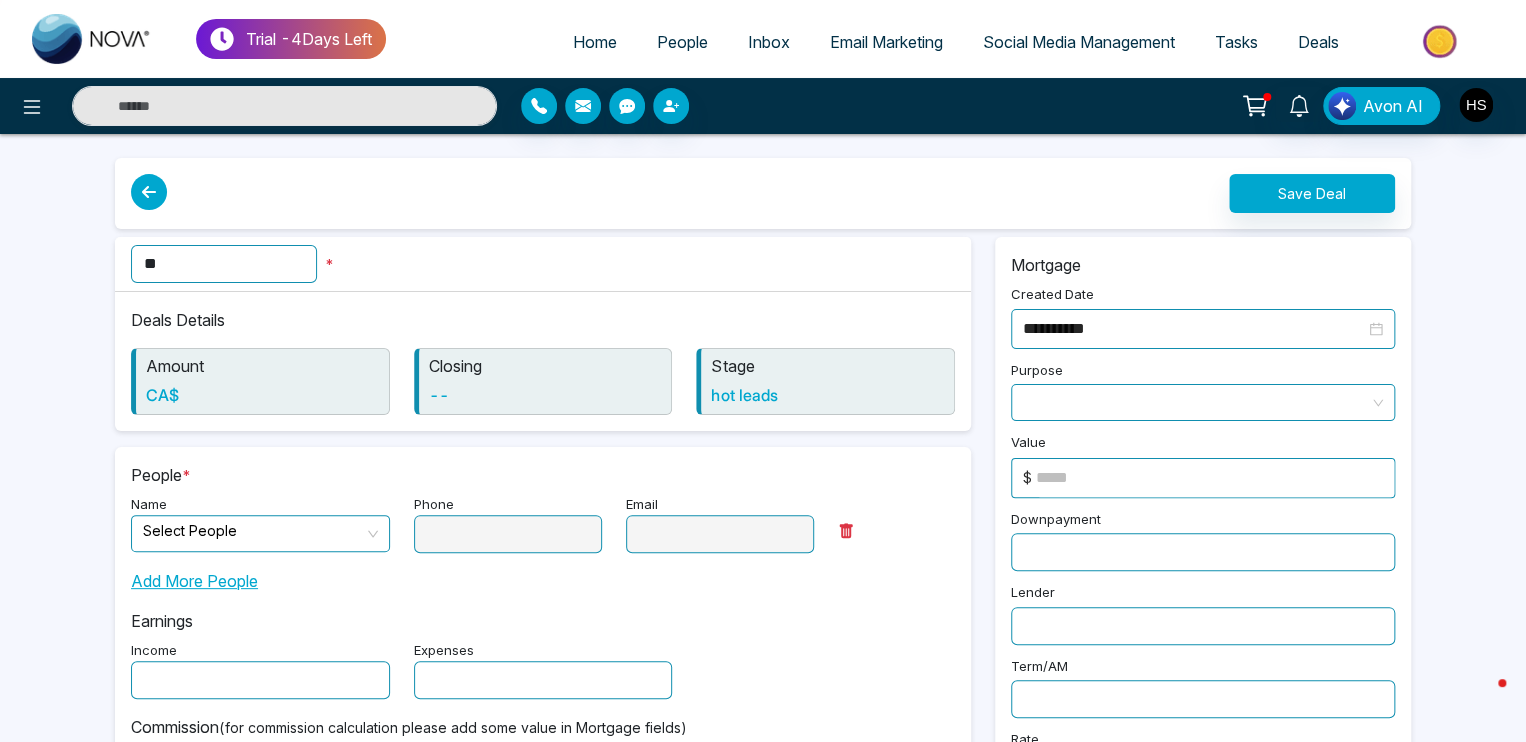 click at bounding box center (253, 531) 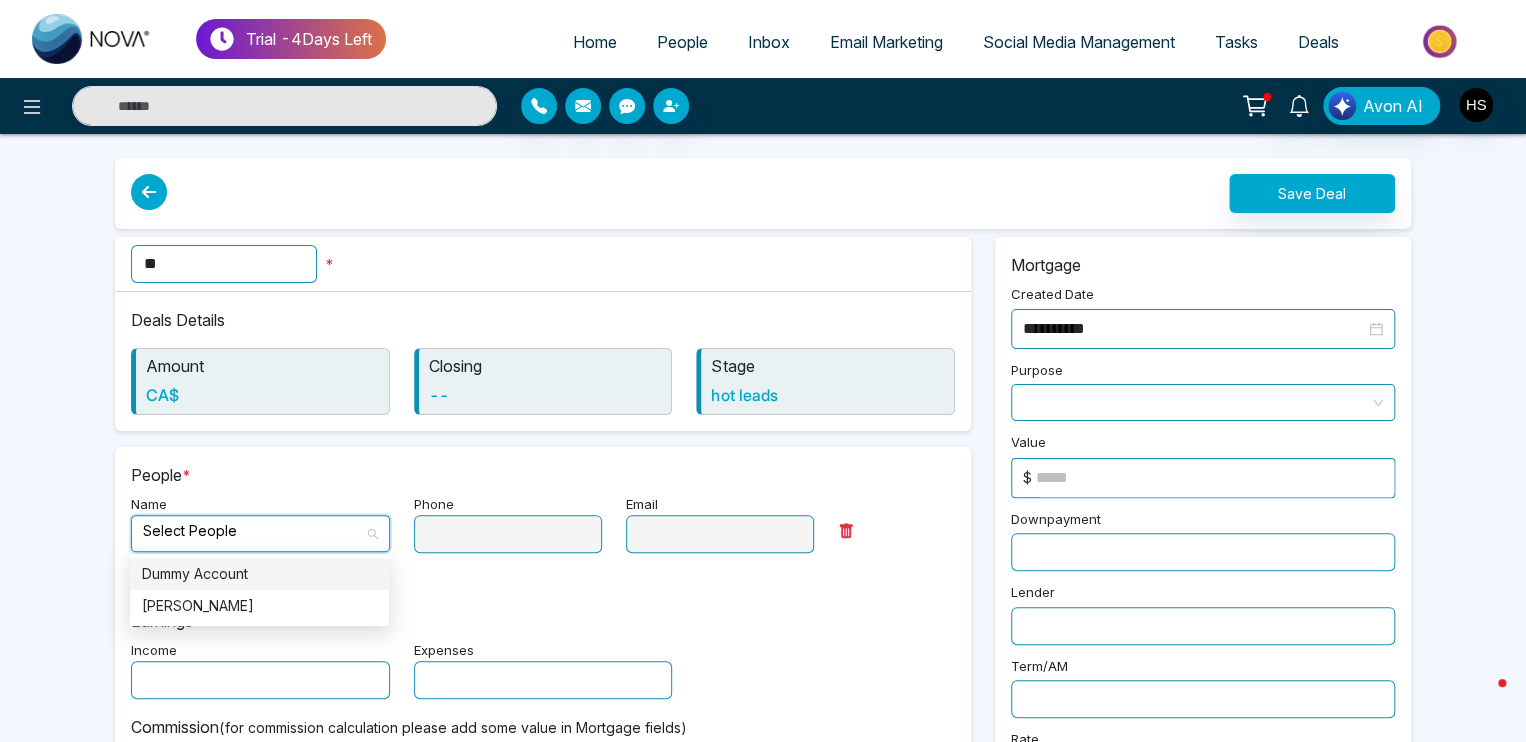 click on "Dummy Account" at bounding box center (259, 574) 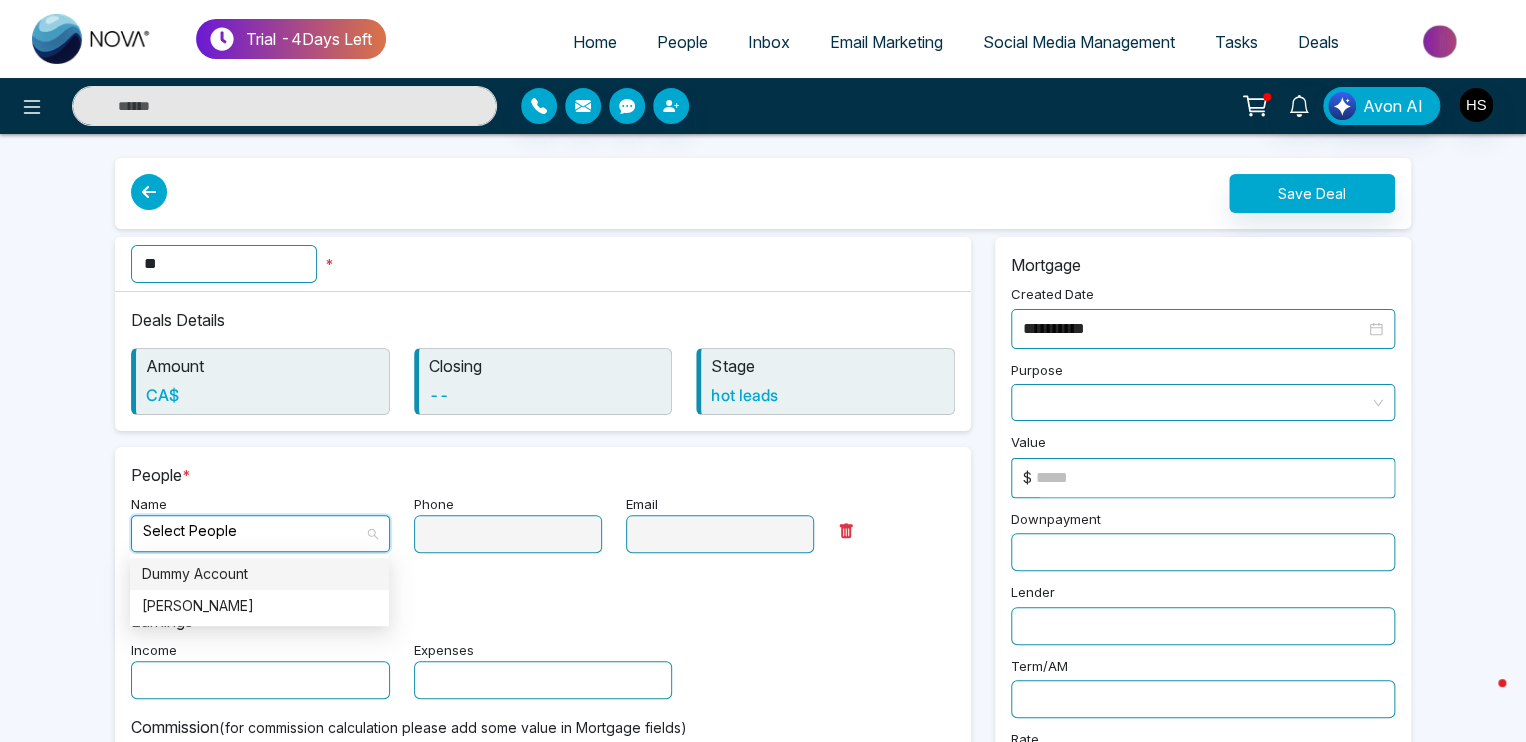 type on "**********" 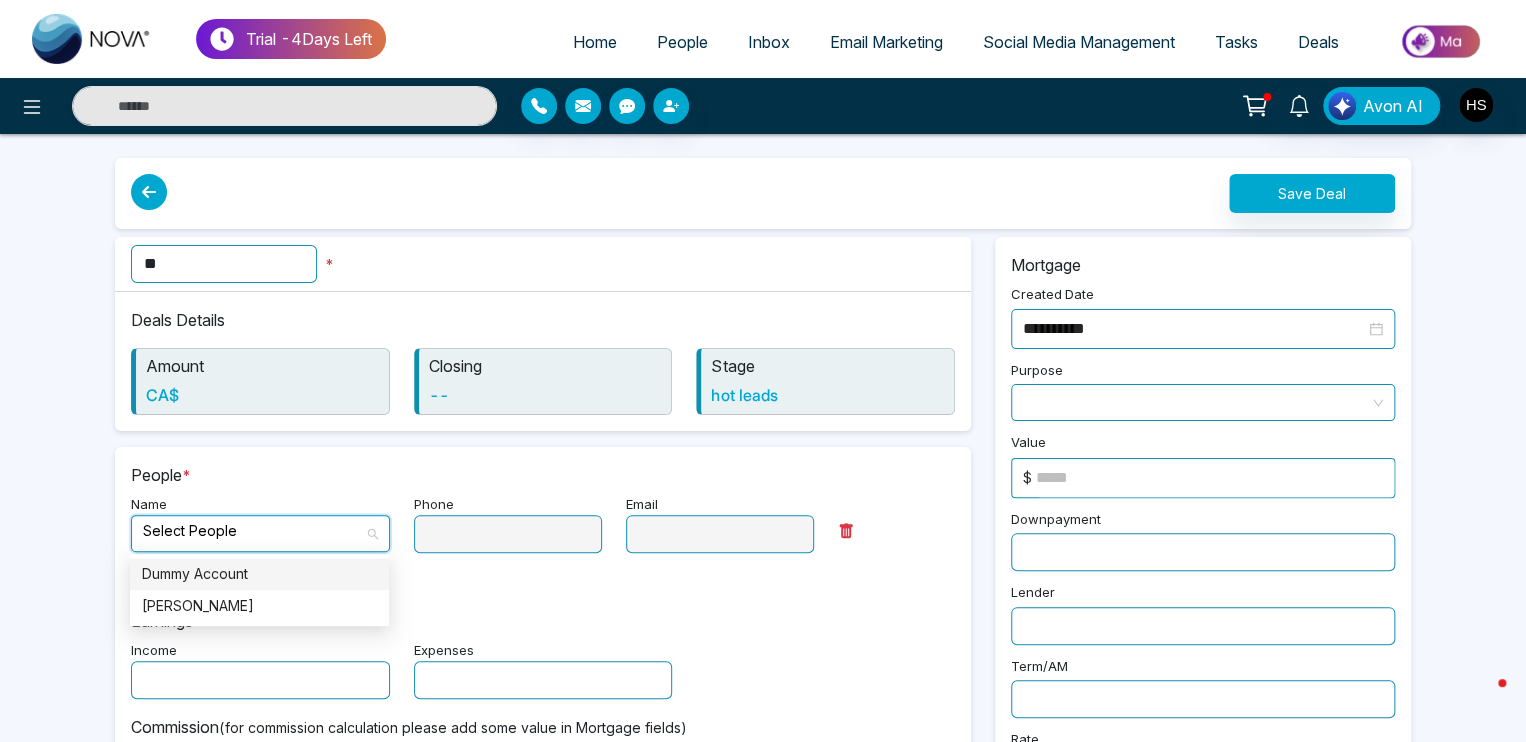type on "**********" 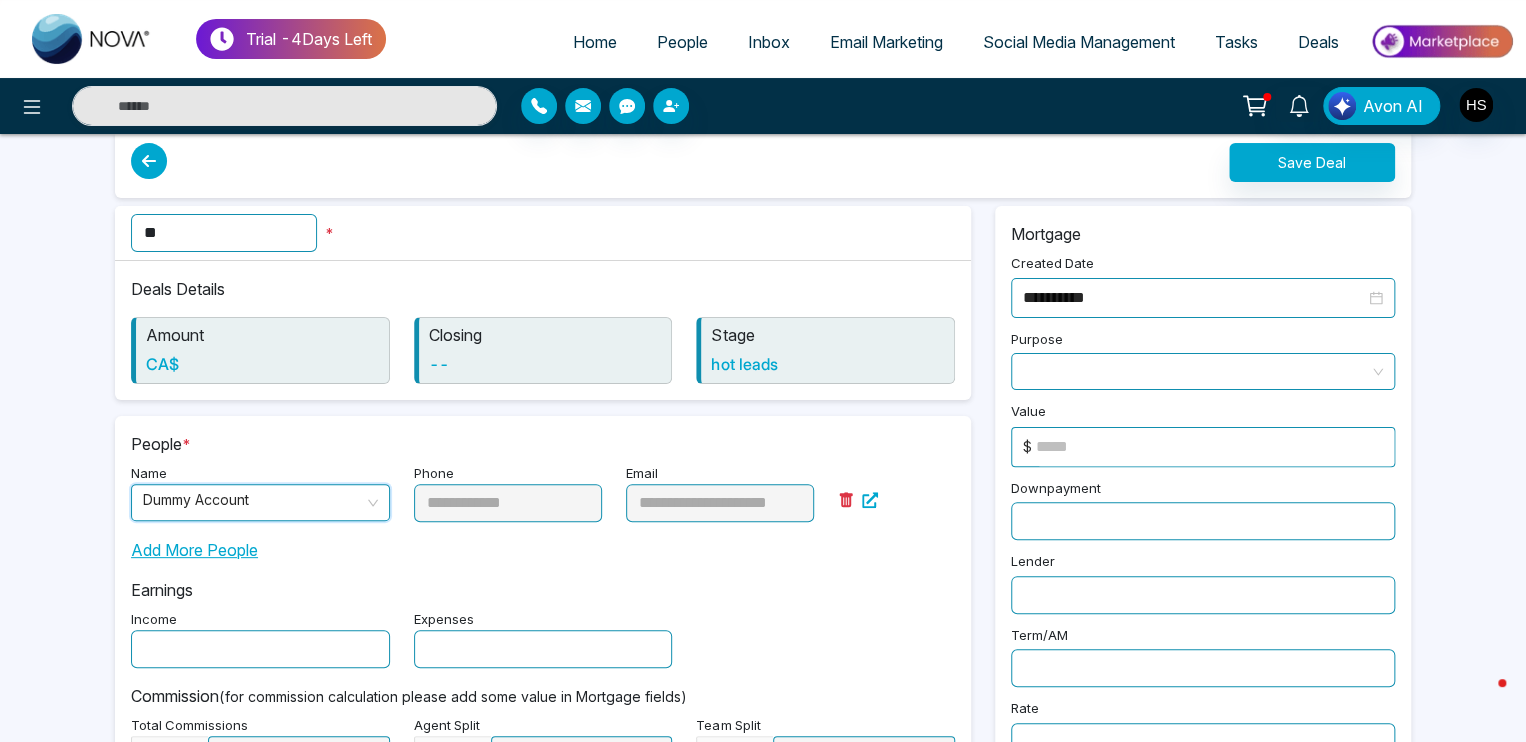 scroll, scrollTop: 0, scrollLeft: 0, axis: both 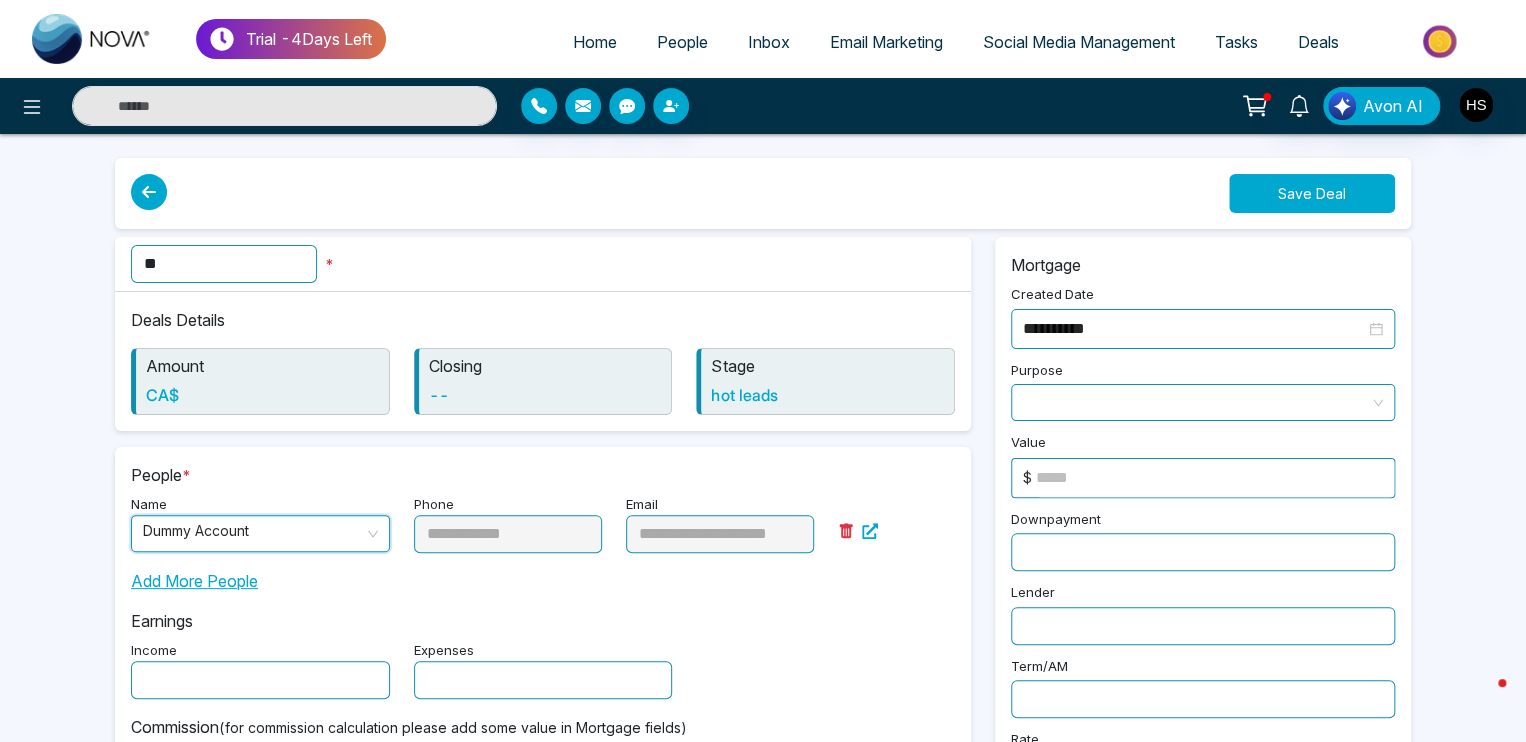 click on "Save Deal" at bounding box center (1312, 193) 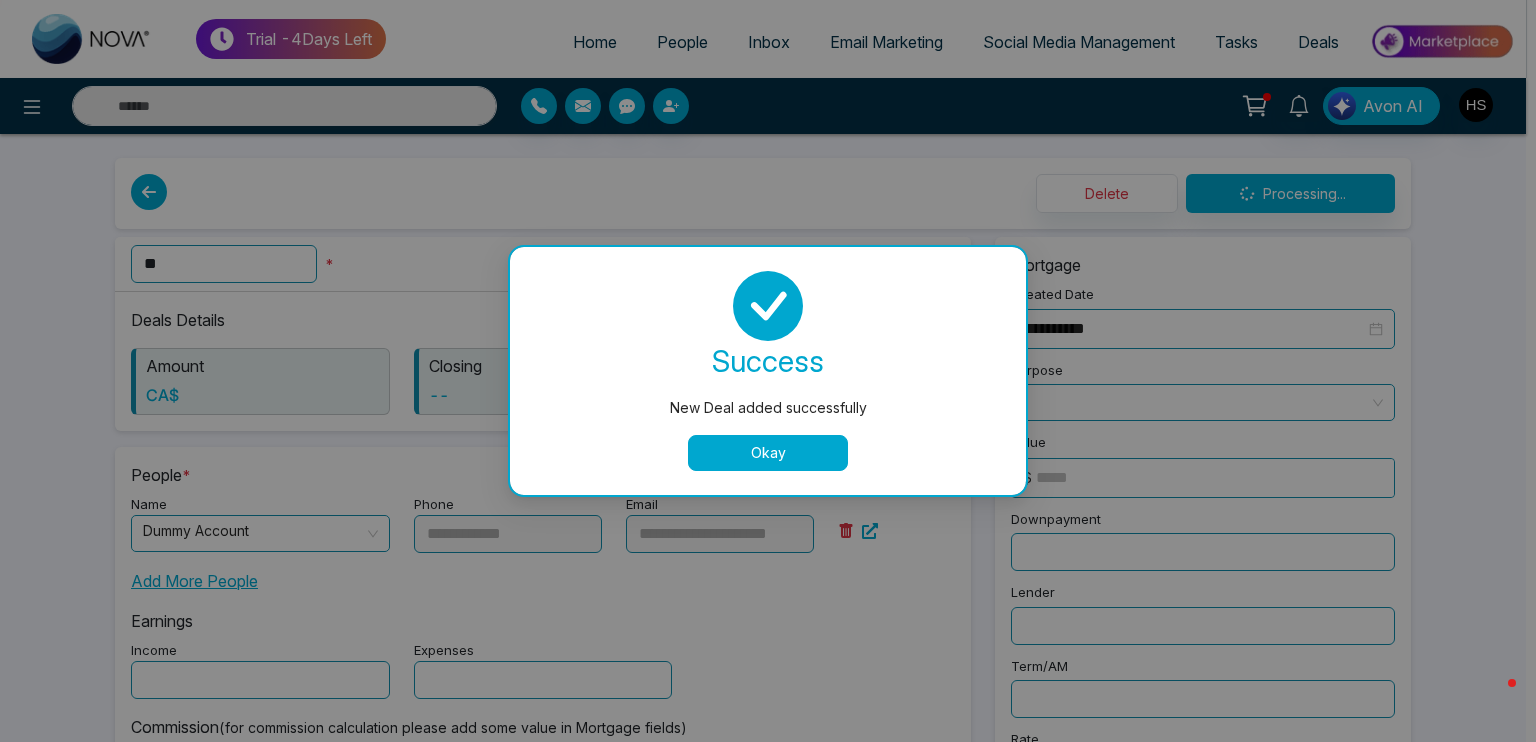click on "Okay" at bounding box center (768, 453) 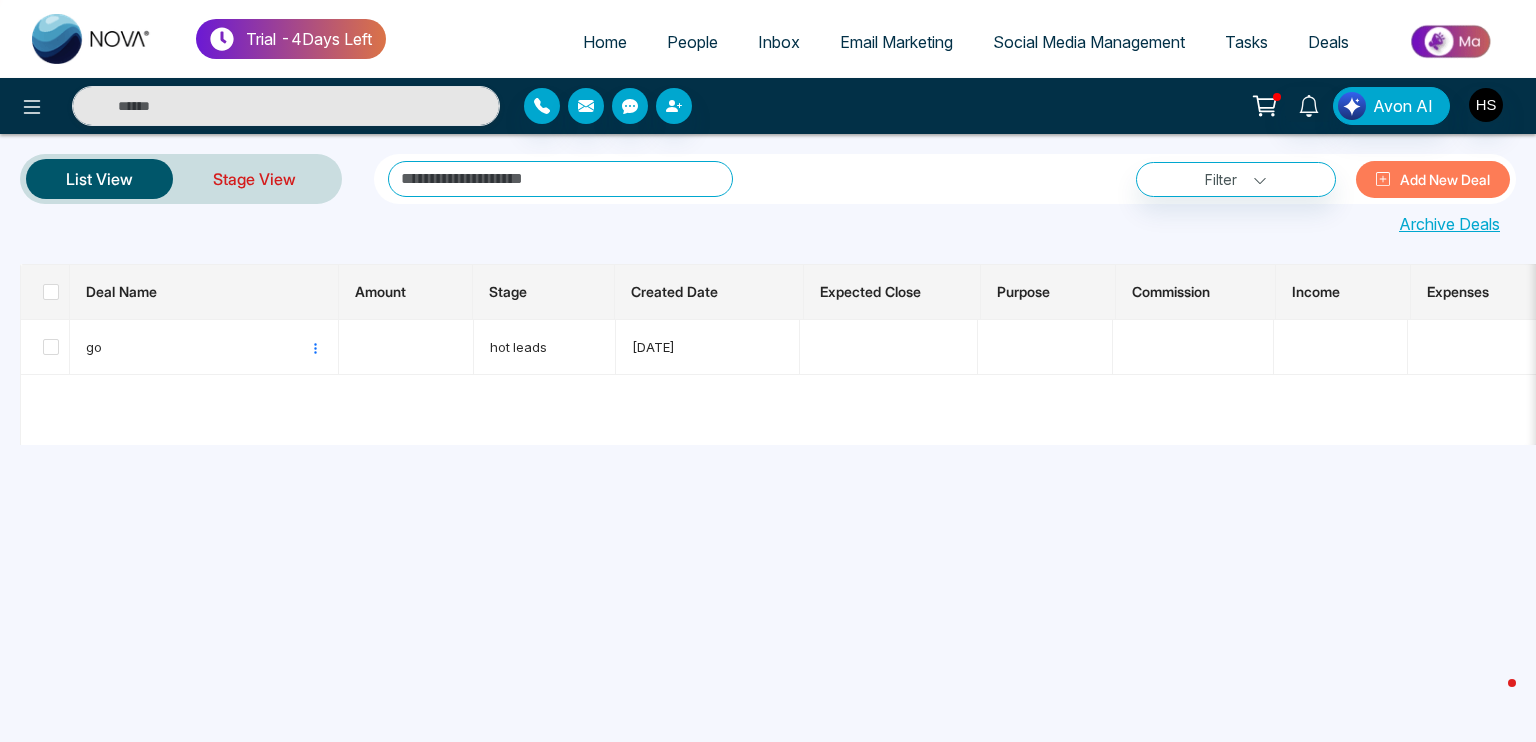 click on "Stage View" at bounding box center [254, 179] 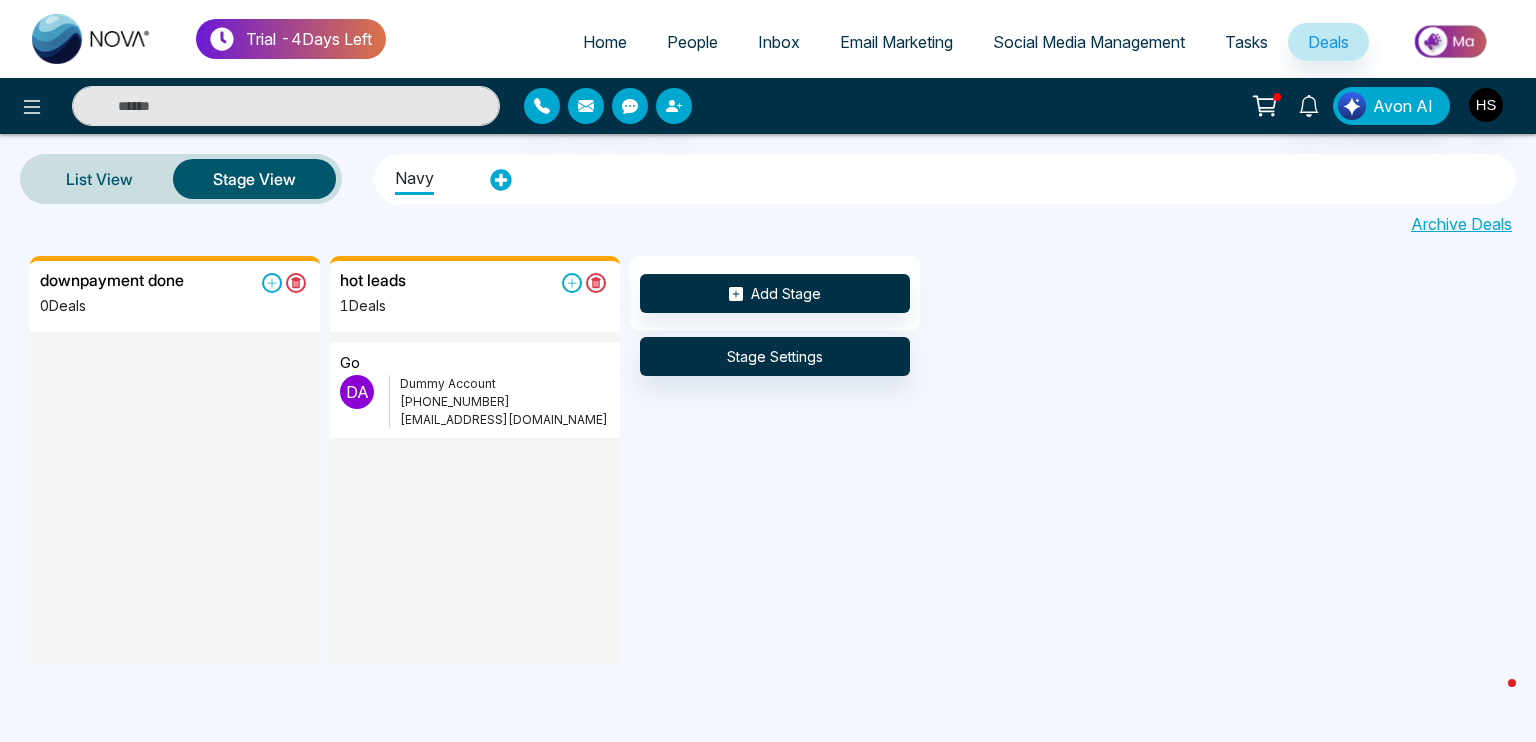 click on "Social Media Management" at bounding box center (1089, 42) 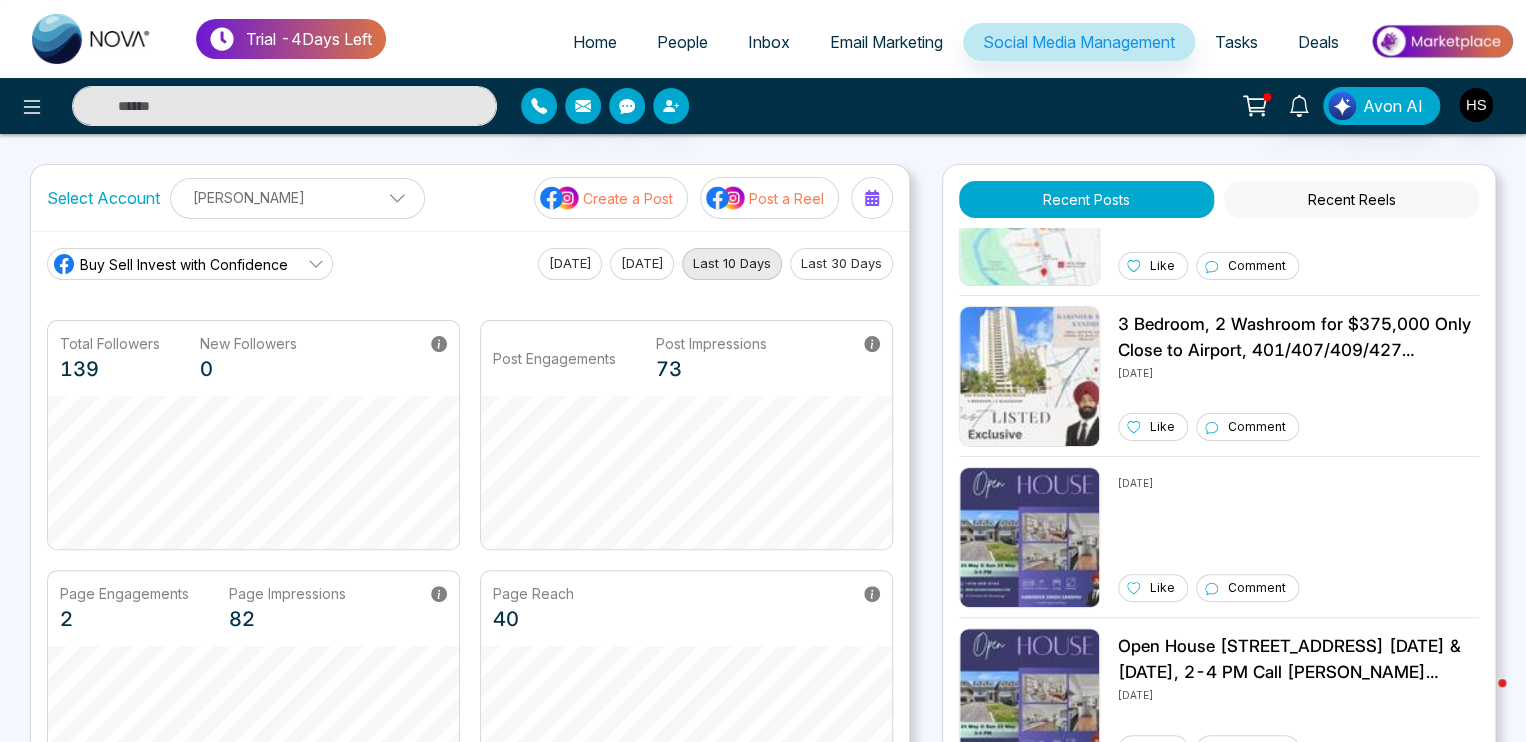 scroll, scrollTop: 900, scrollLeft: 0, axis: vertical 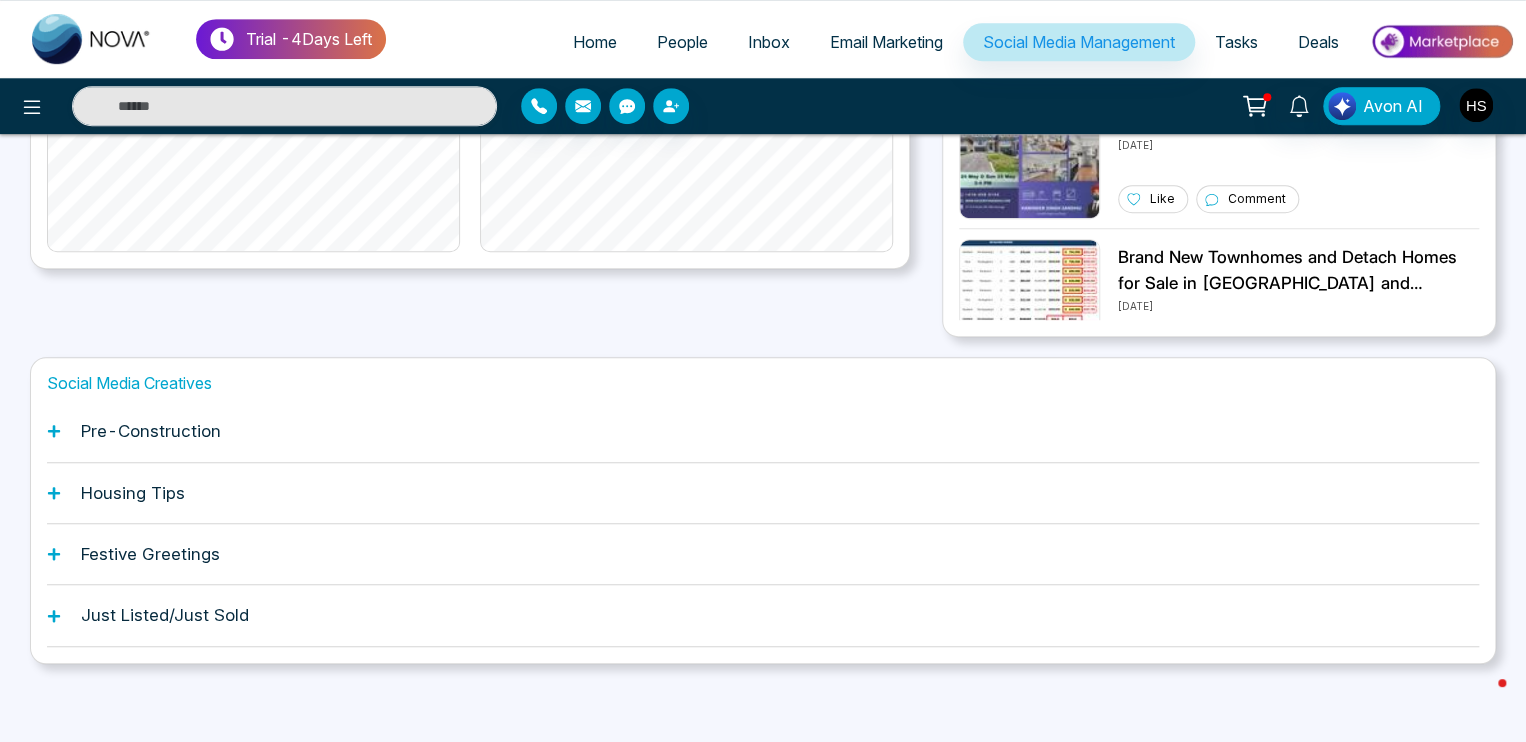 click on "Pre-Construction" at bounding box center [151, 431] 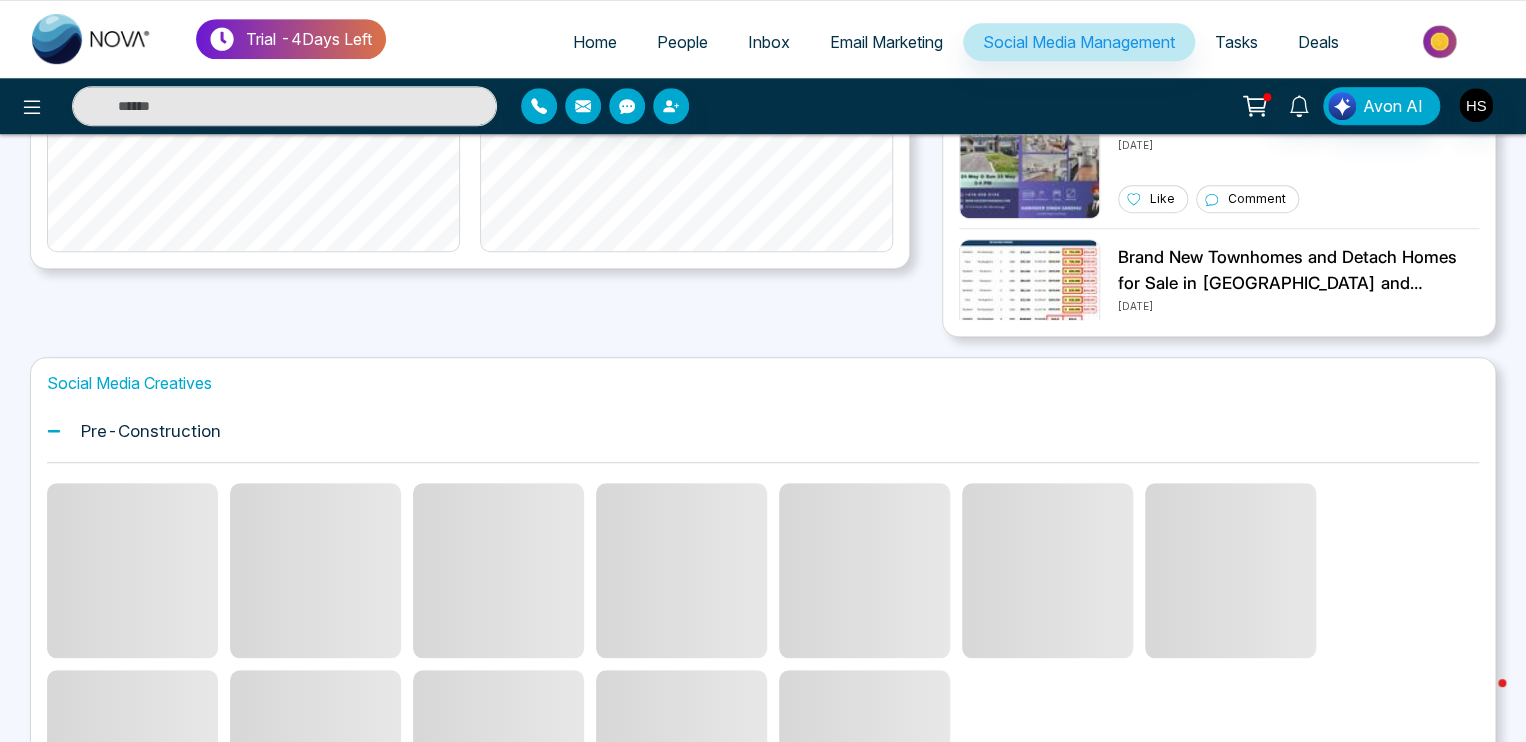 click on "Pre-Construction" at bounding box center [763, 431] 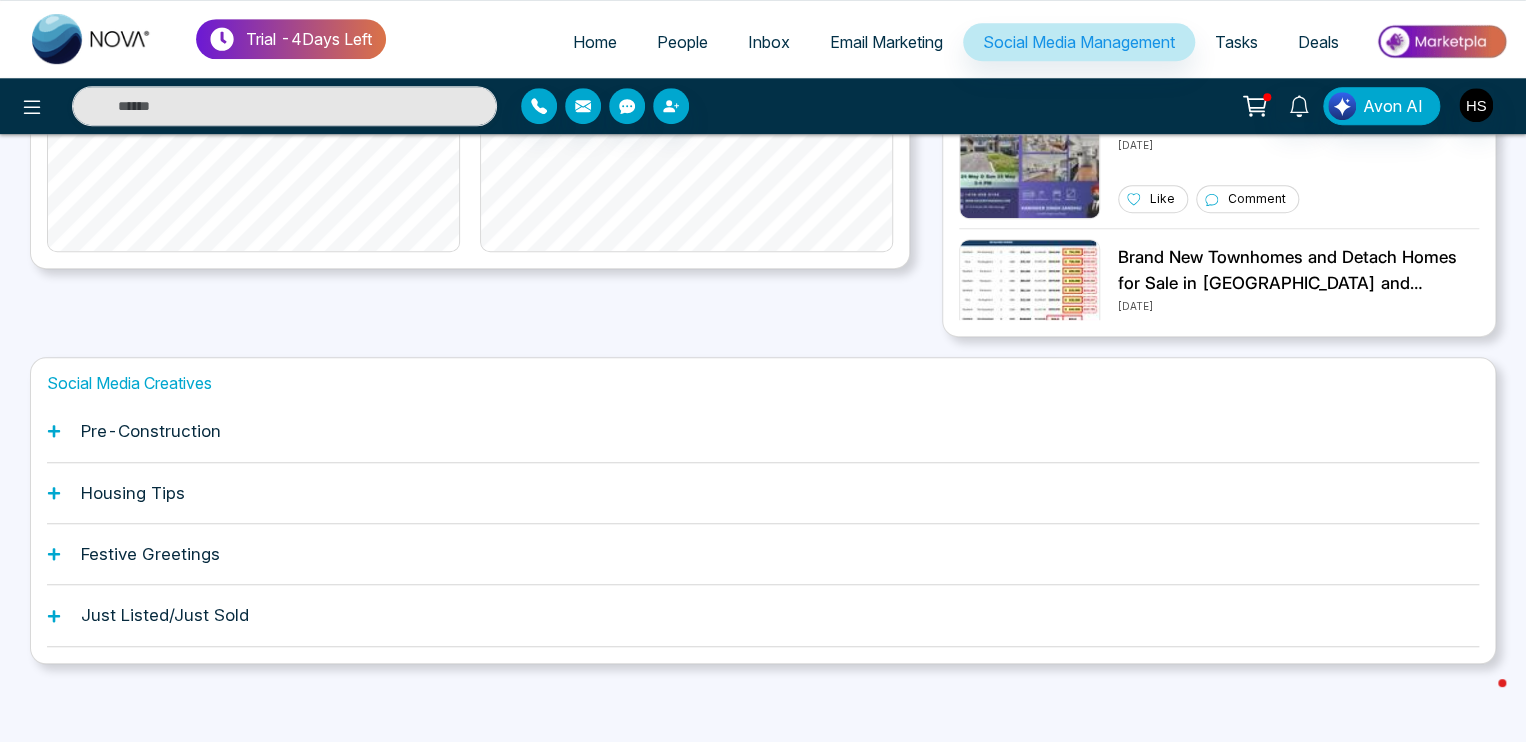 click on "Housing Tips" at bounding box center [133, 493] 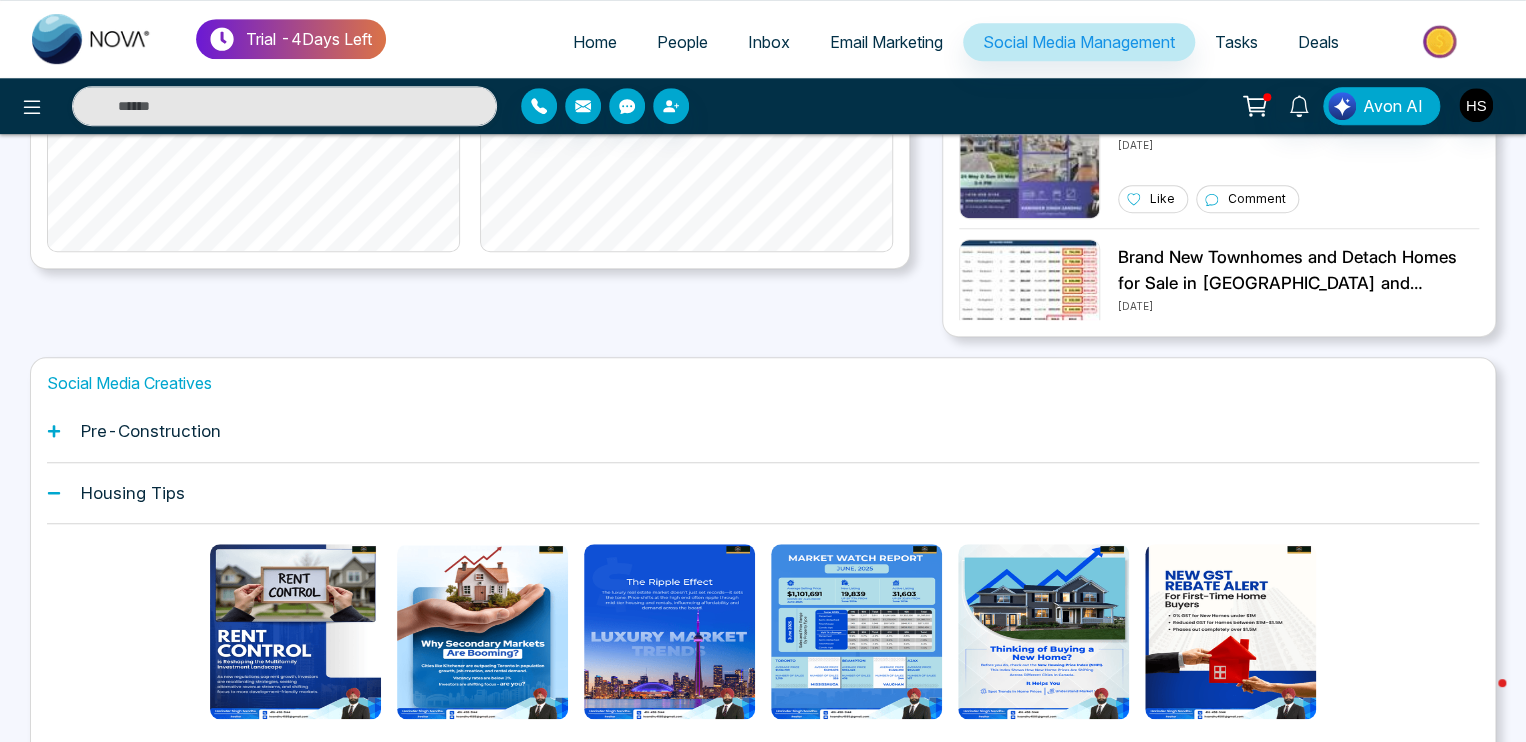 click on "Housing Tips" at bounding box center [133, 493] 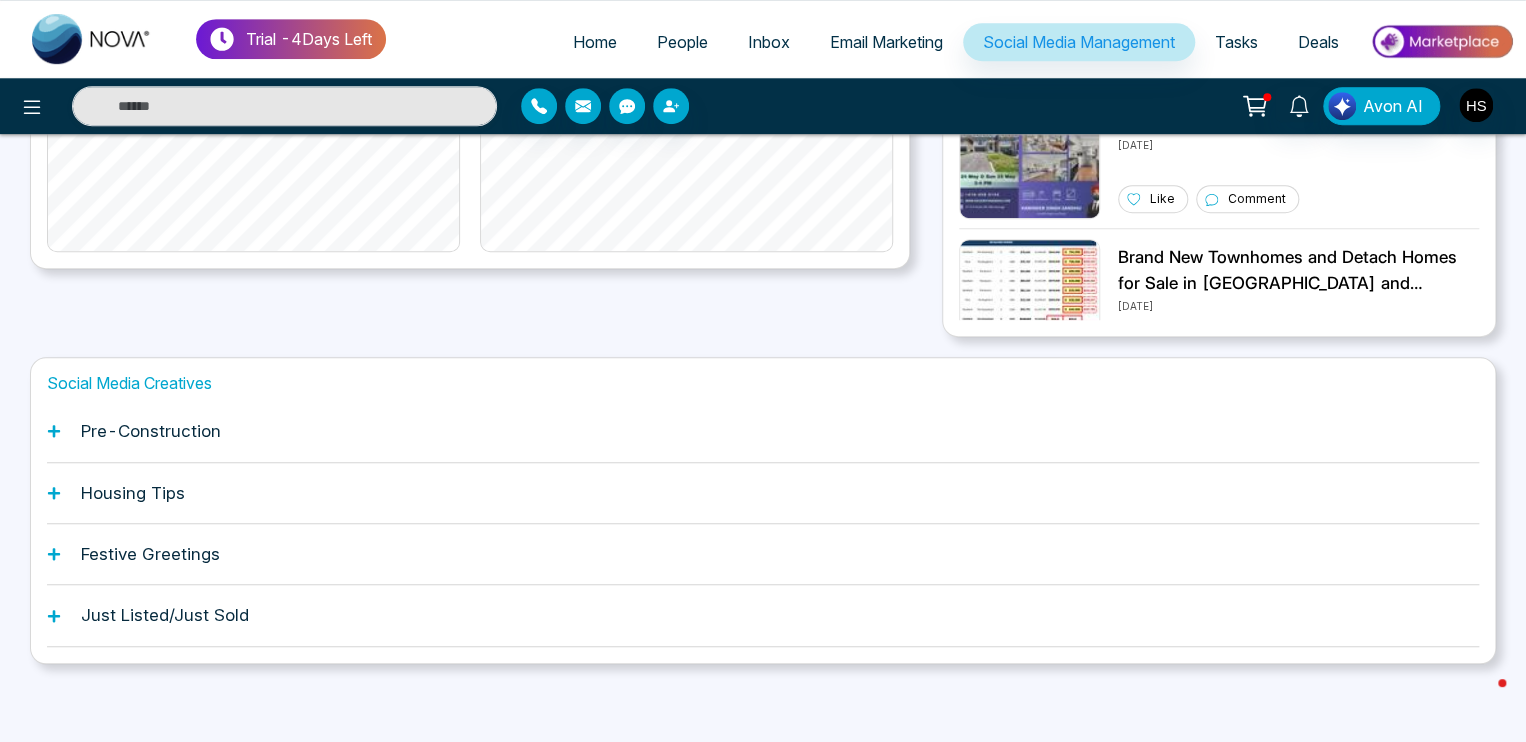 click on "Just Listed/Just Sold" at bounding box center (165, 615) 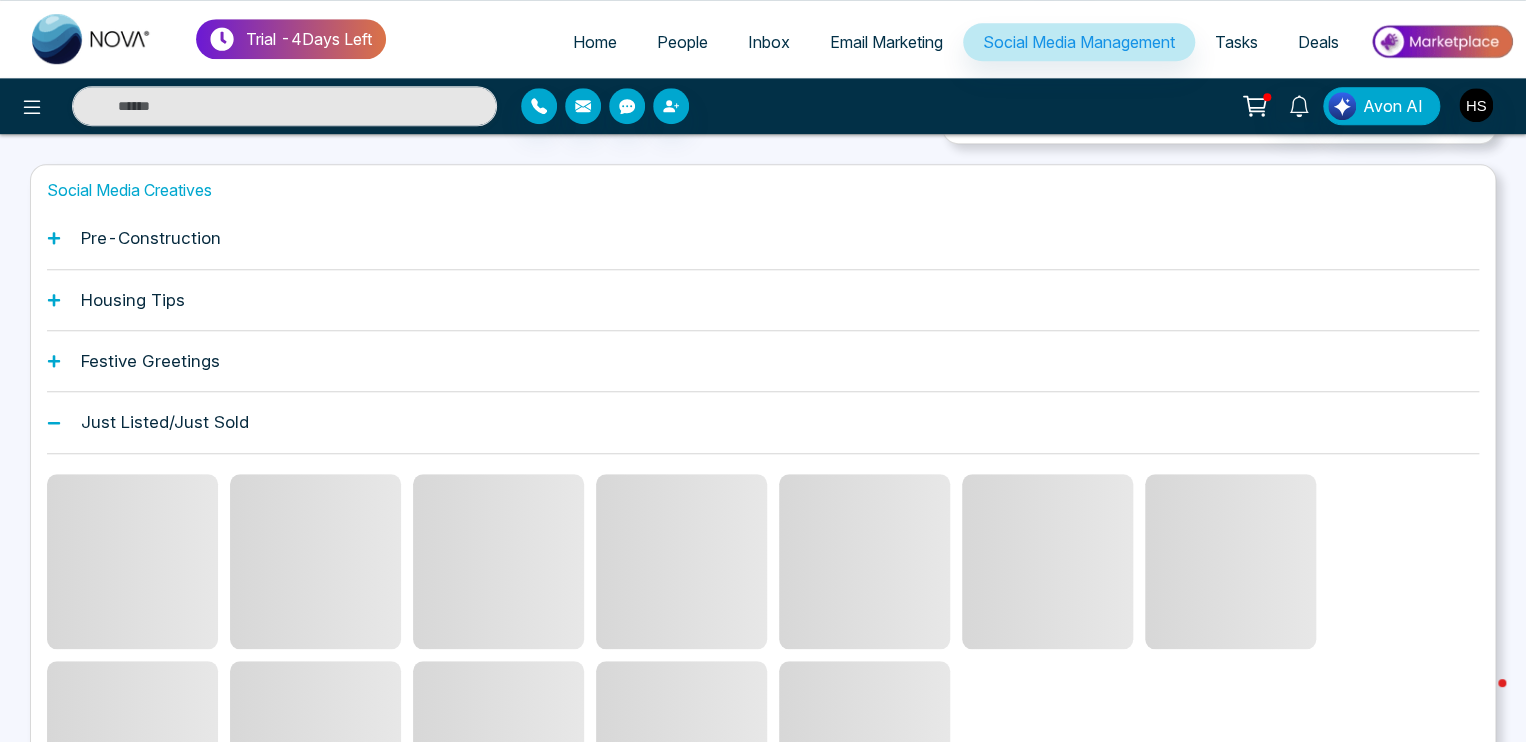 scroll, scrollTop: 748, scrollLeft: 0, axis: vertical 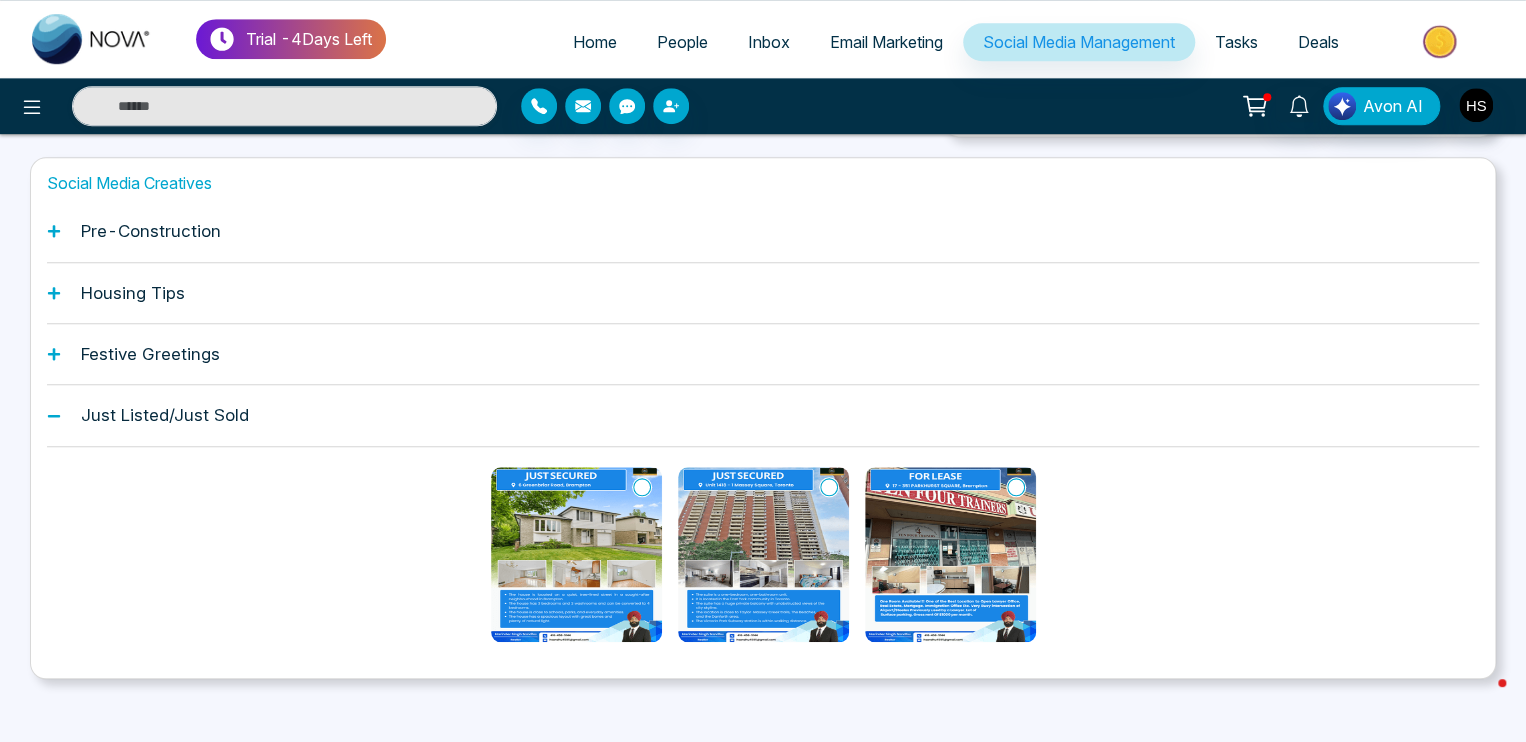 click on "Email Marketing" at bounding box center [886, 42] 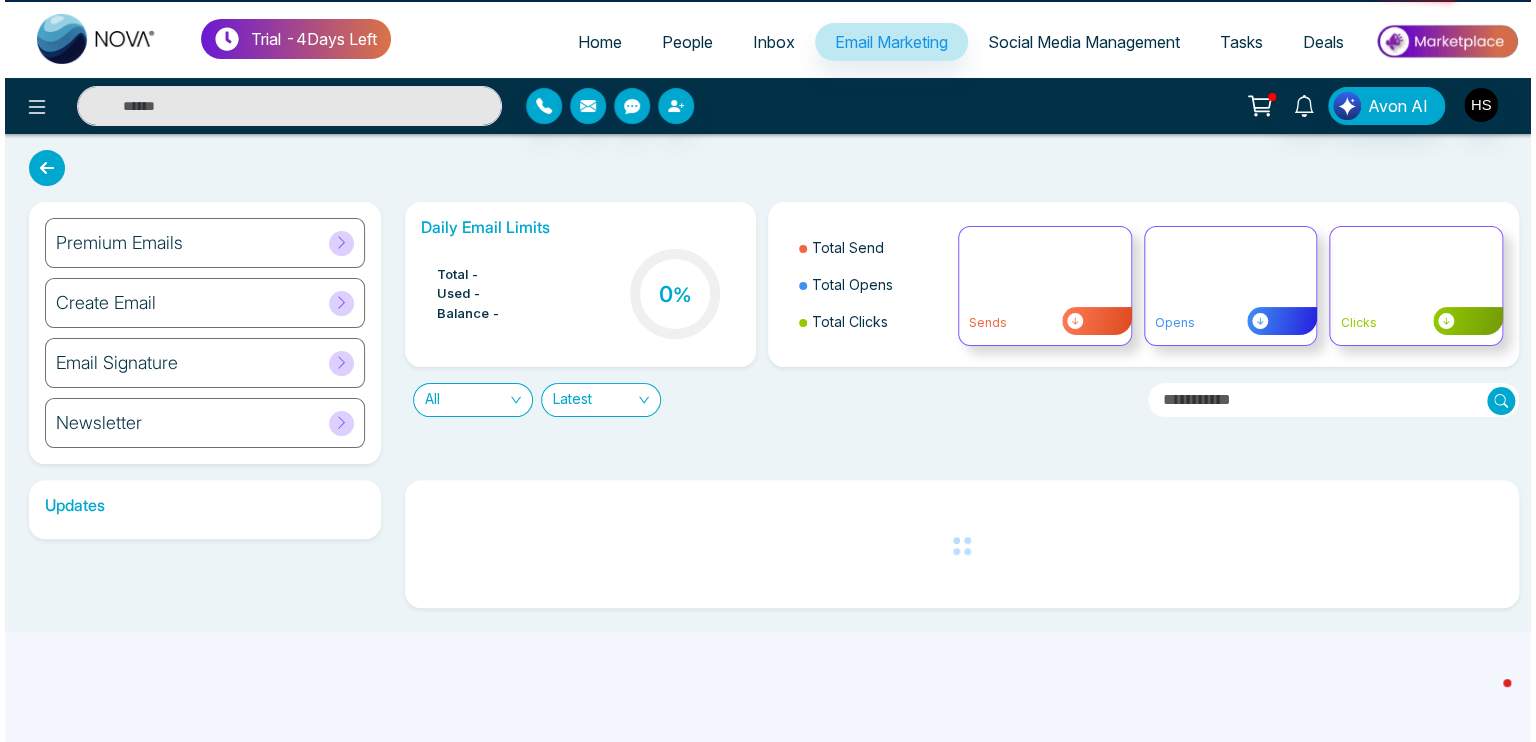 scroll, scrollTop: 0, scrollLeft: 0, axis: both 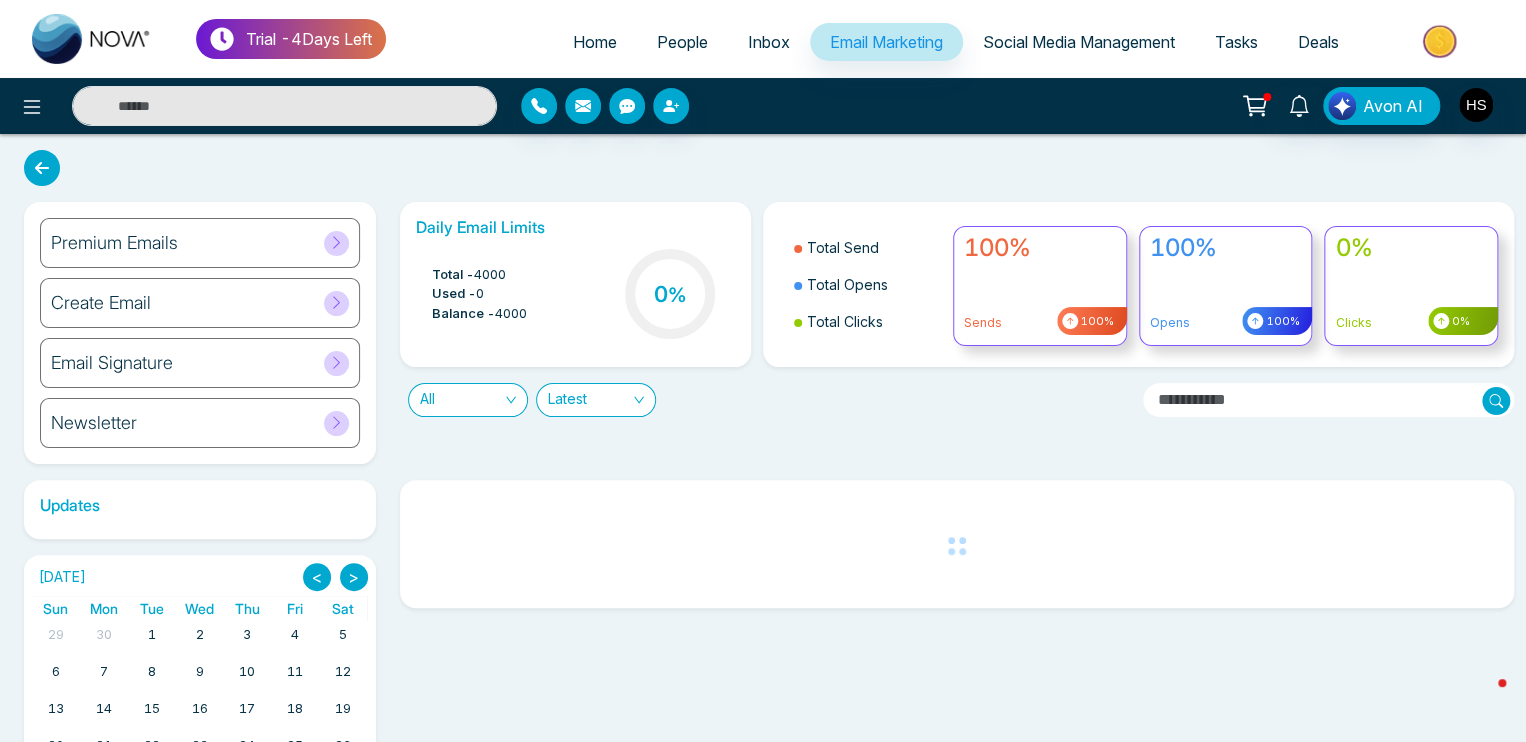 click on "Home" at bounding box center (595, 42) 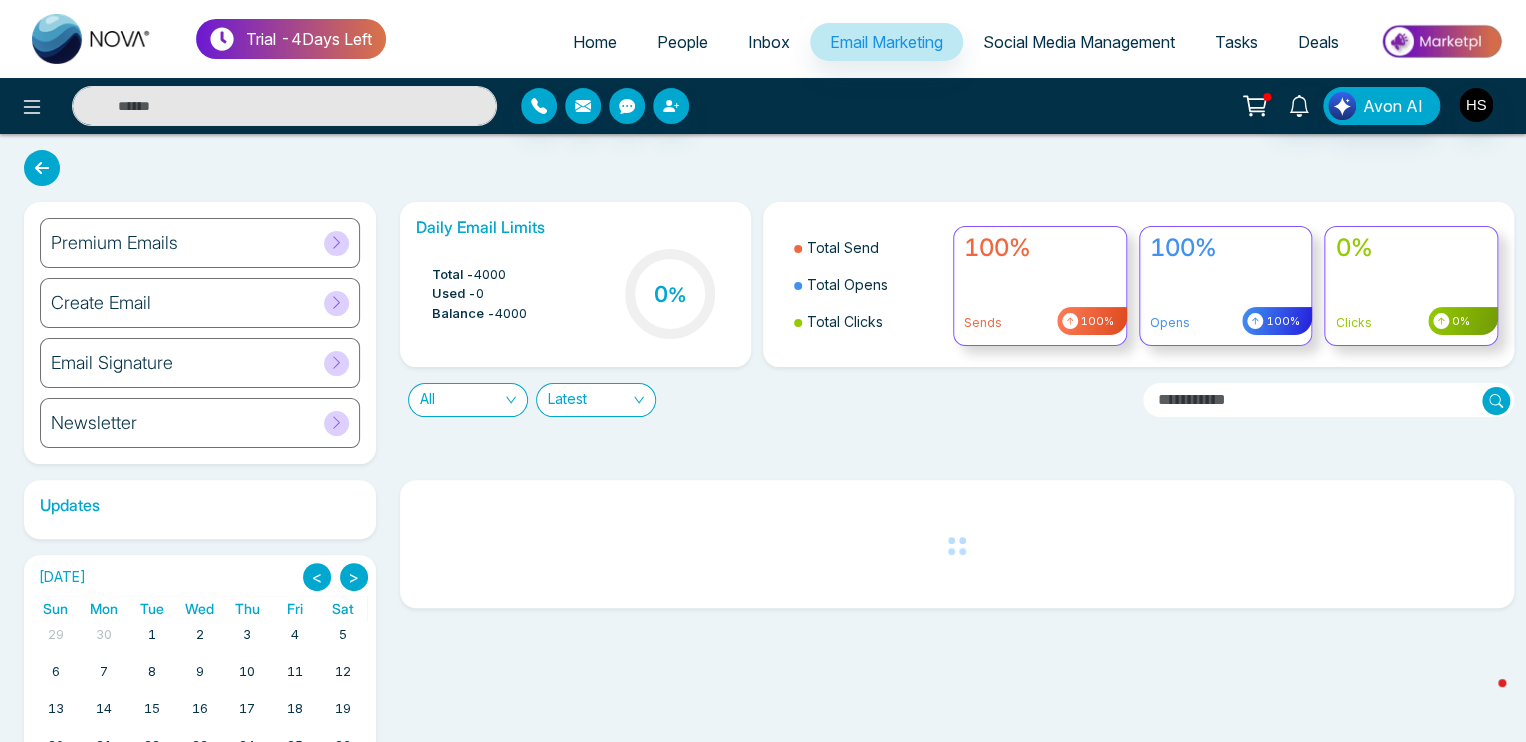 select on "*" 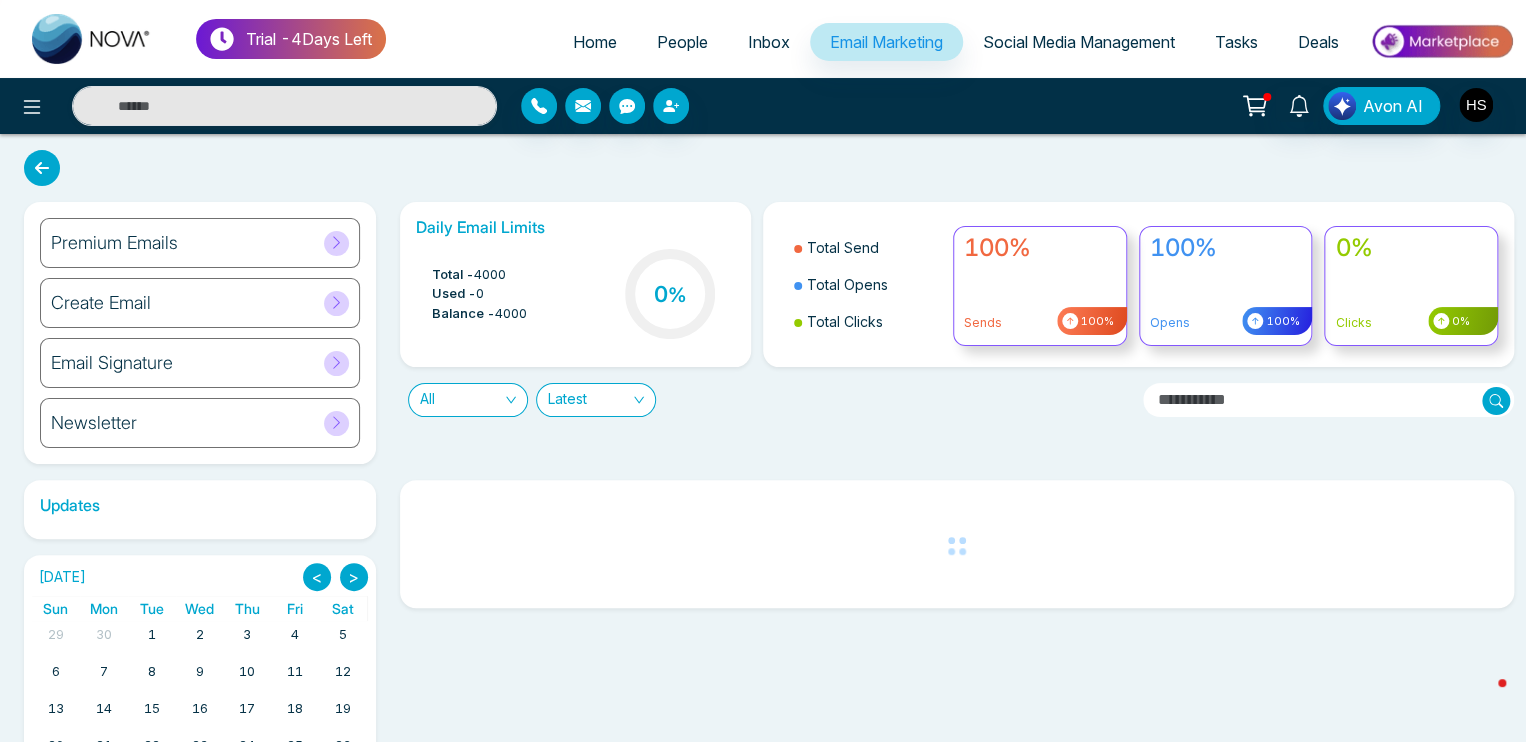 select on "*" 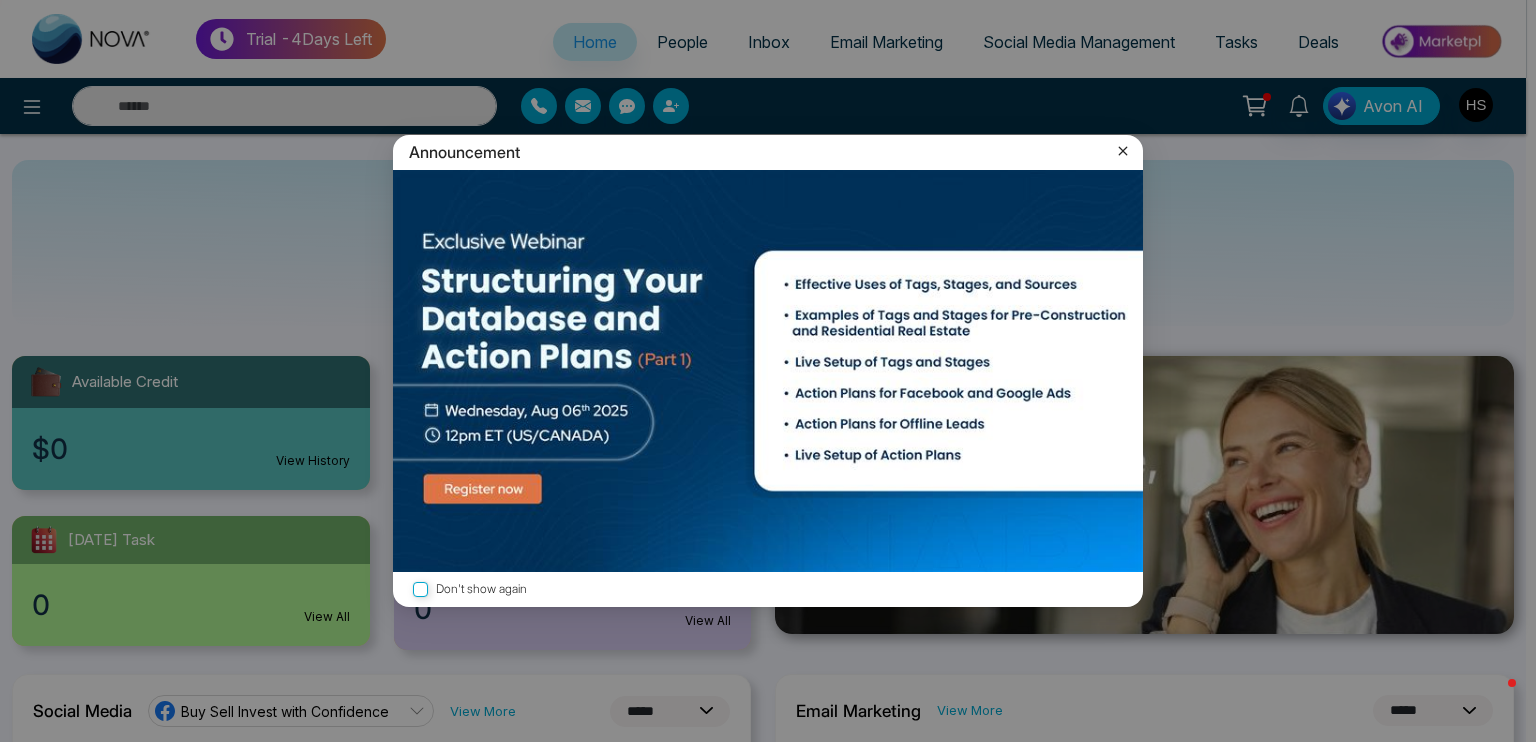 click 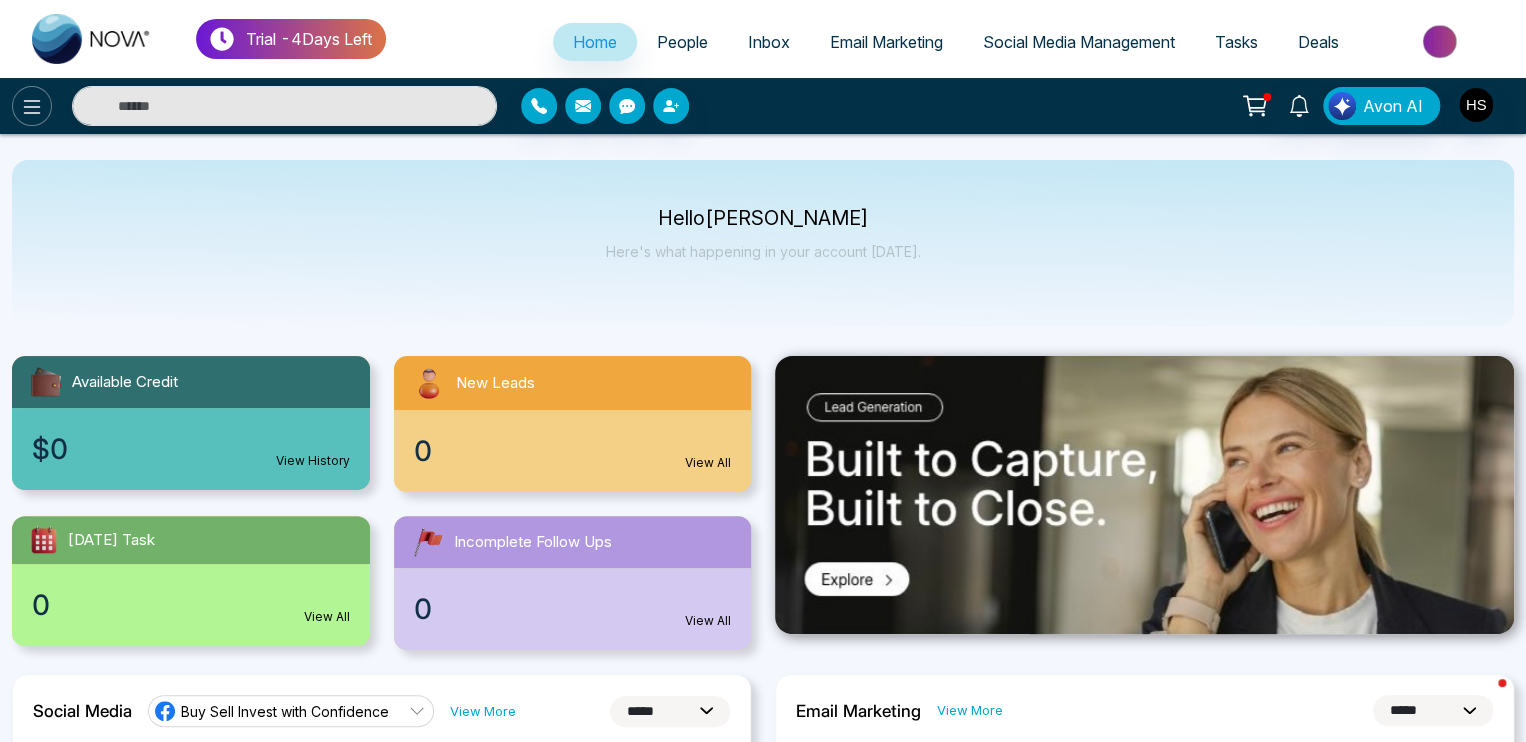 click 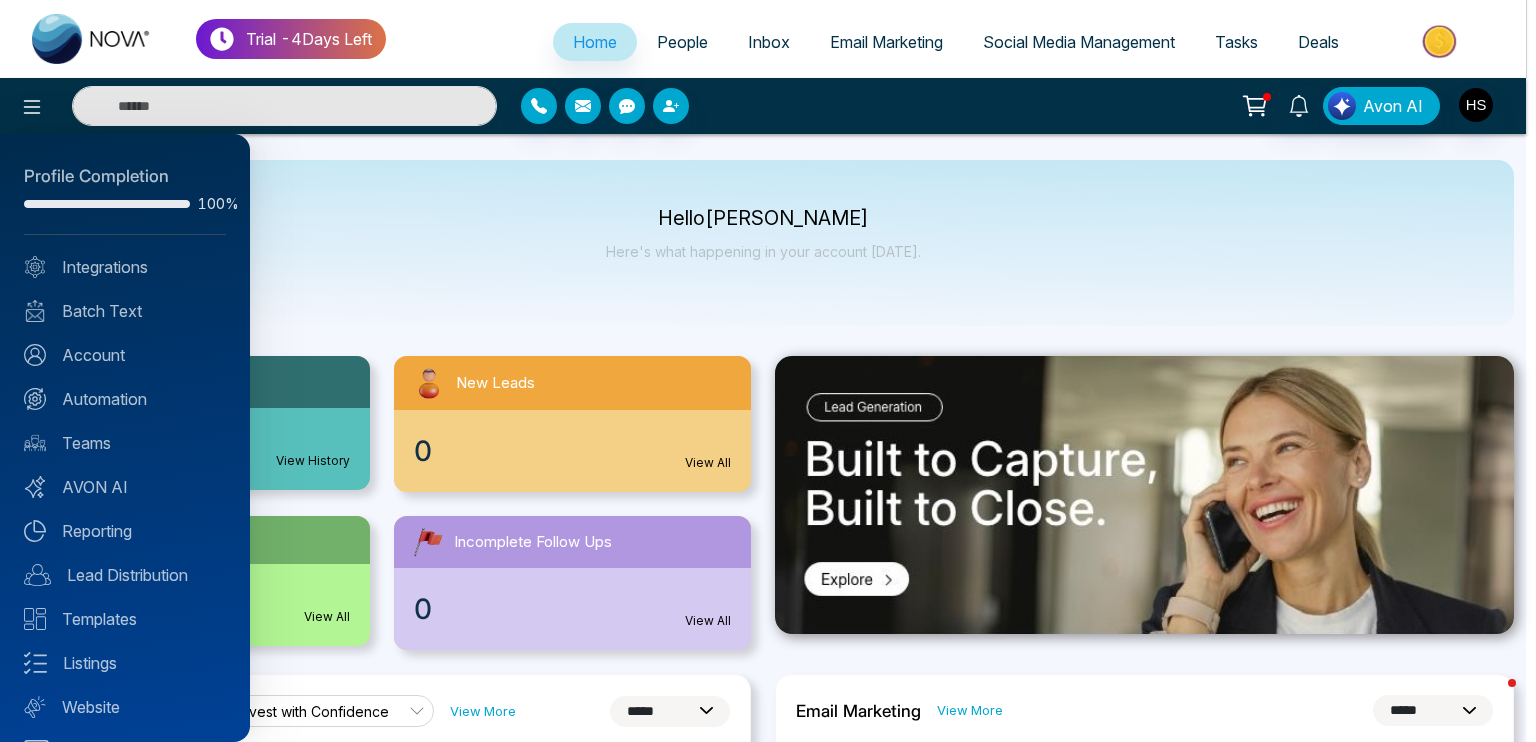 scroll, scrollTop: 43, scrollLeft: 0, axis: vertical 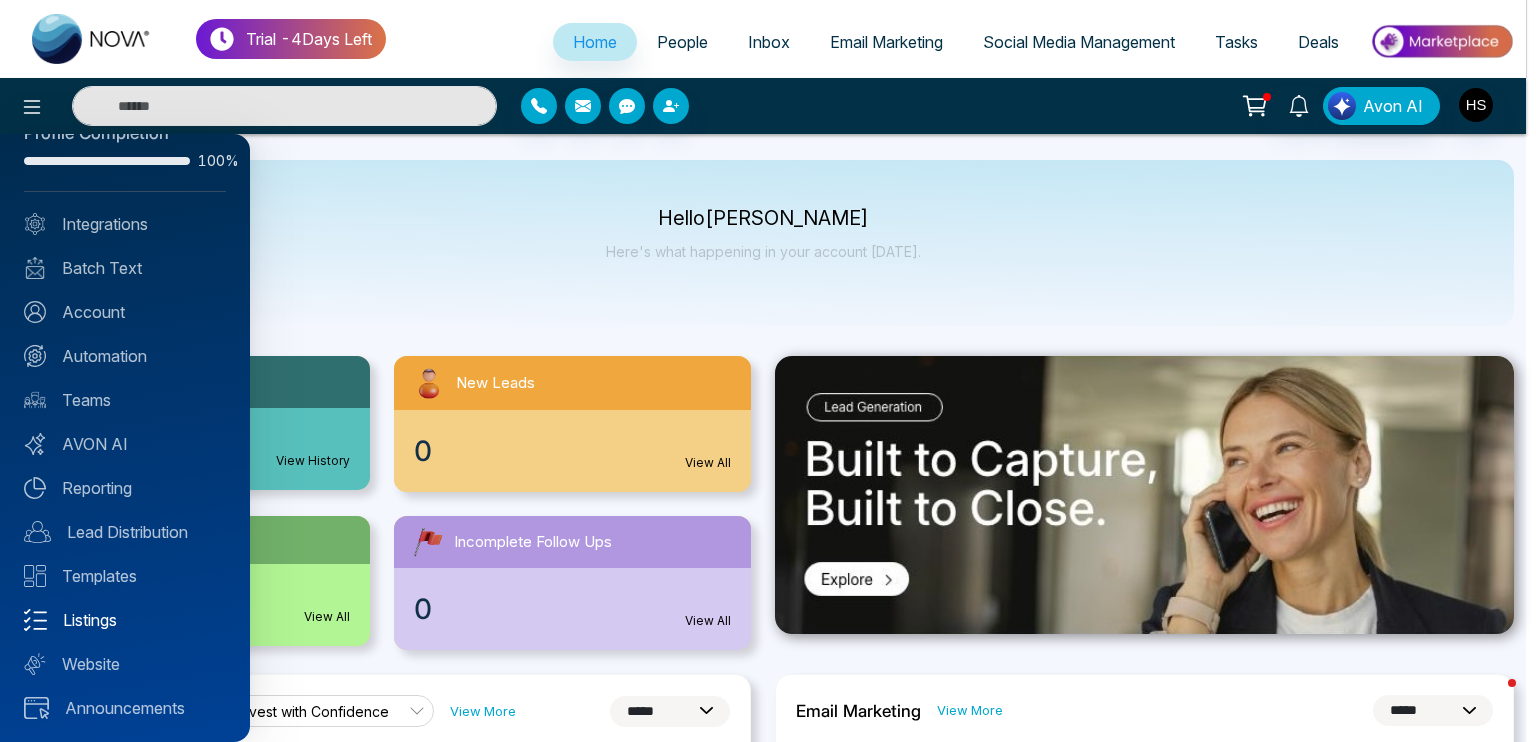 click on "Listings" at bounding box center (125, 620) 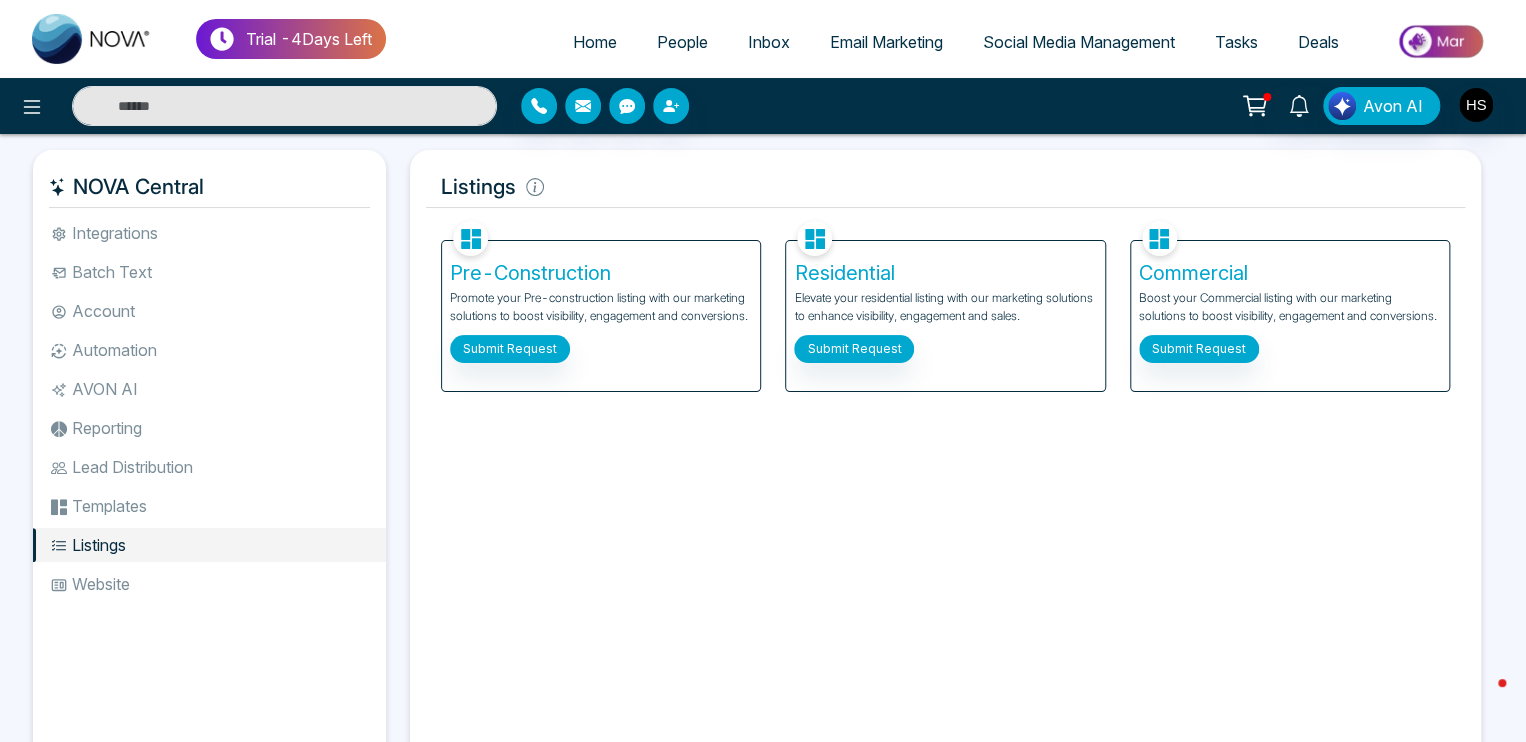 click on "Integrations" at bounding box center [209, 233] 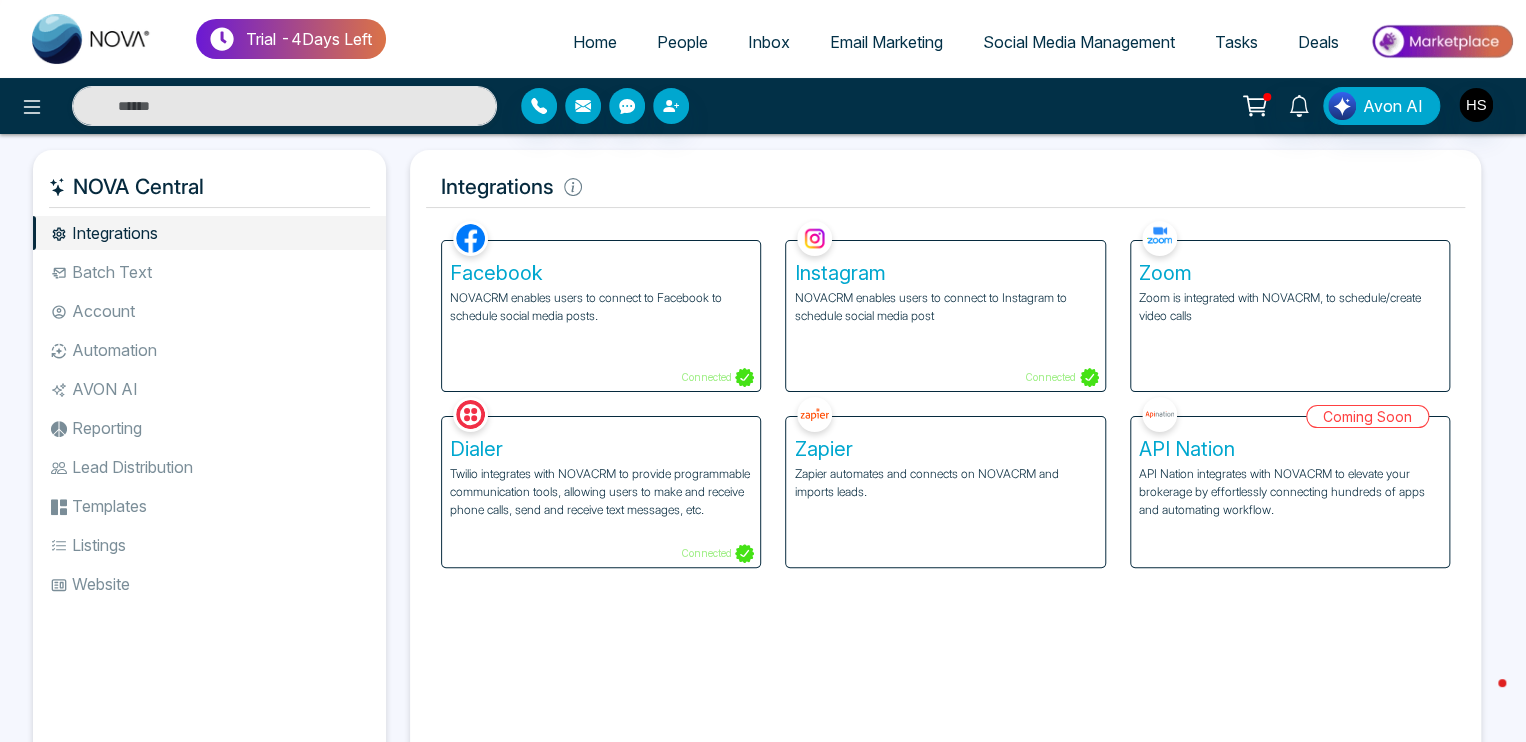 click on "Website" at bounding box center [209, 584] 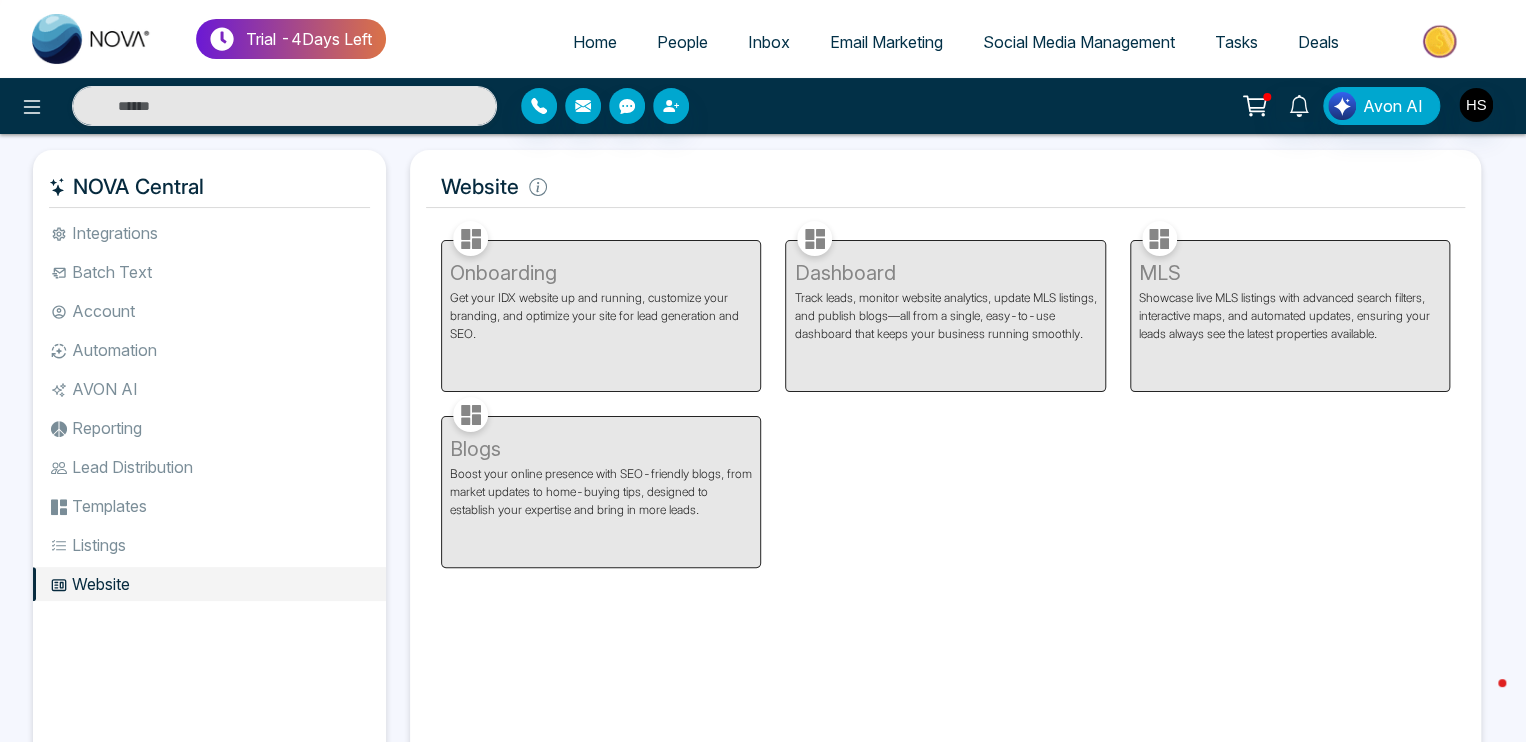 click on "Listings" at bounding box center (209, 545) 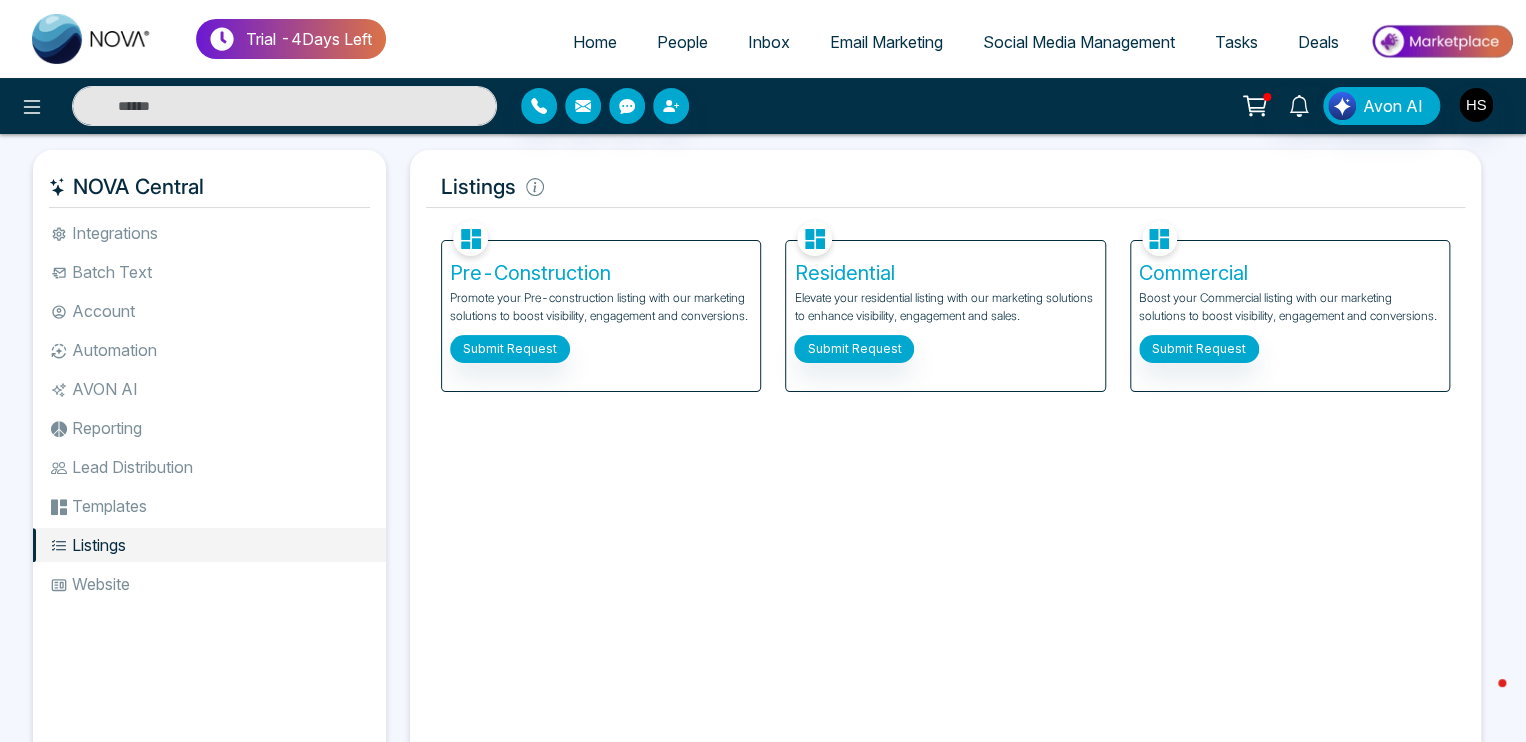 click on "Templates" at bounding box center [209, 506] 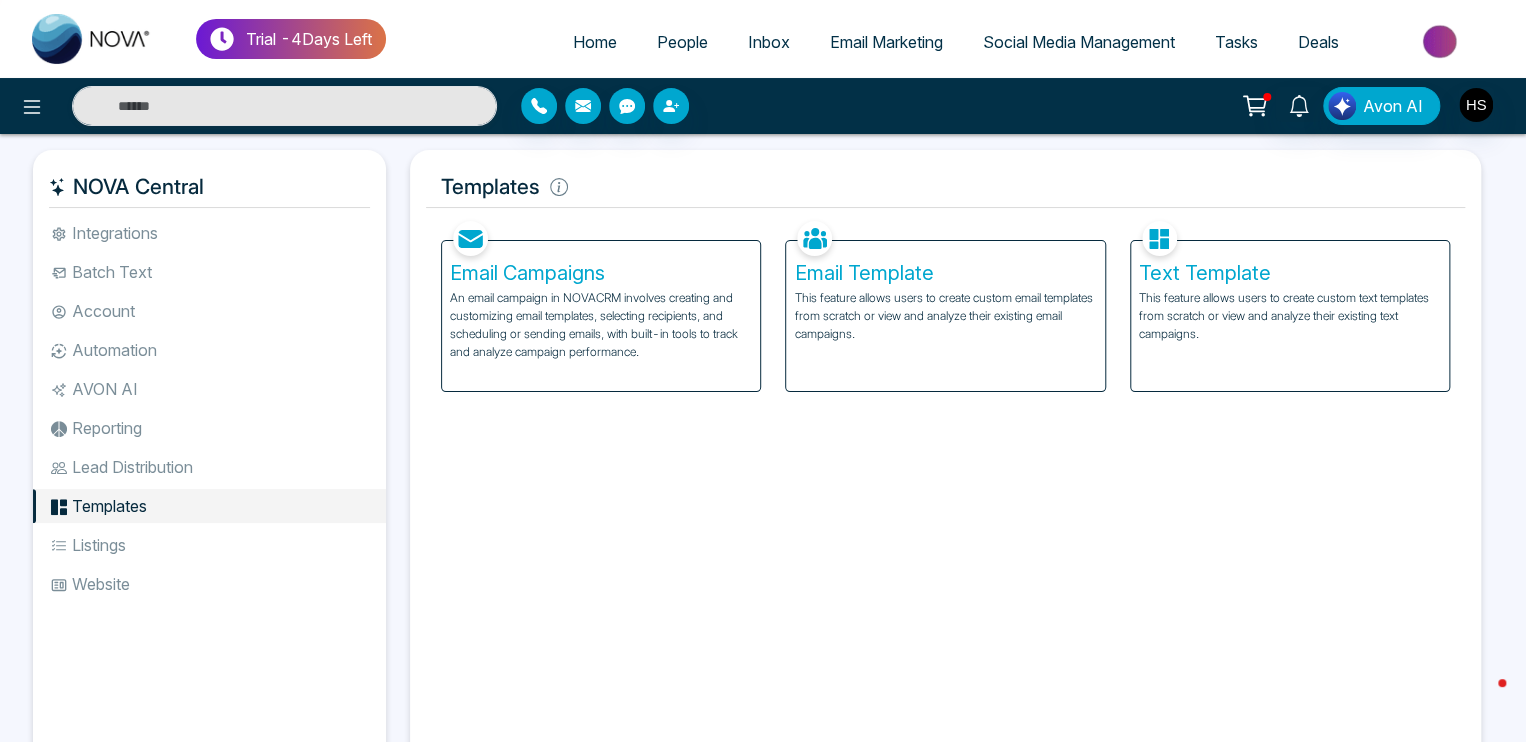 click on "Lead Distribution" at bounding box center [209, 467] 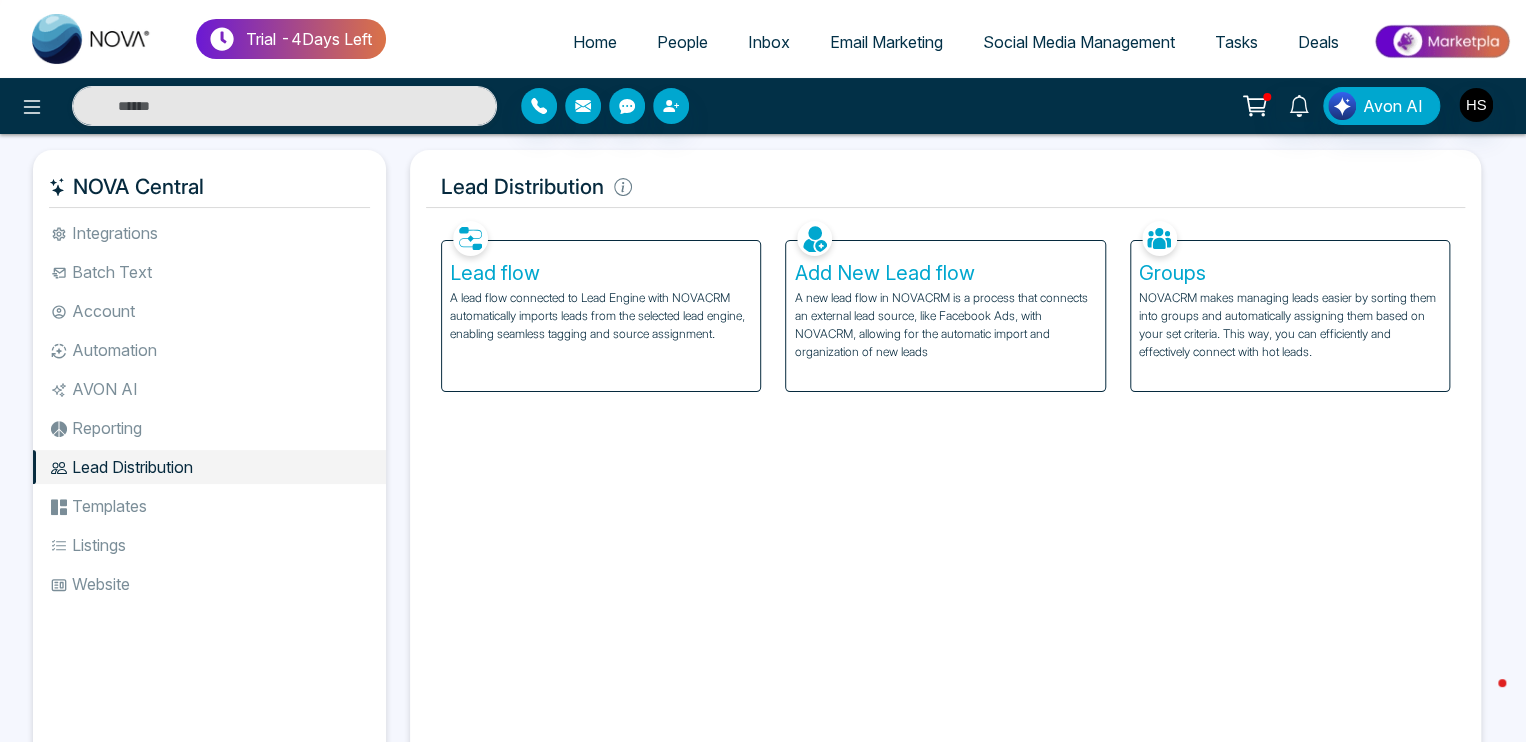 click on "Reporting" at bounding box center (209, 428) 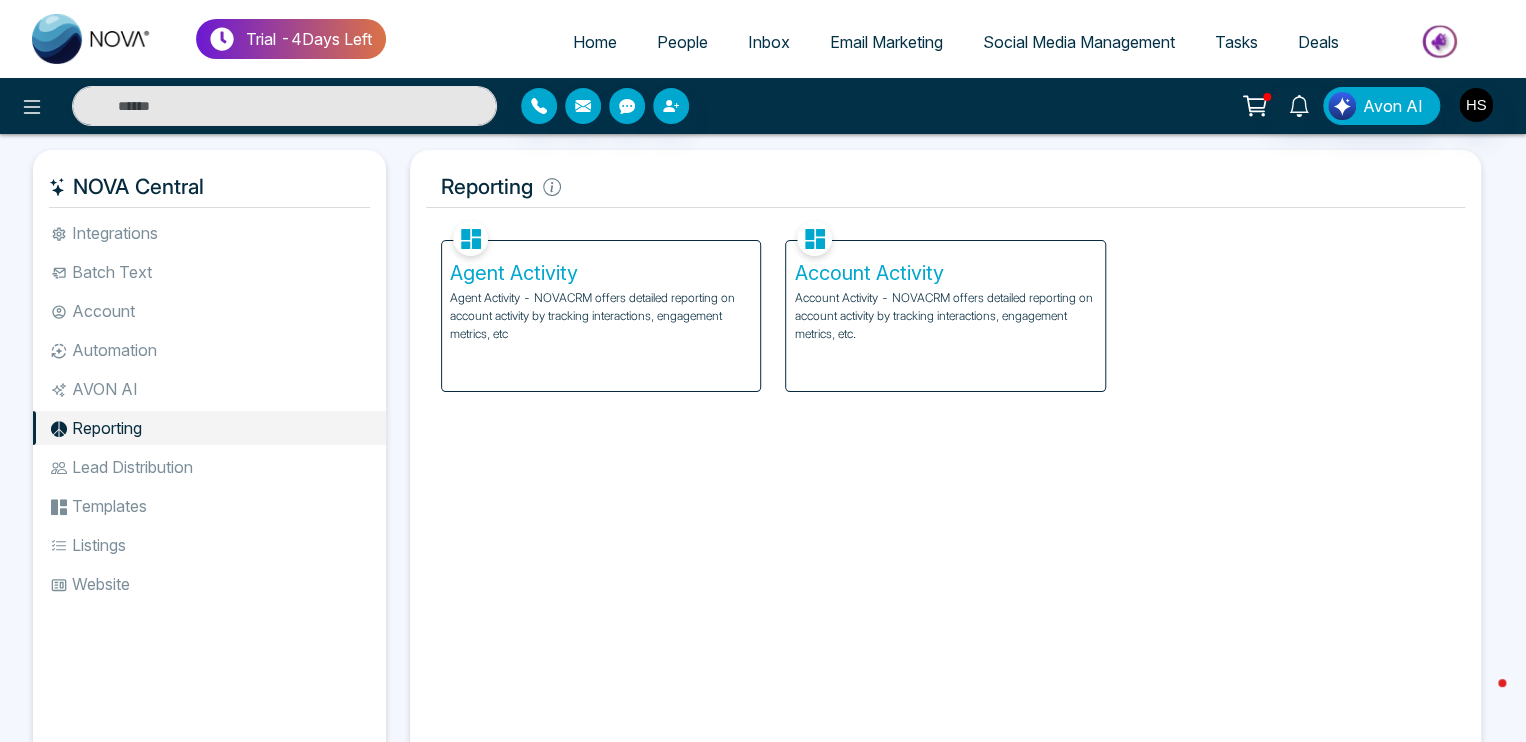 click on "AVON AI" at bounding box center [209, 389] 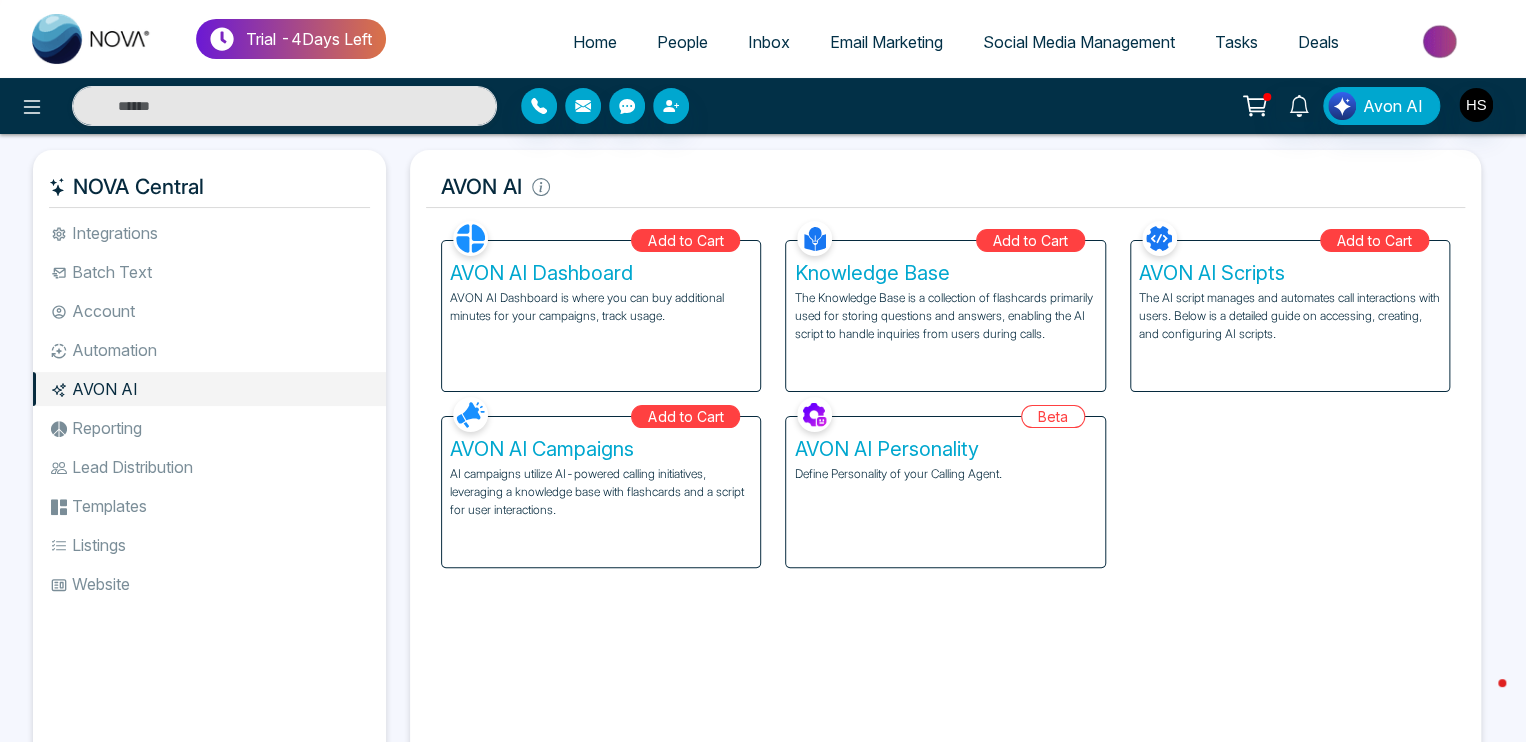 click on "Automation" at bounding box center [209, 350] 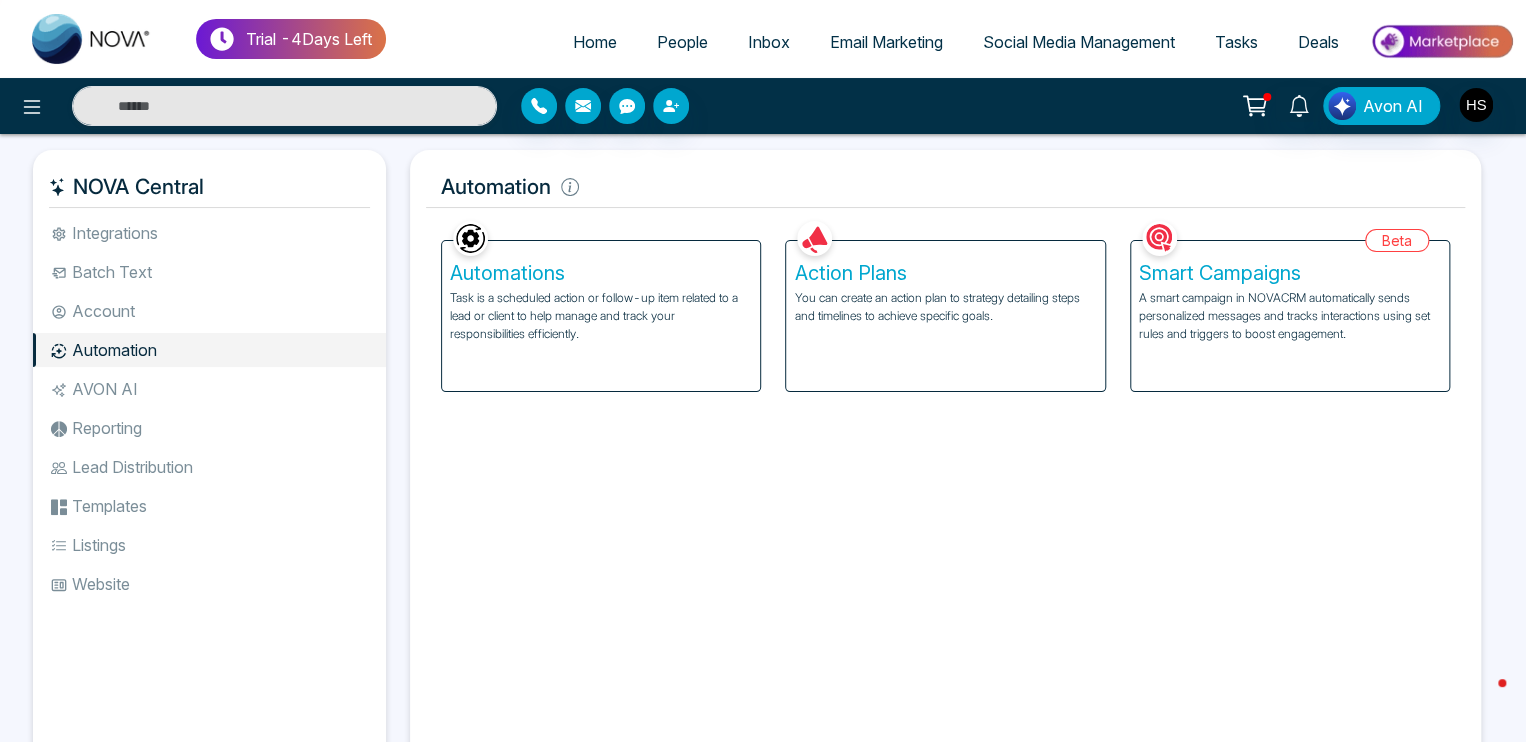 click on "Account" at bounding box center [209, 311] 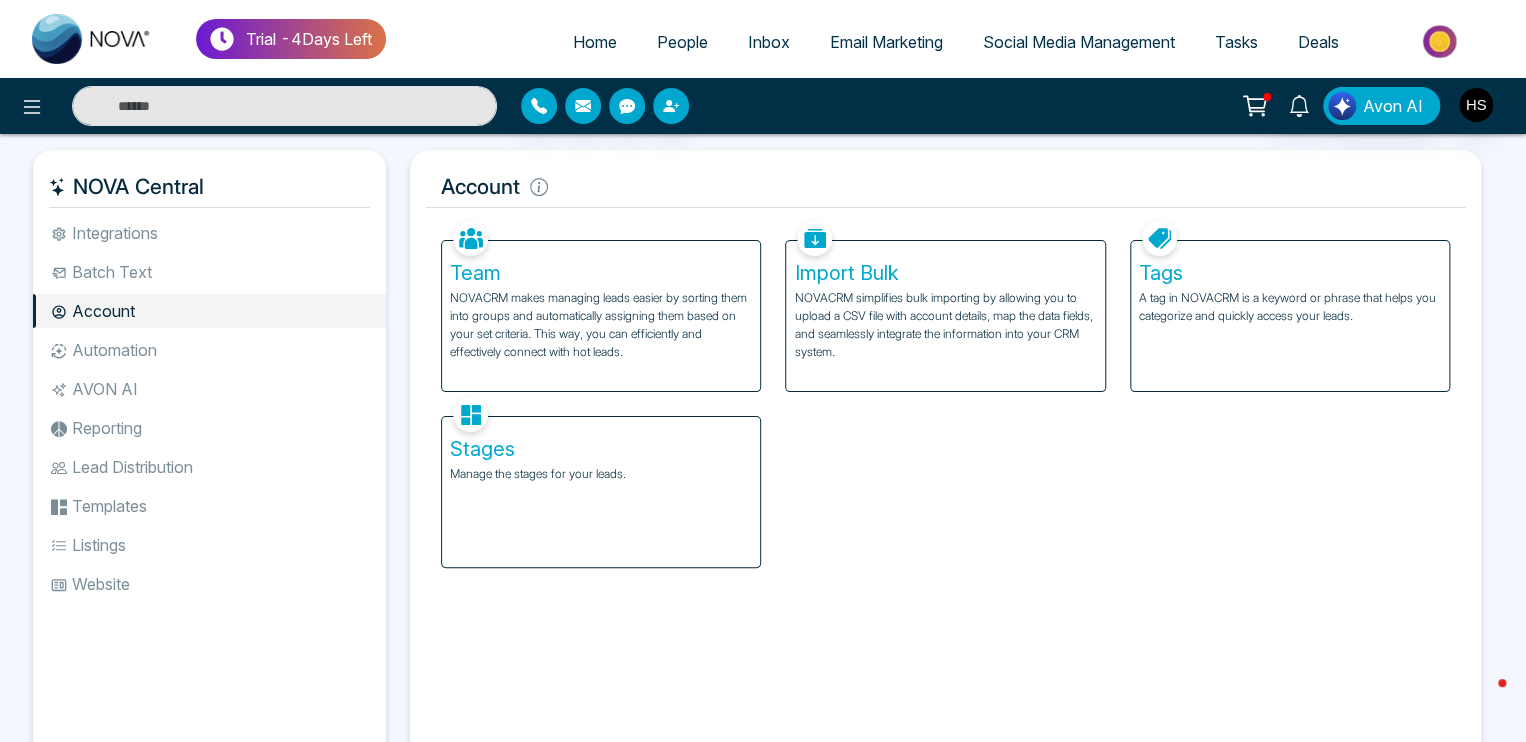 click on "Batch Text" at bounding box center [209, 272] 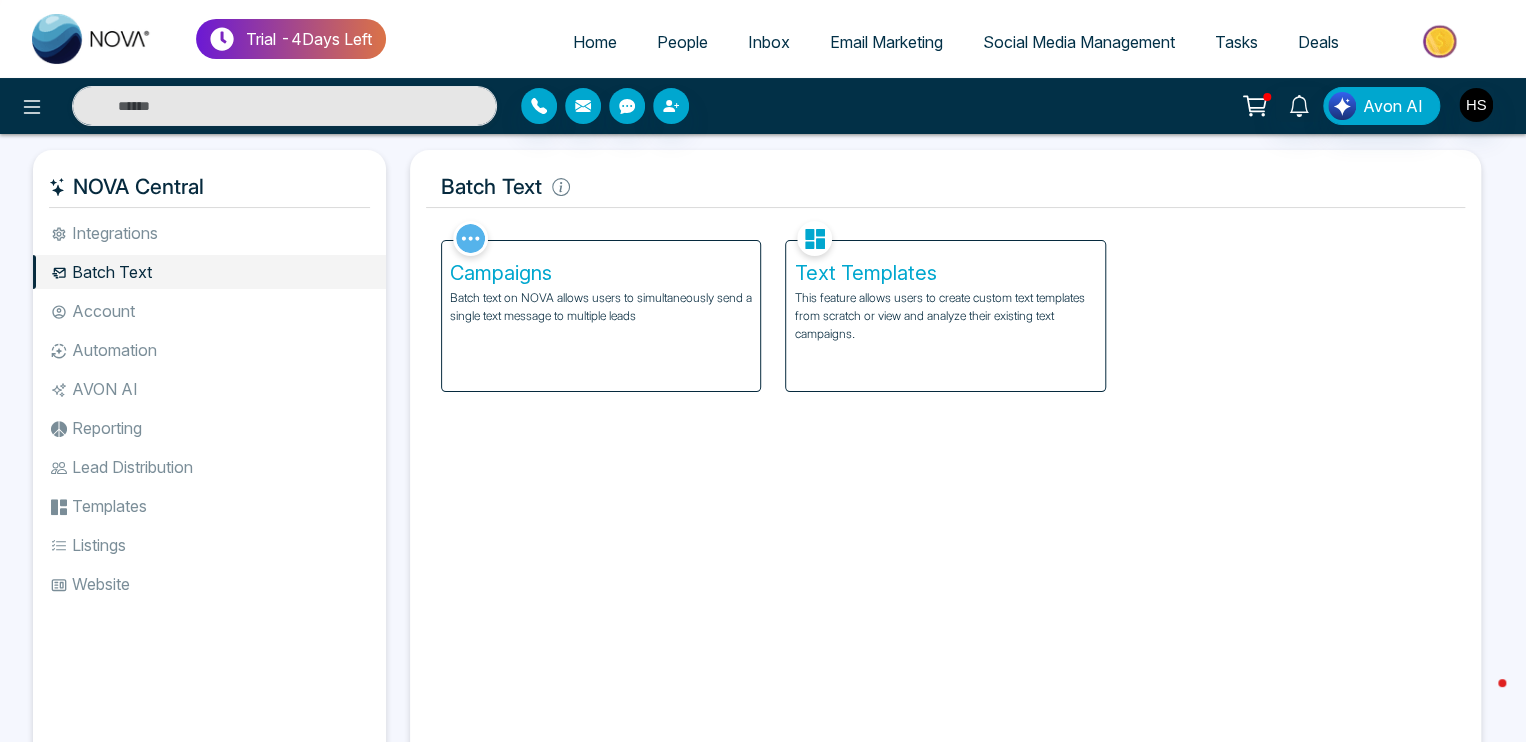 click on "Integrations" at bounding box center [209, 233] 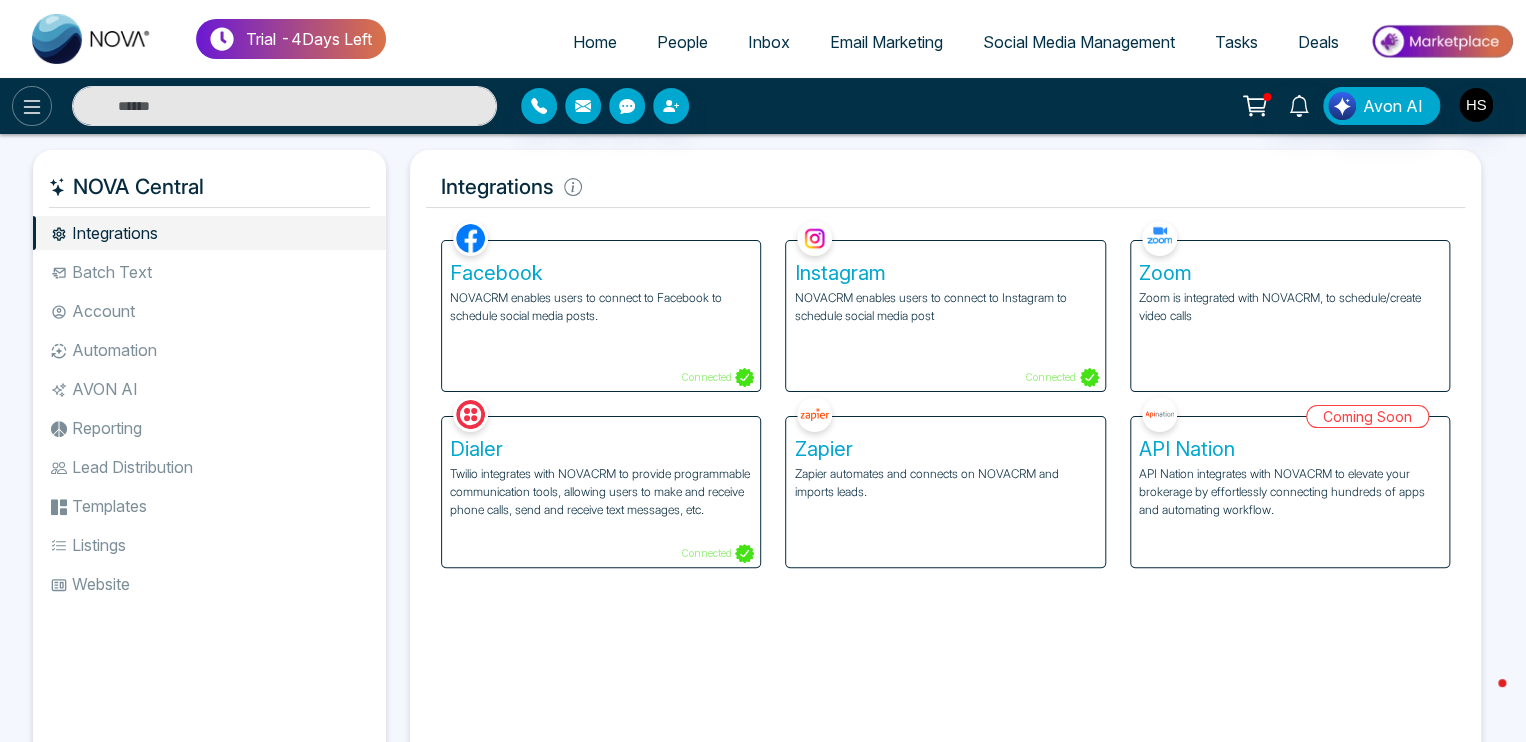 click at bounding box center (32, 106) 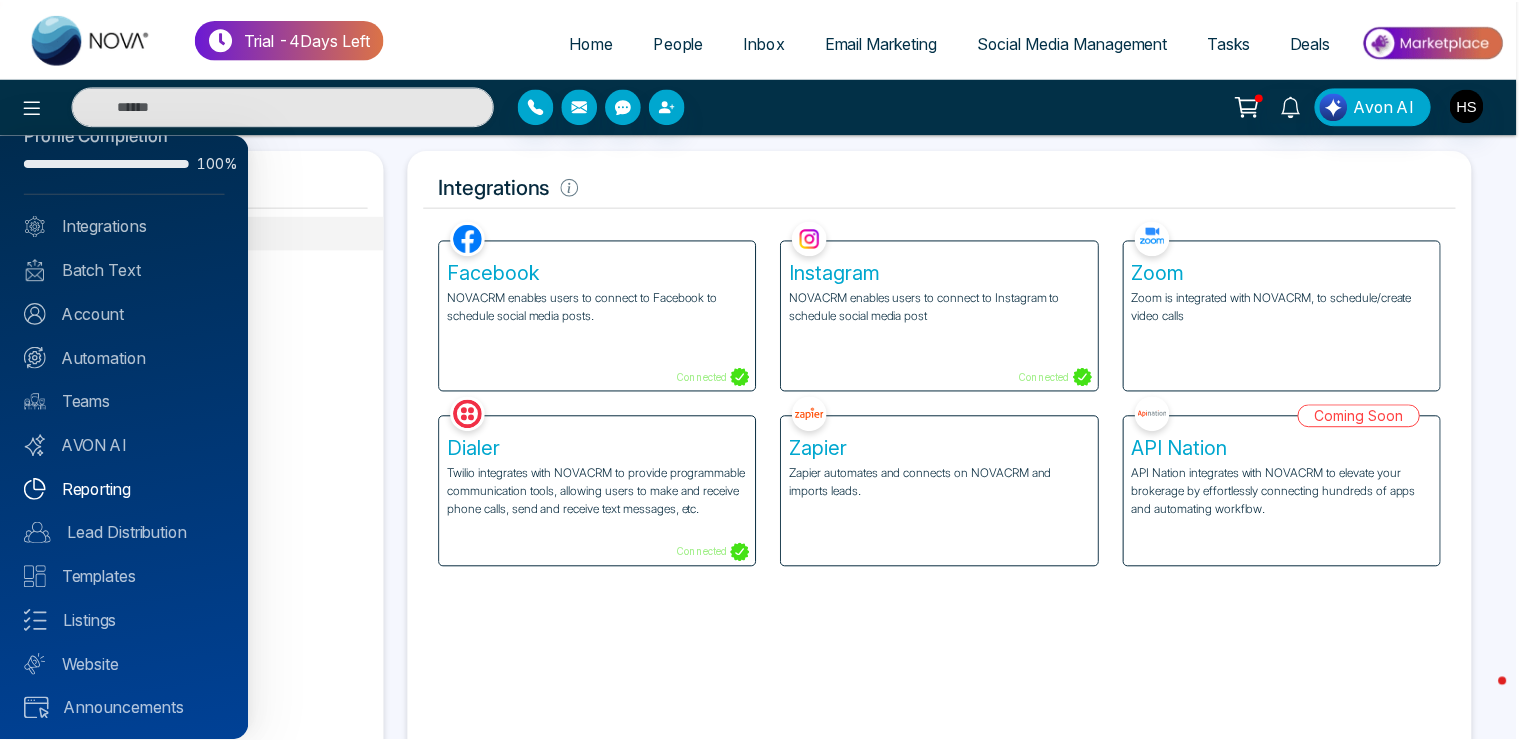scroll, scrollTop: 43, scrollLeft: 0, axis: vertical 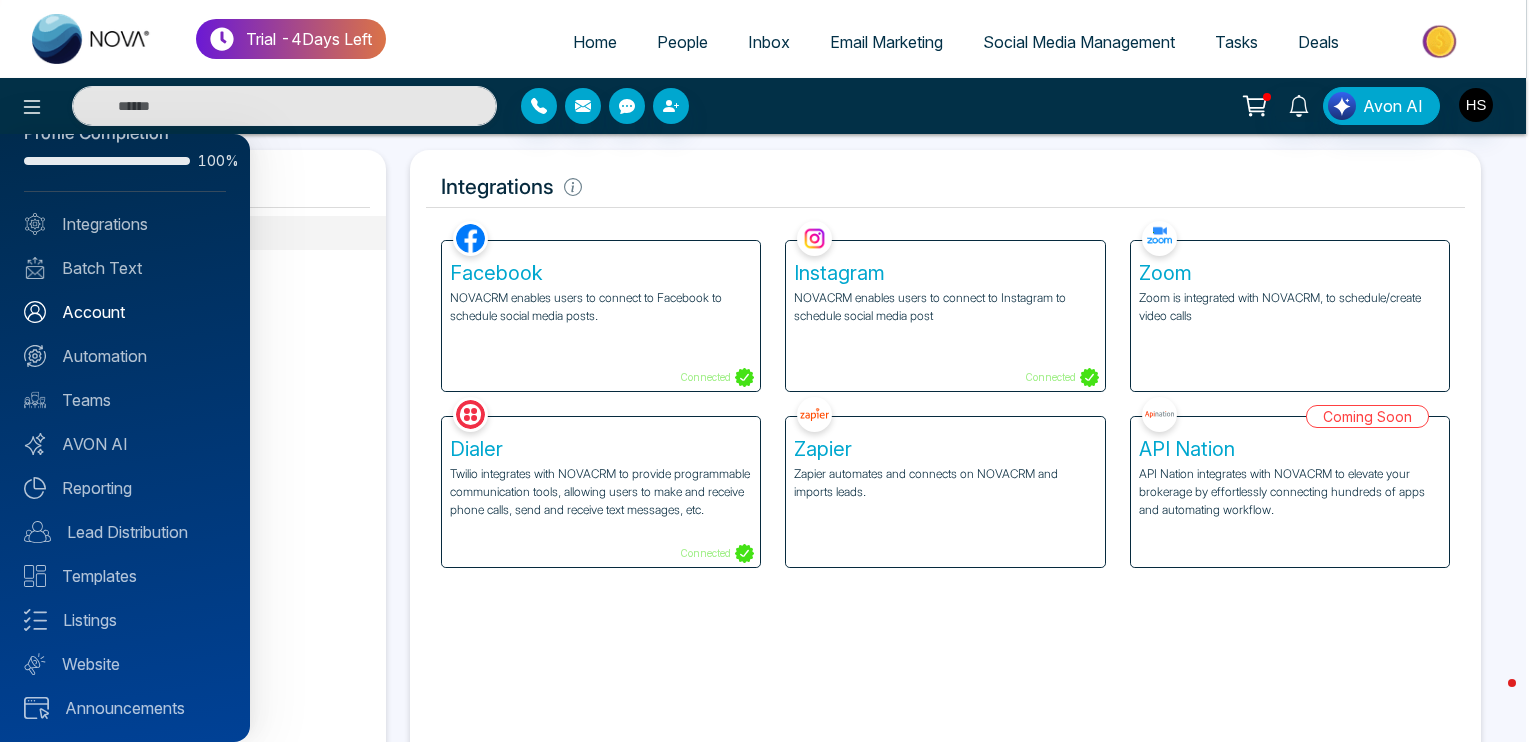 click on "Account" at bounding box center (125, 312) 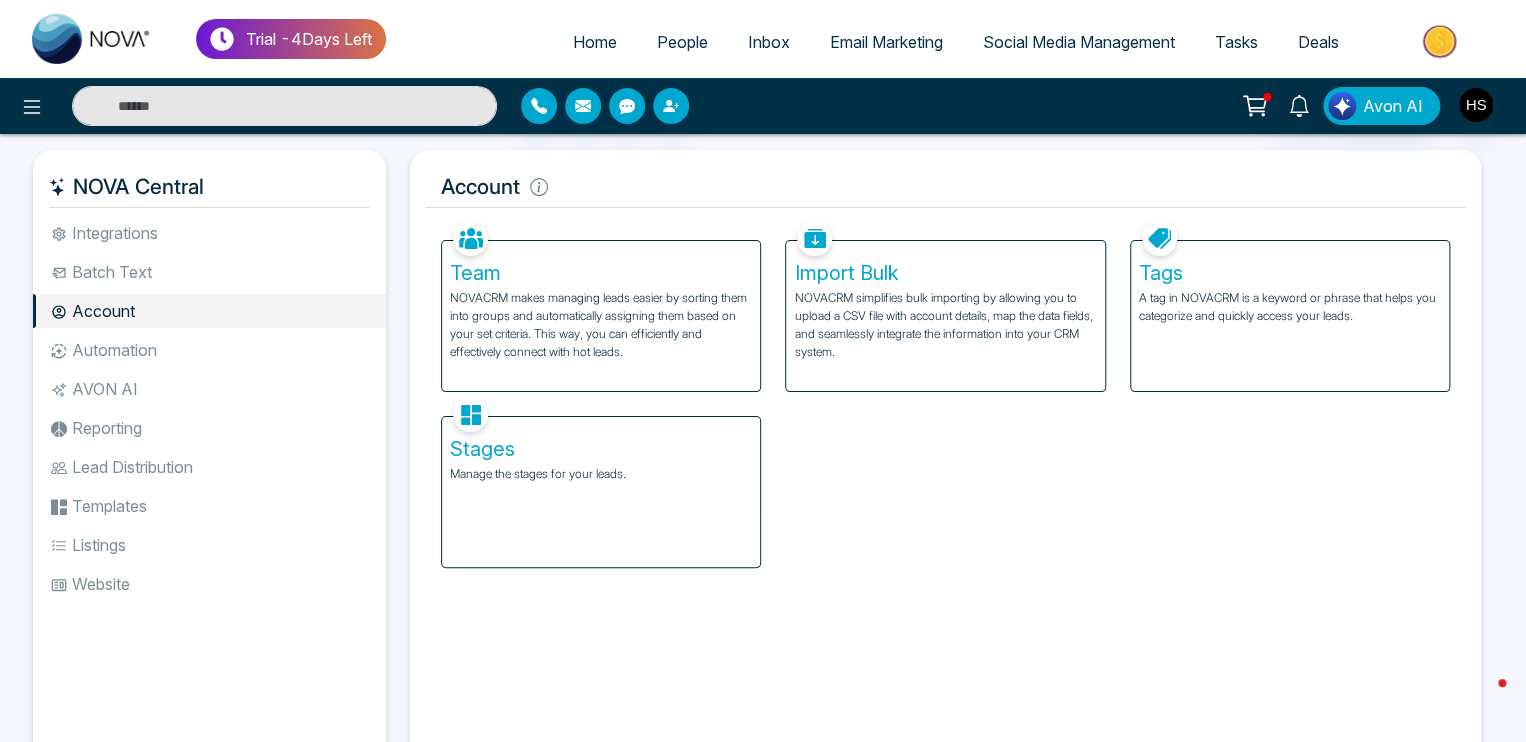 click on "Integrations" at bounding box center [209, 233] 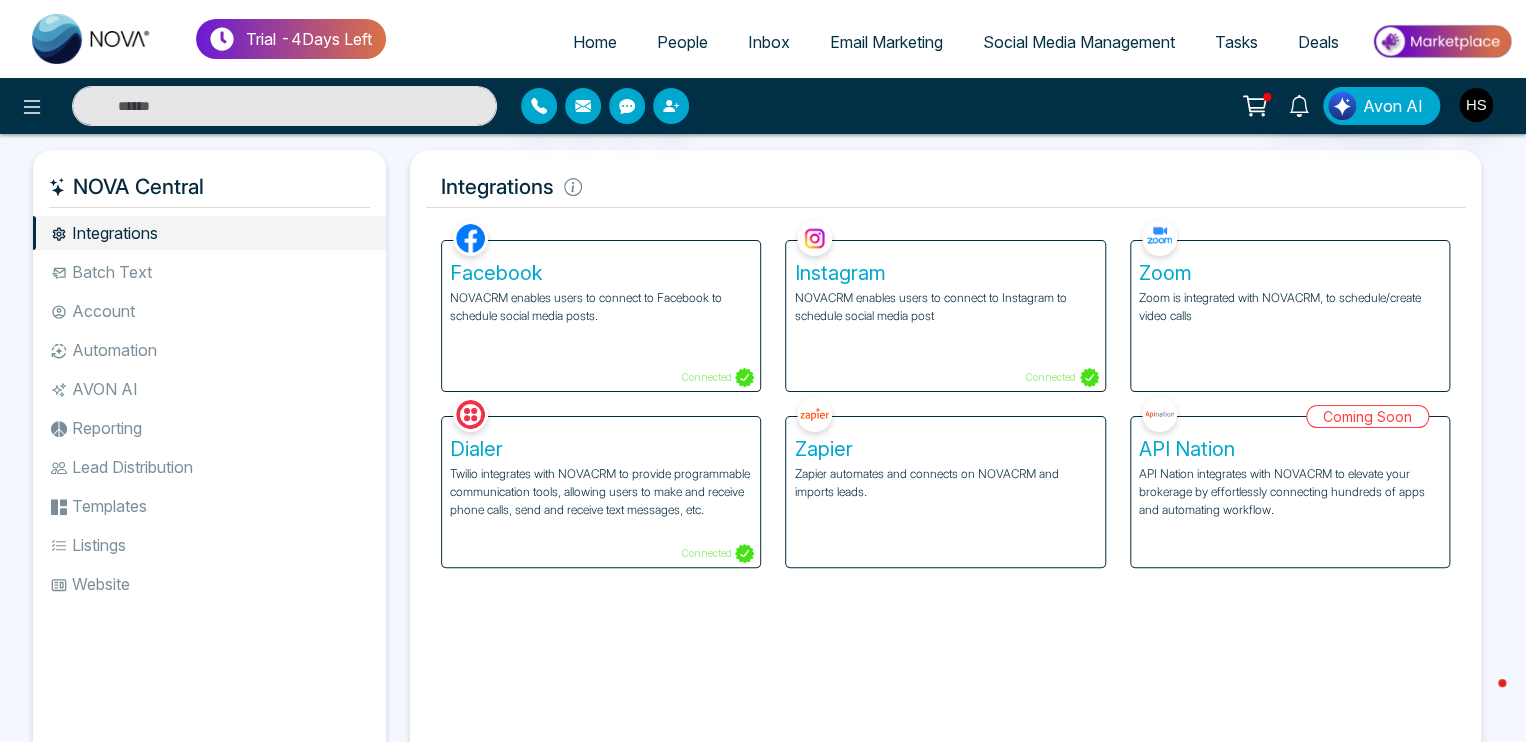 click on "Account" at bounding box center (209, 311) 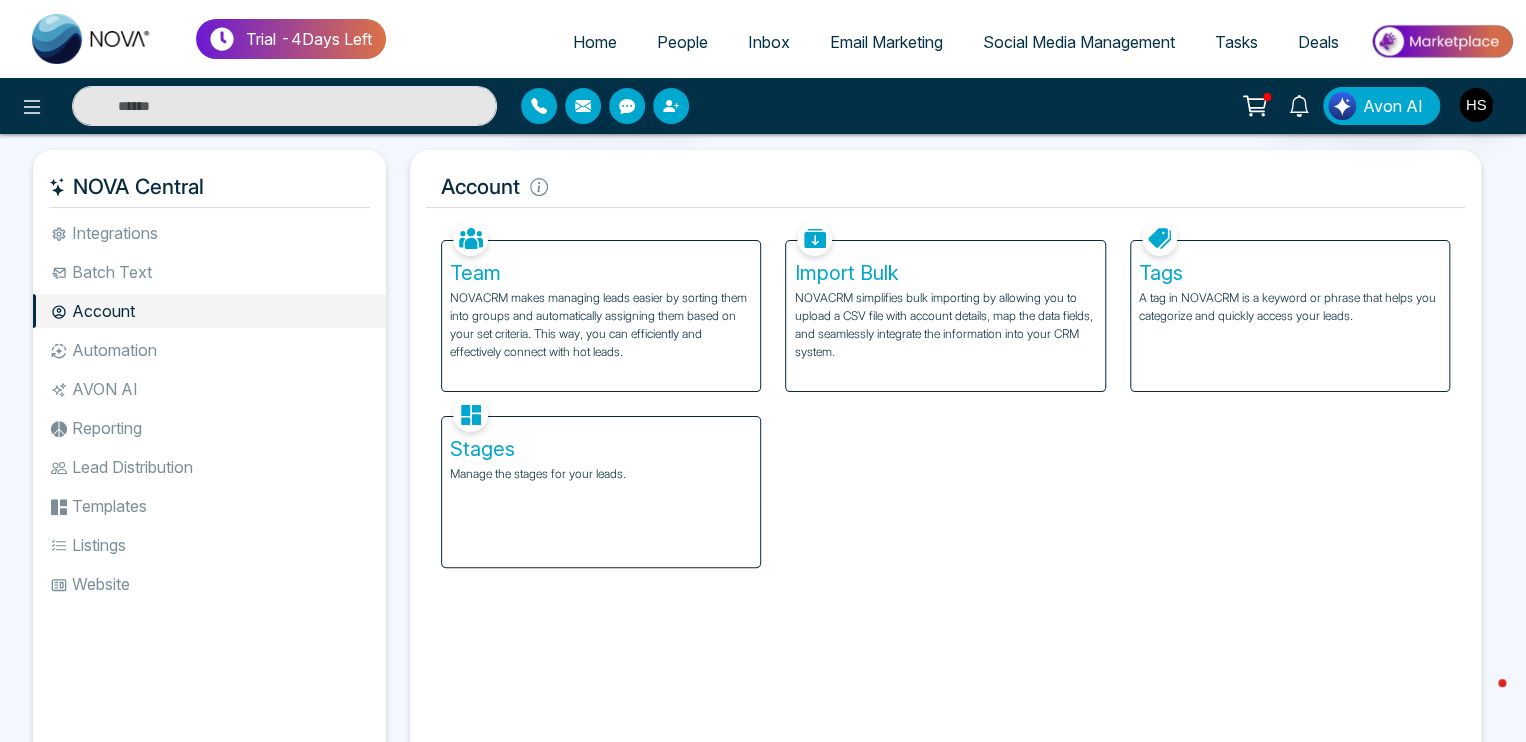 click on "Home" at bounding box center [595, 42] 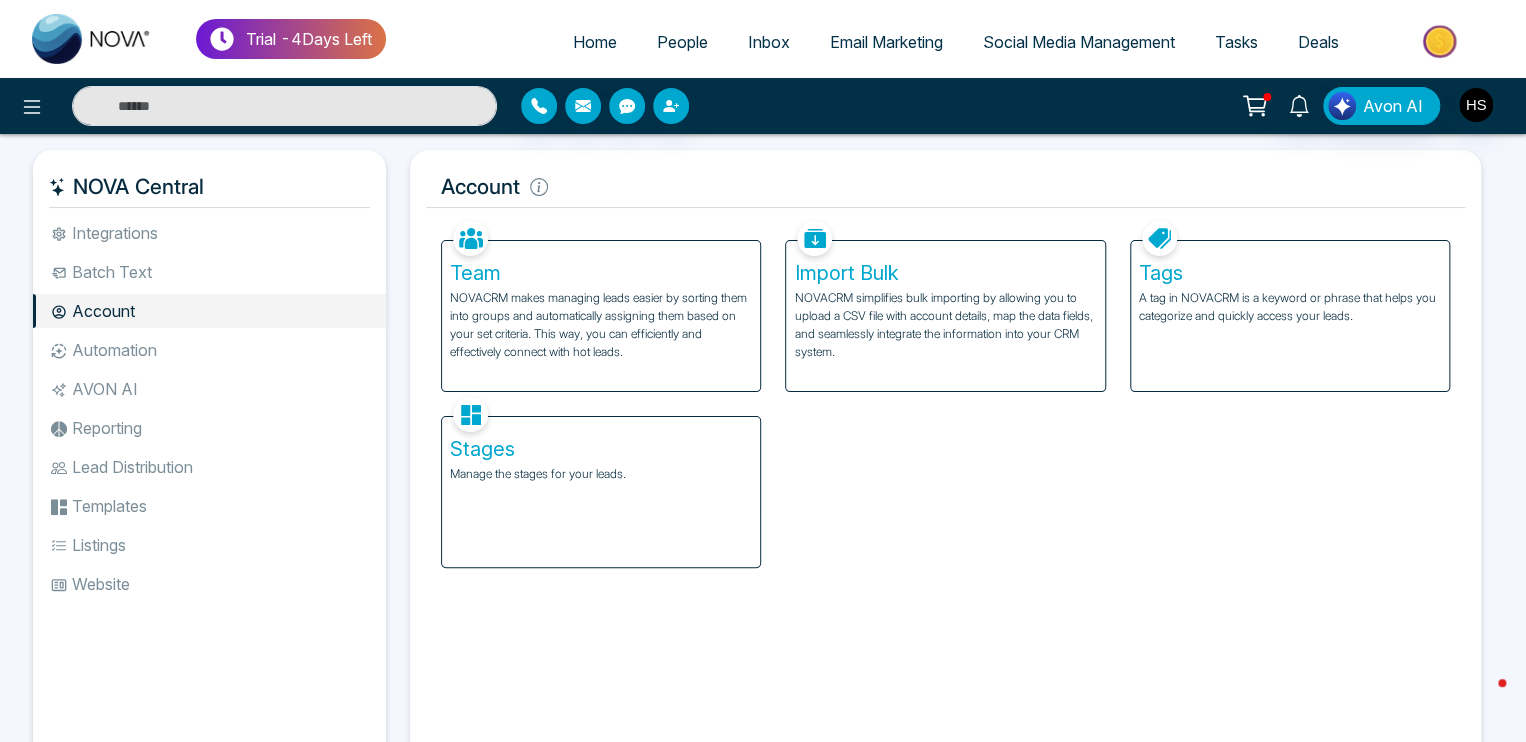 select on "*" 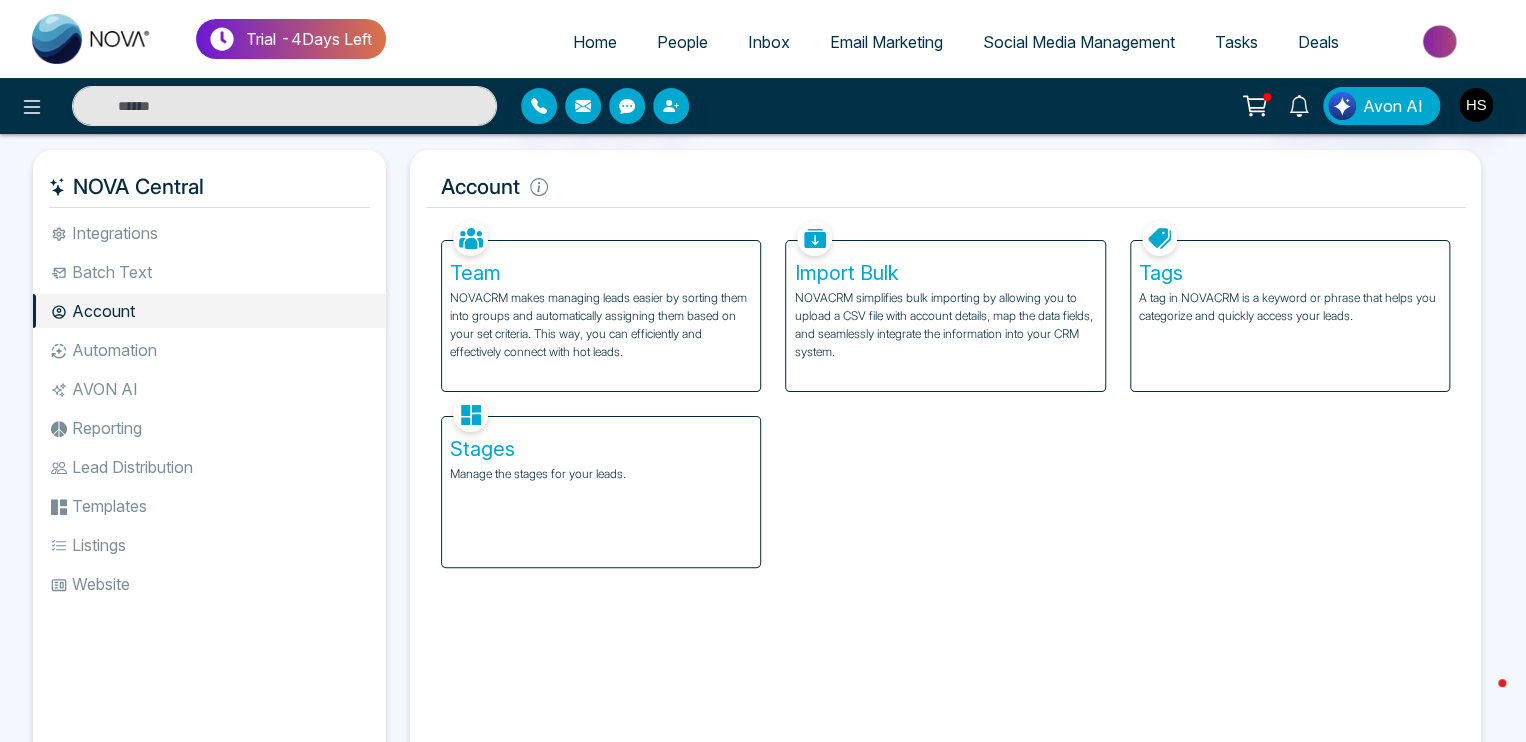 select on "*" 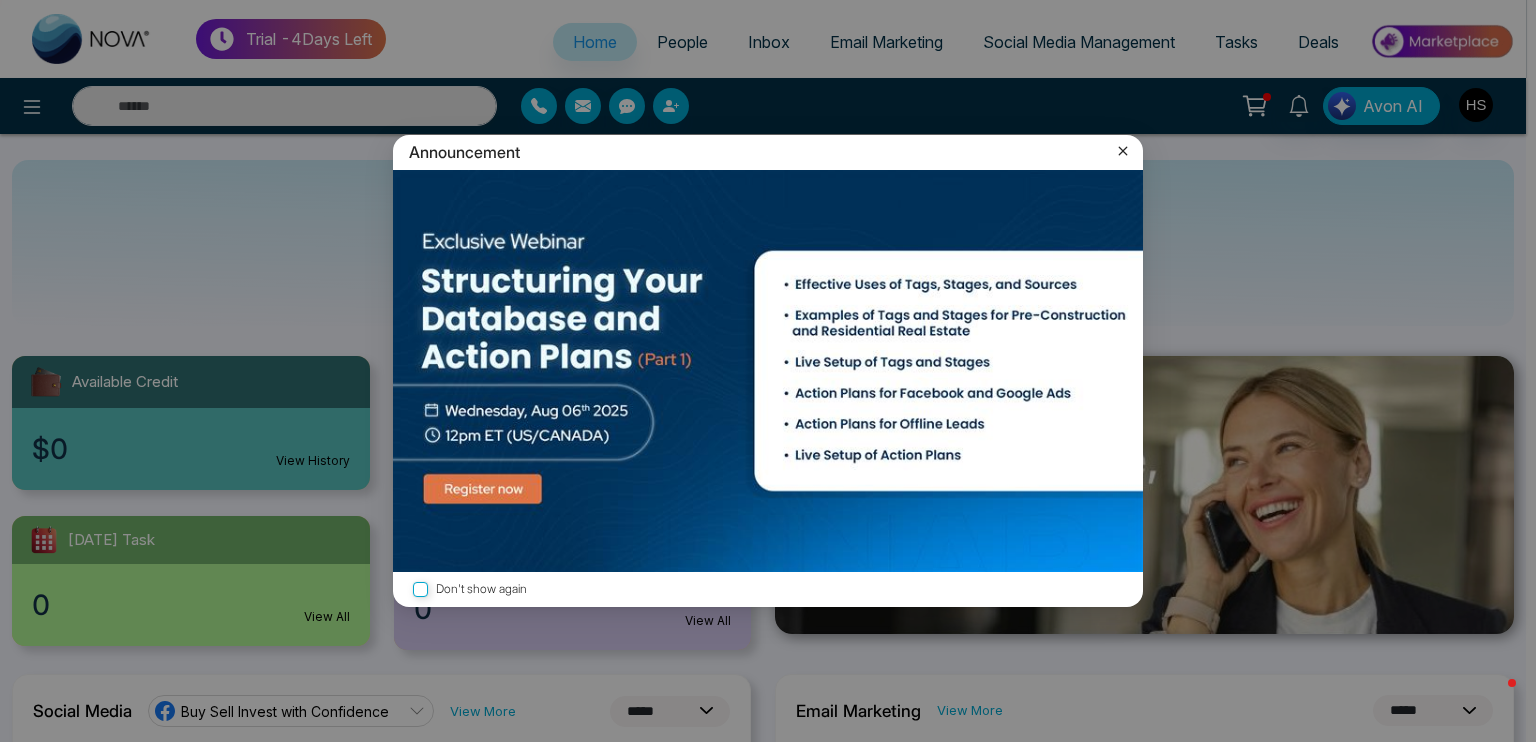 drag, startPoint x: 1125, startPoint y: 147, endPoint x: 691, endPoint y: 352, distance: 479.9802 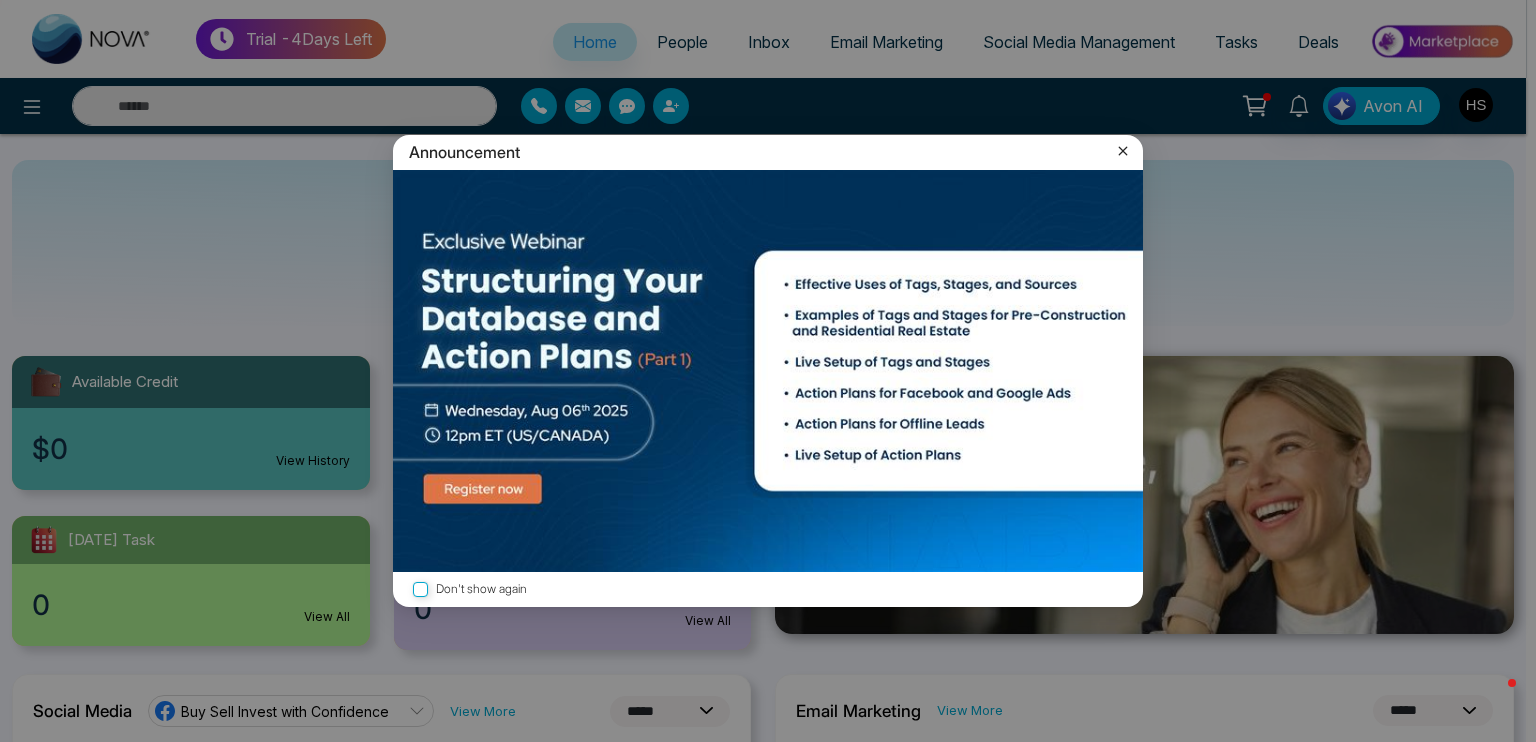 click 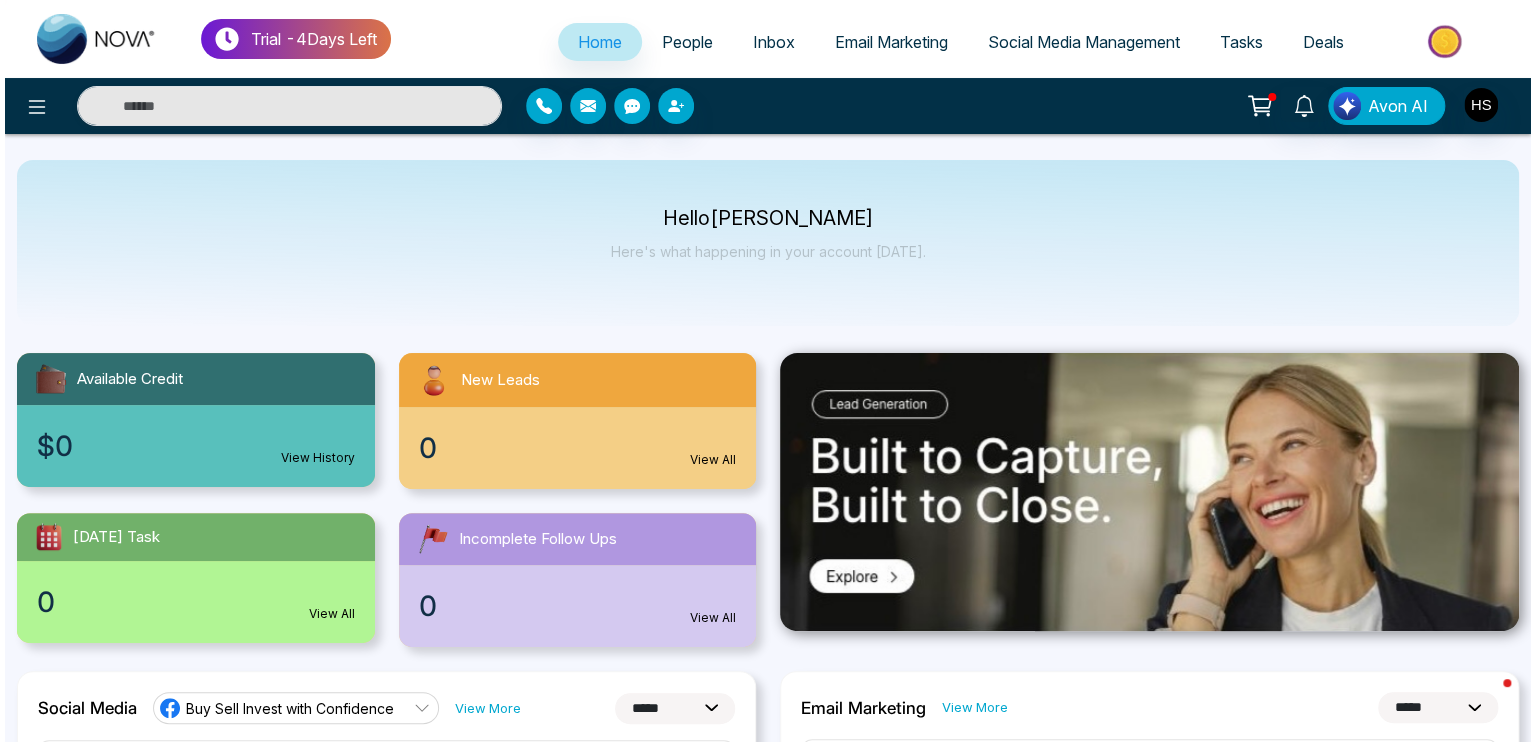 scroll, scrollTop: 0, scrollLeft: 0, axis: both 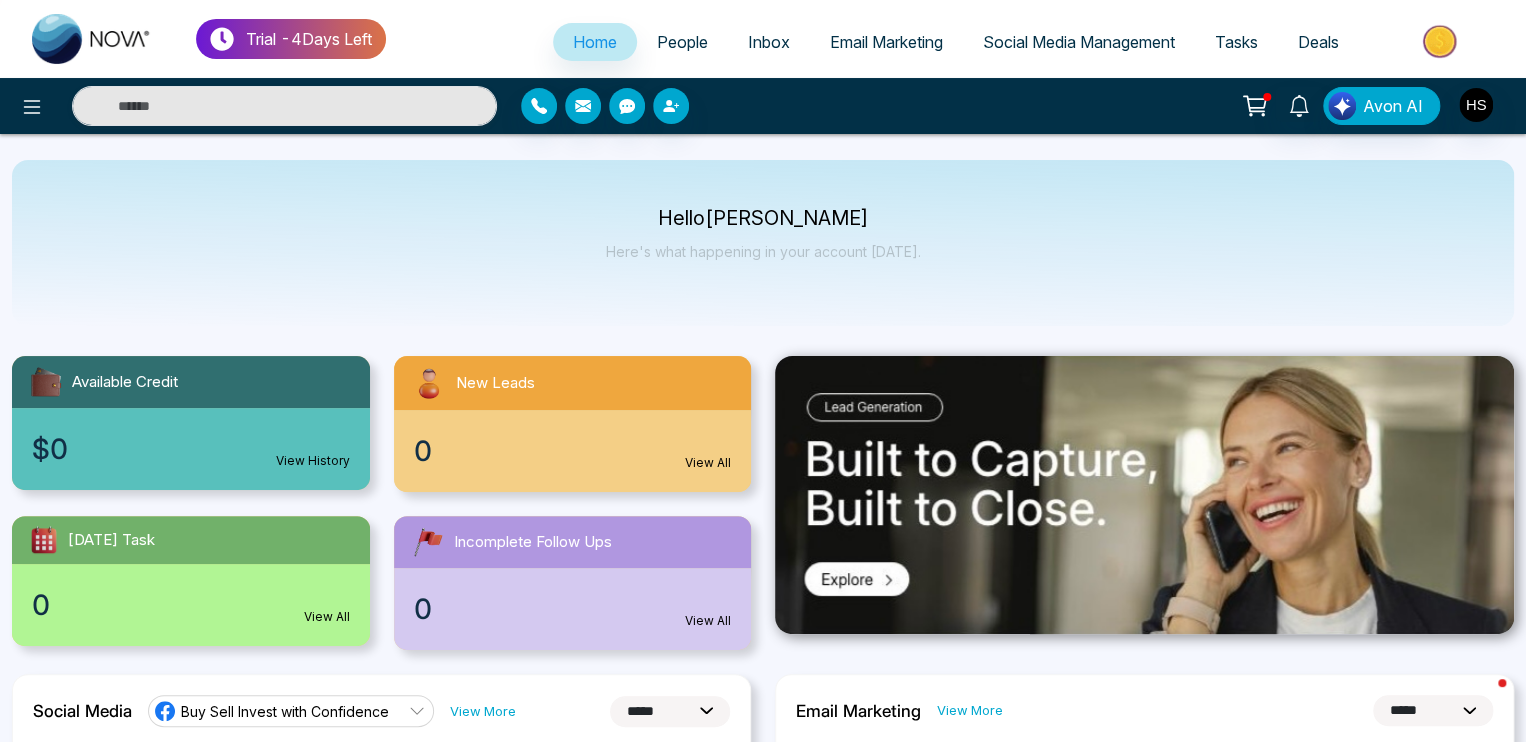 click on "People" at bounding box center [682, 42] 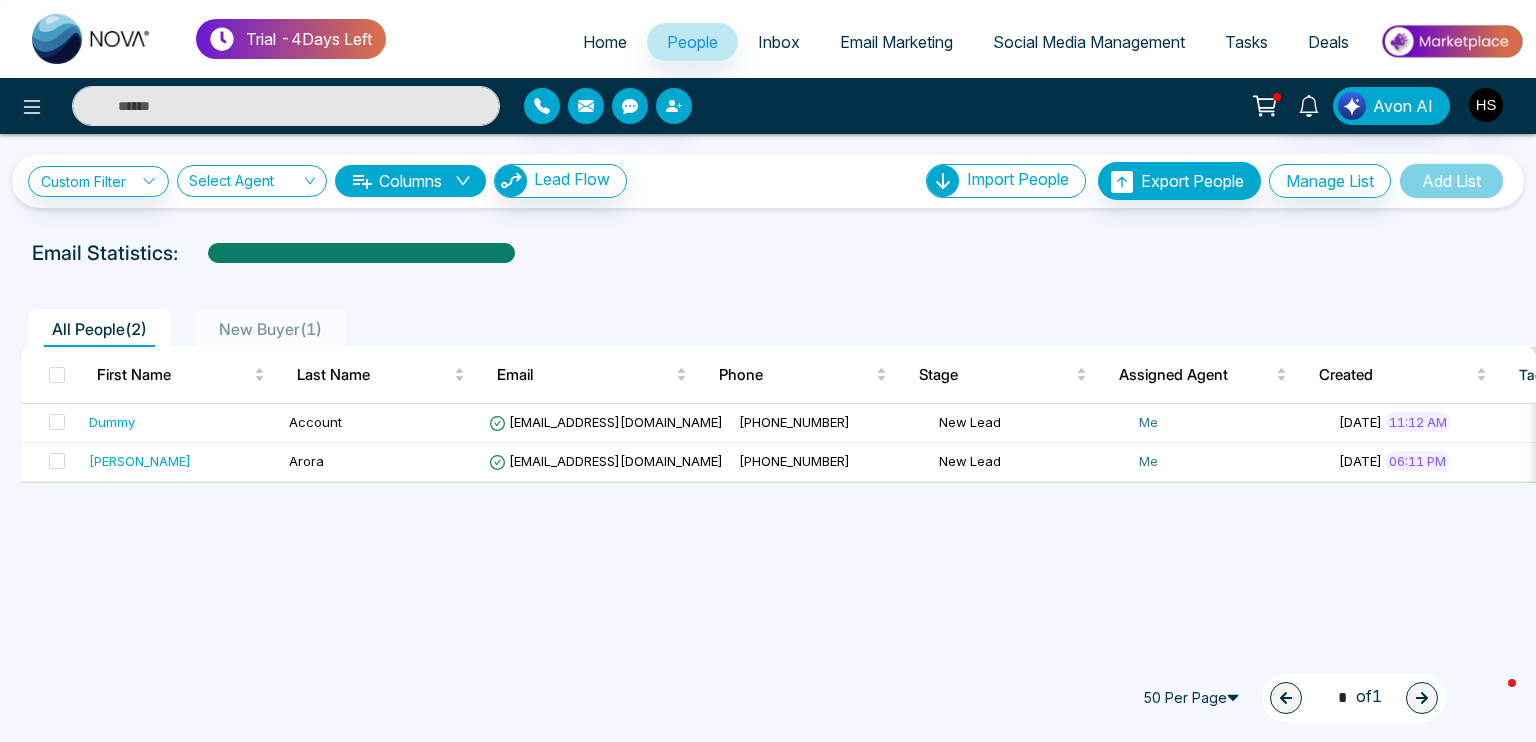 click on "Inbox" at bounding box center (779, 42) 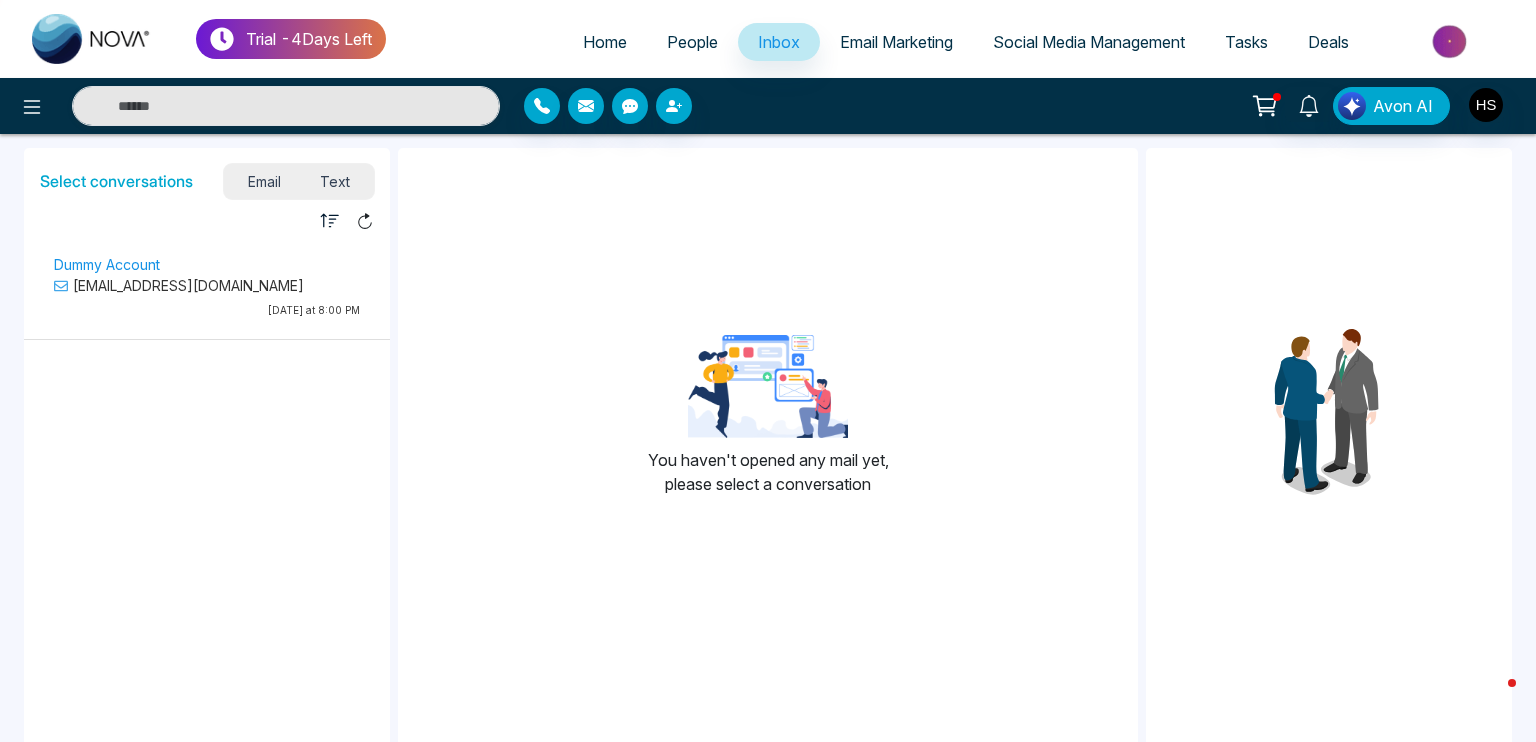 click on "Email Marketing" at bounding box center [896, 42] 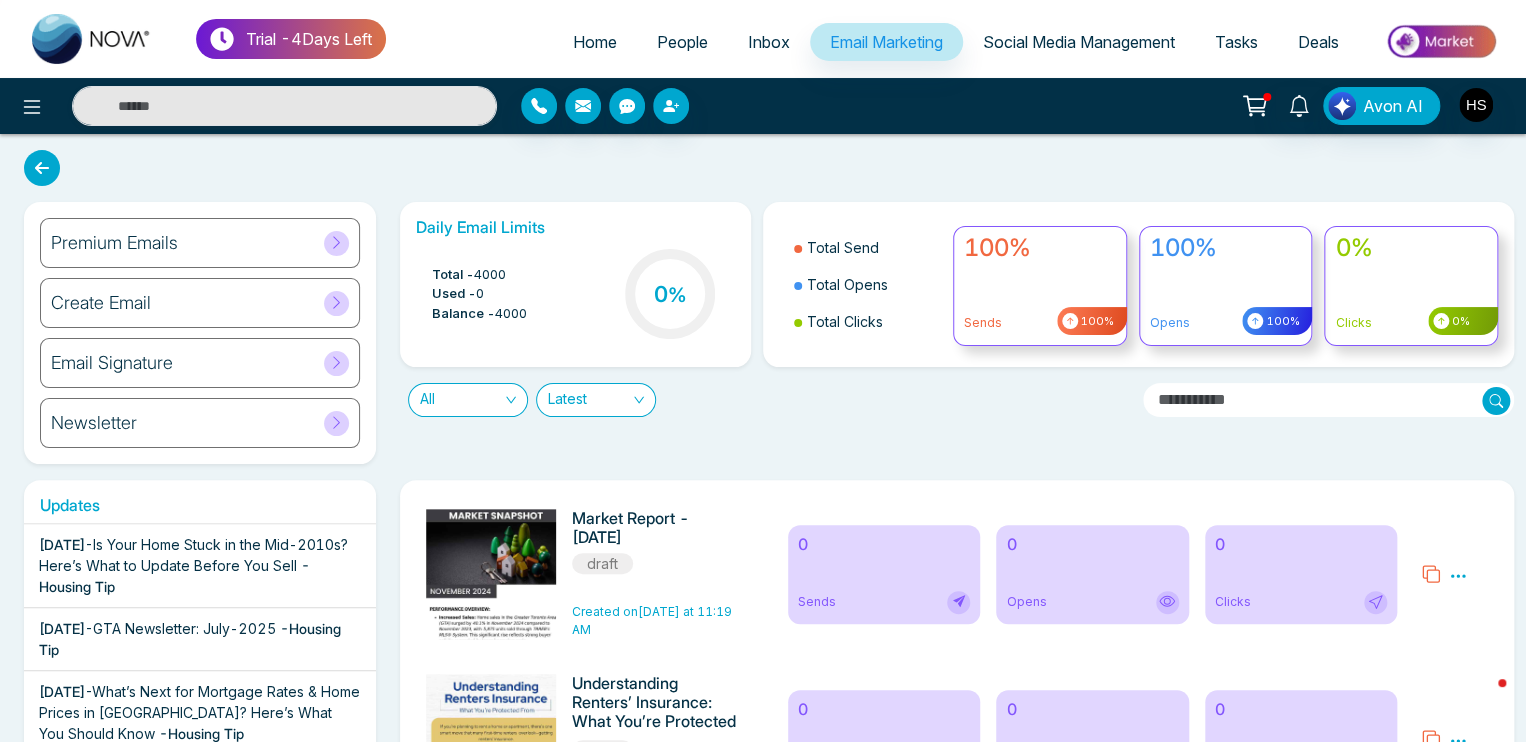 click on "Social Media Management" at bounding box center (1079, 42) 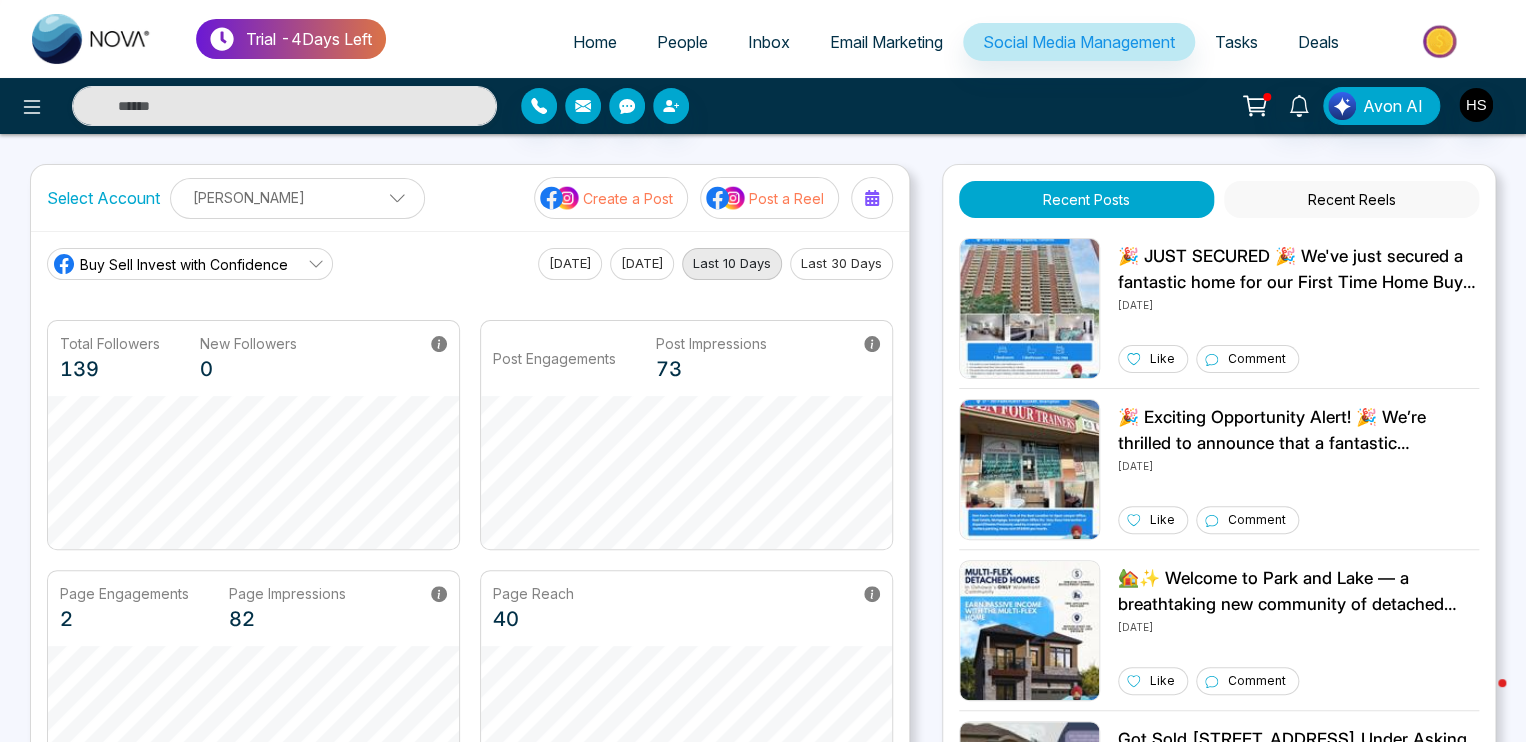 click on "Tasks" at bounding box center [1236, 42] 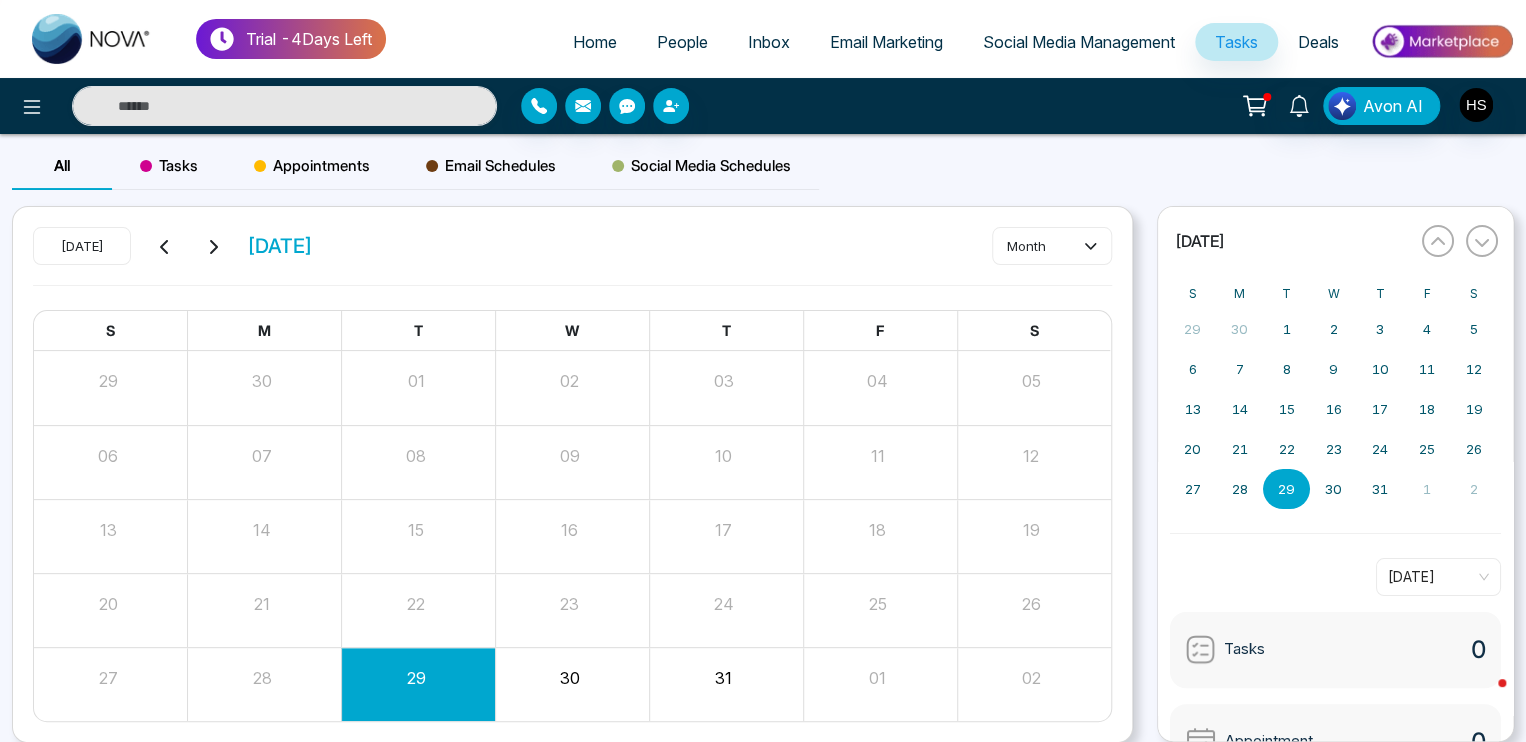 click on "Deals" at bounding box center [1318, 42] 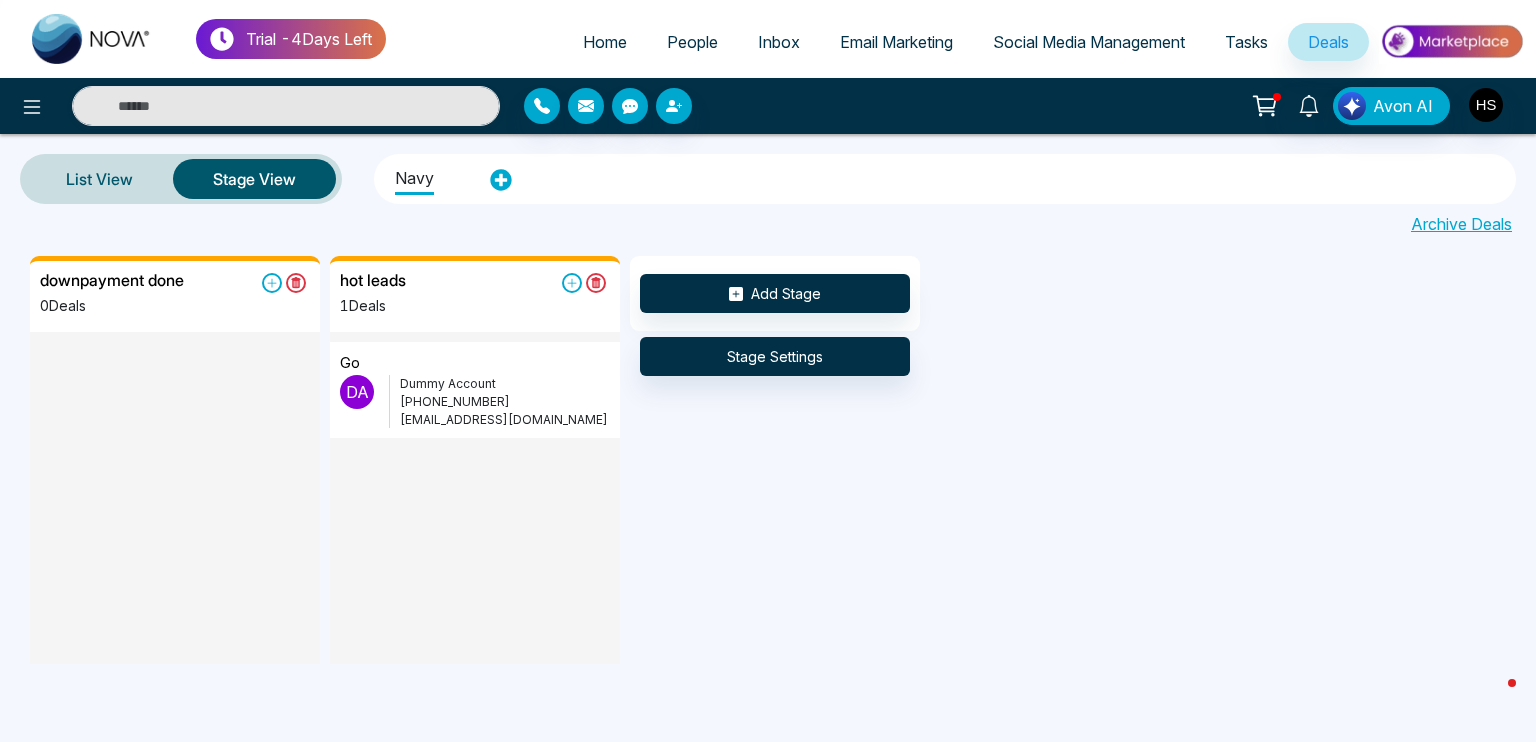 click 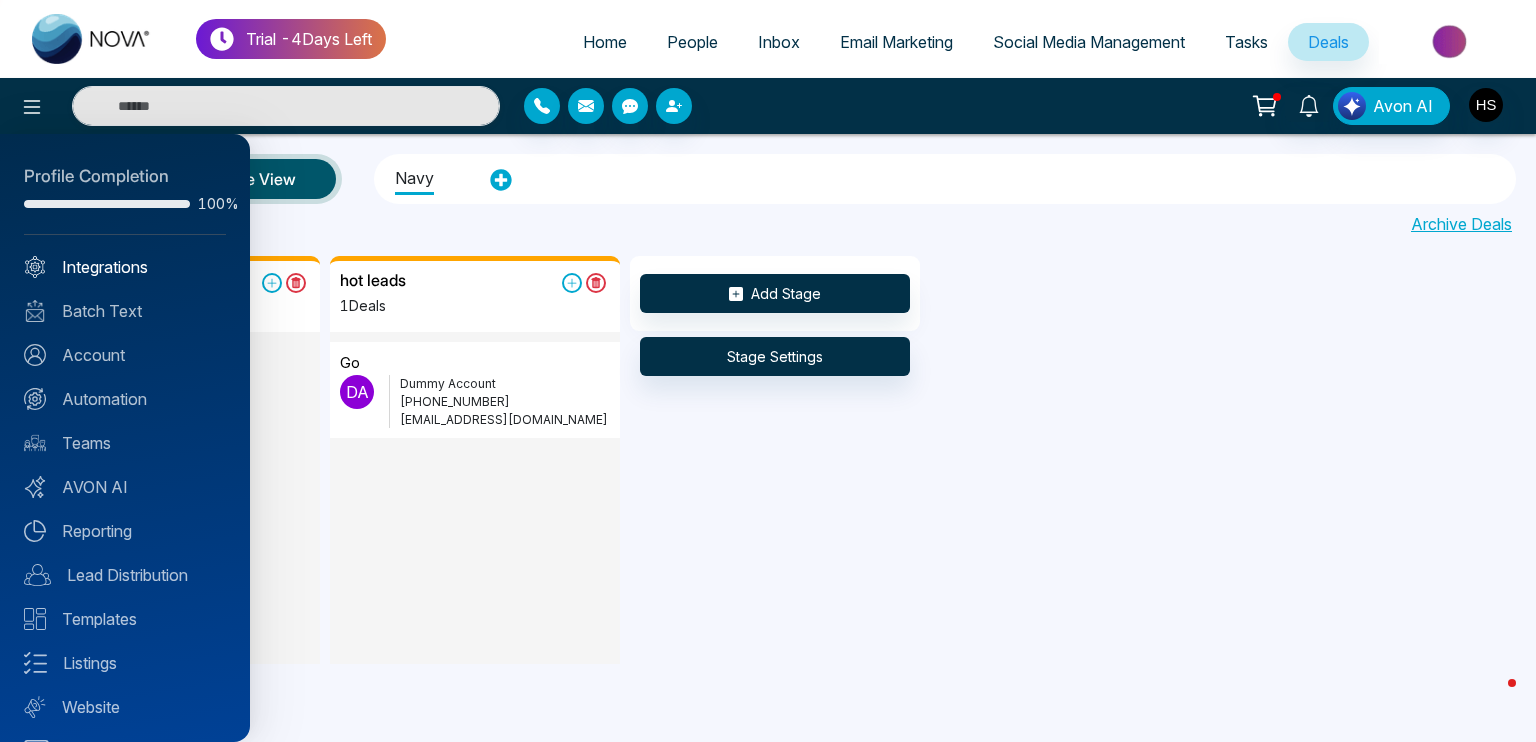 click on "Integrations" at bounding box center (125, 267) 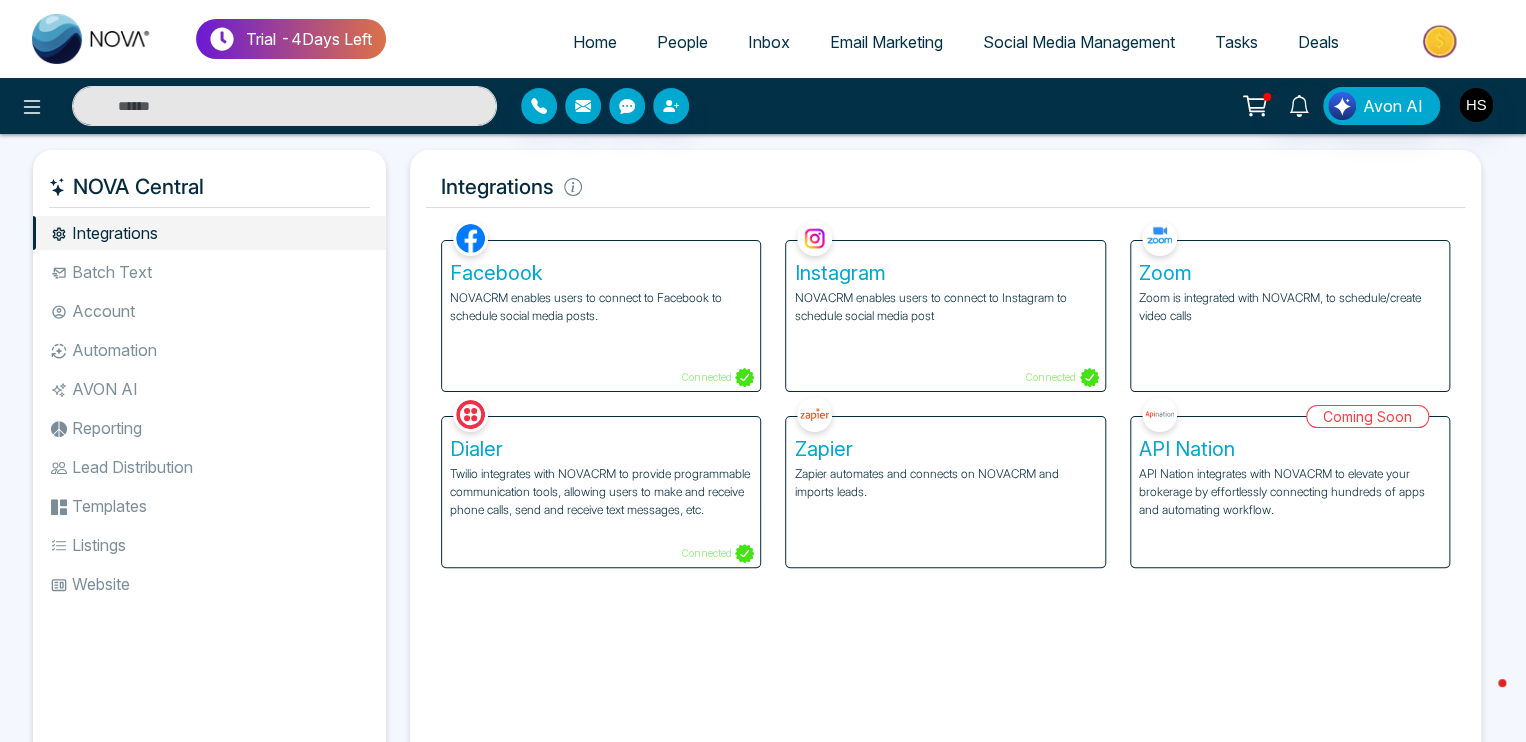 click on "Account" at bounding box center (209, 311) 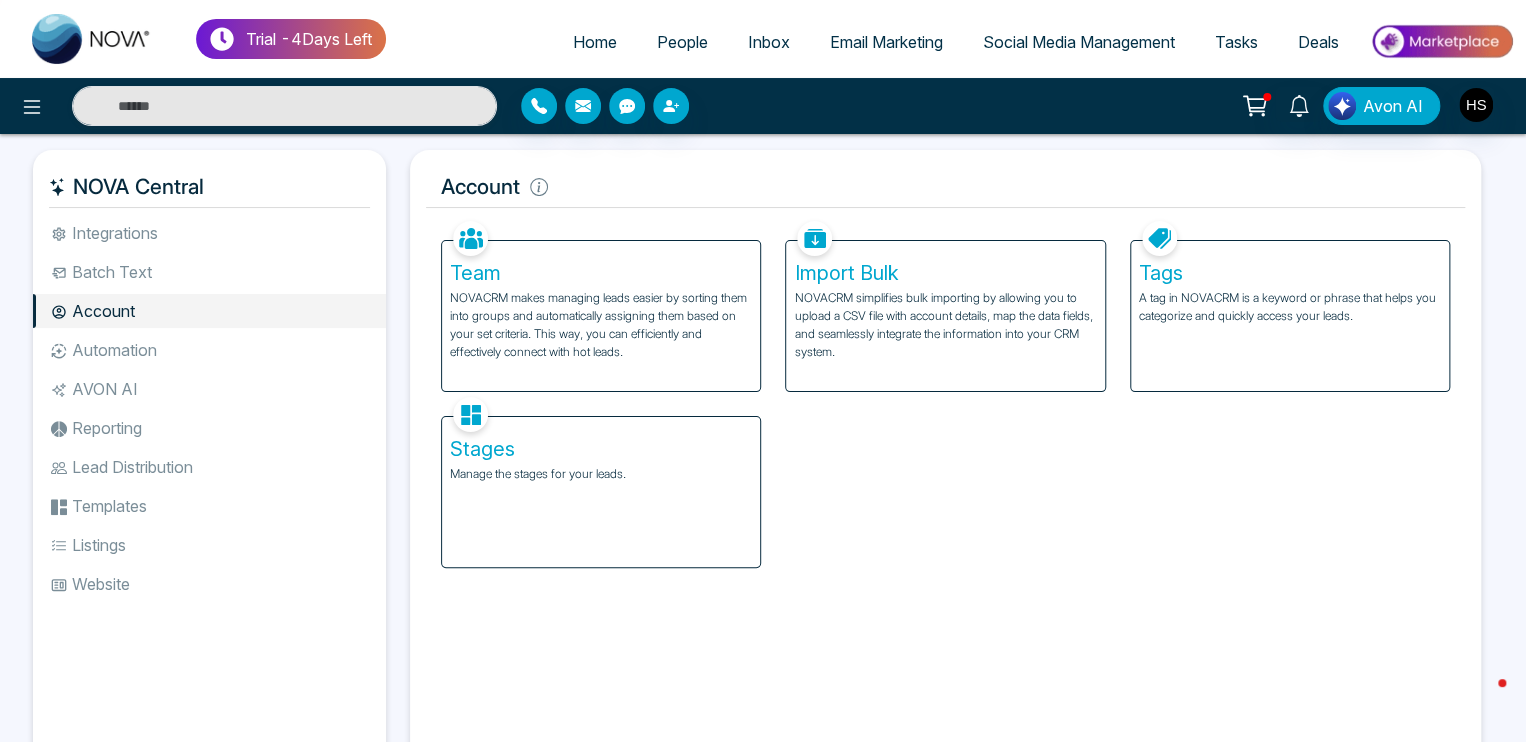 click on "Automation" at bounding box center [209, 350] 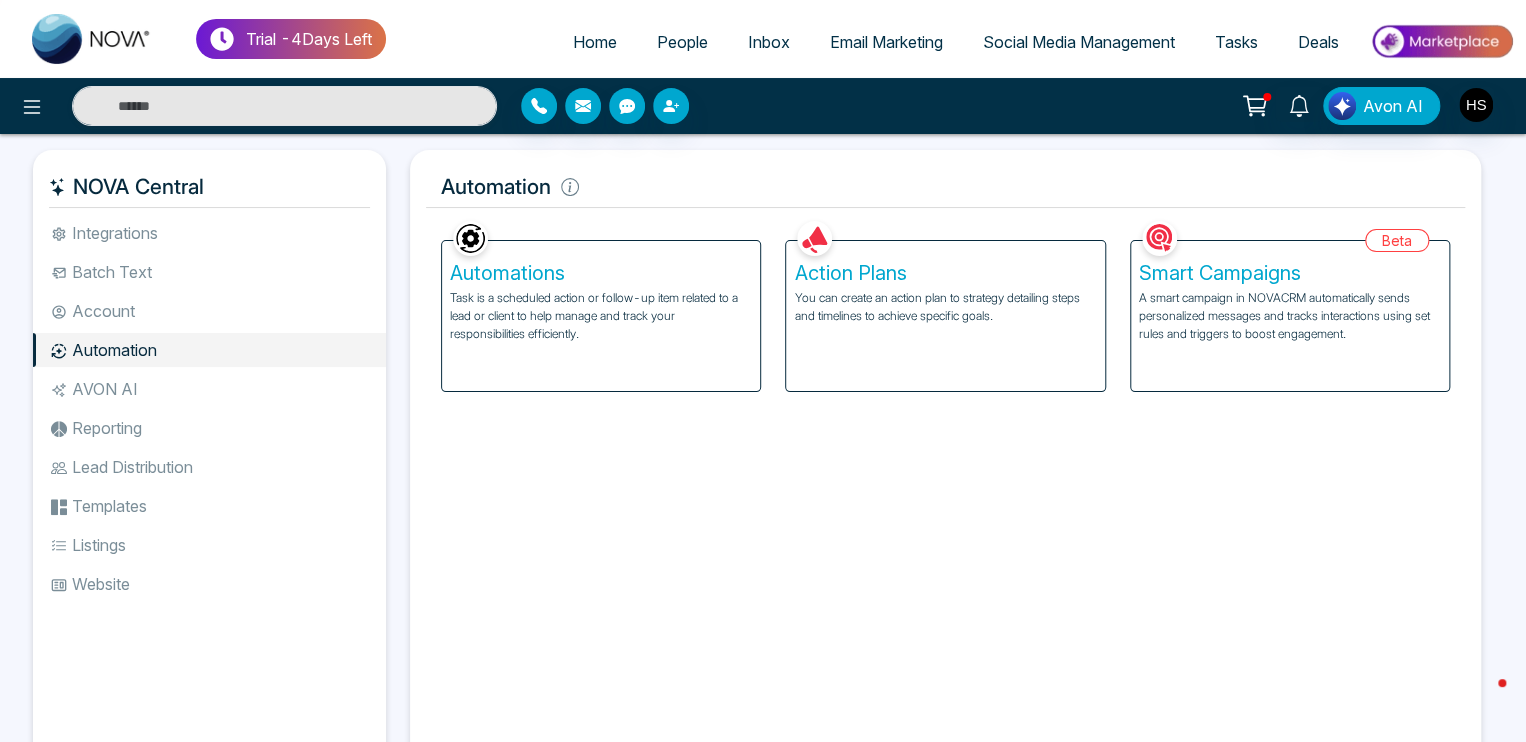 click on "AVON AI" at bounding box center (209, 389) 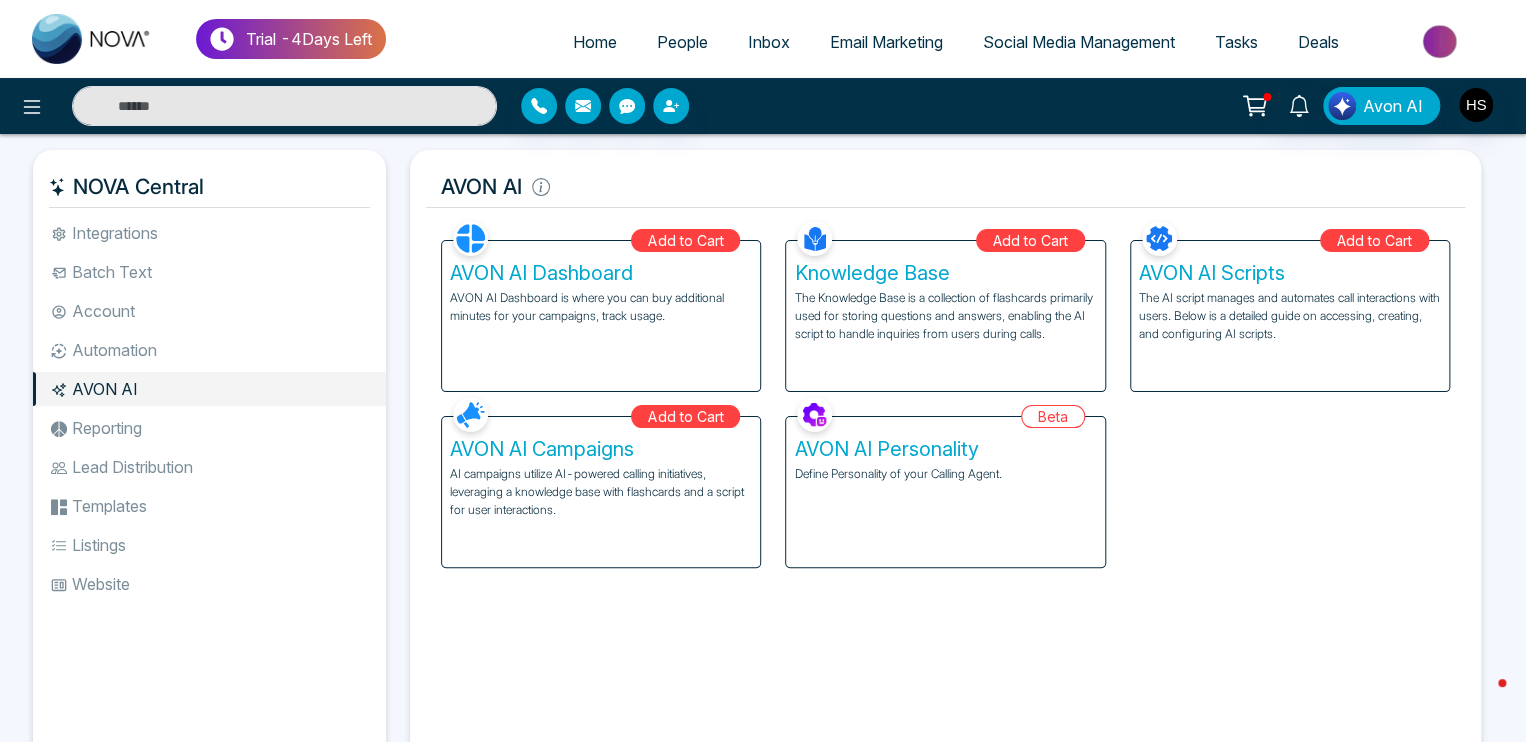 click on "Reporting" at bounding box center (209, 428) 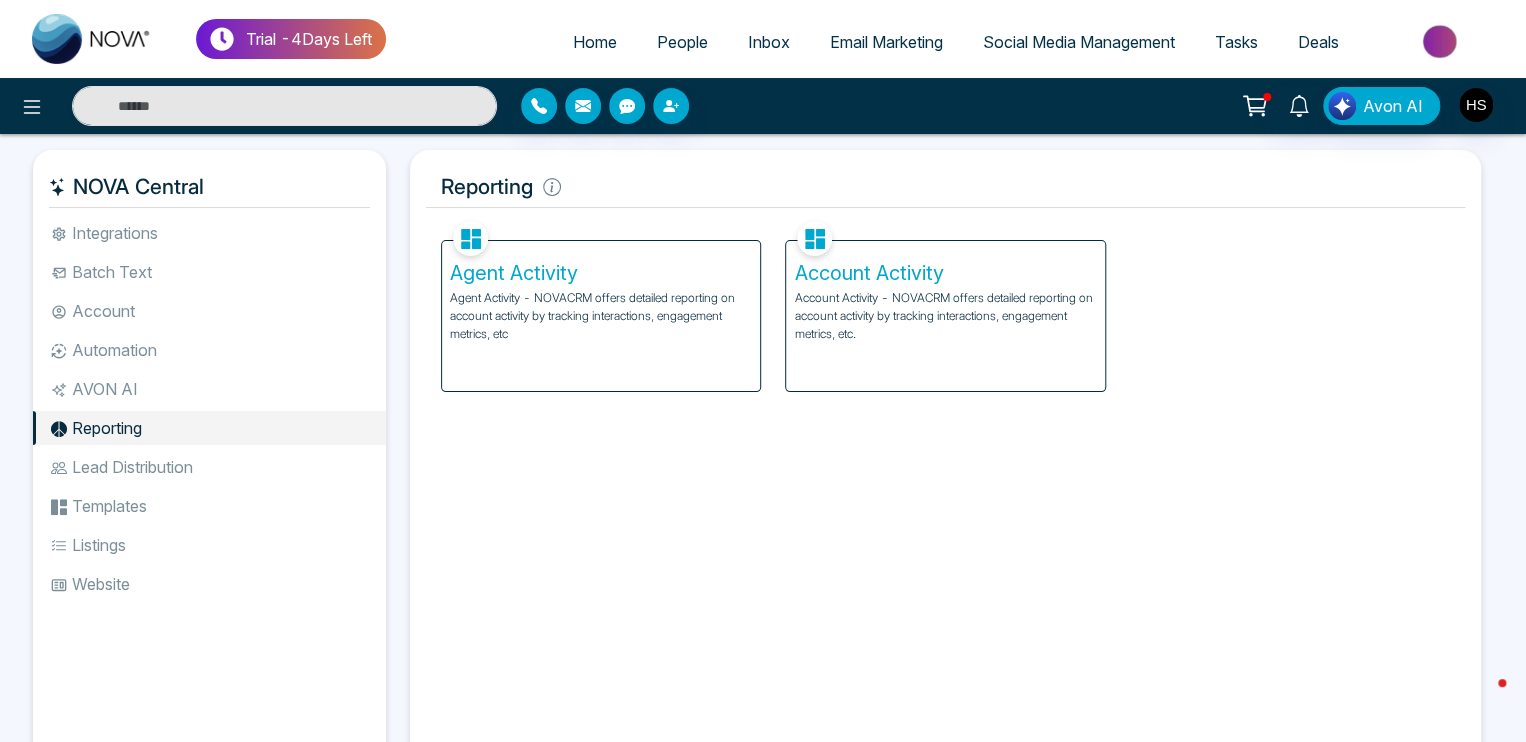click on "Lead Distribution" at bounding box center (209, 467) 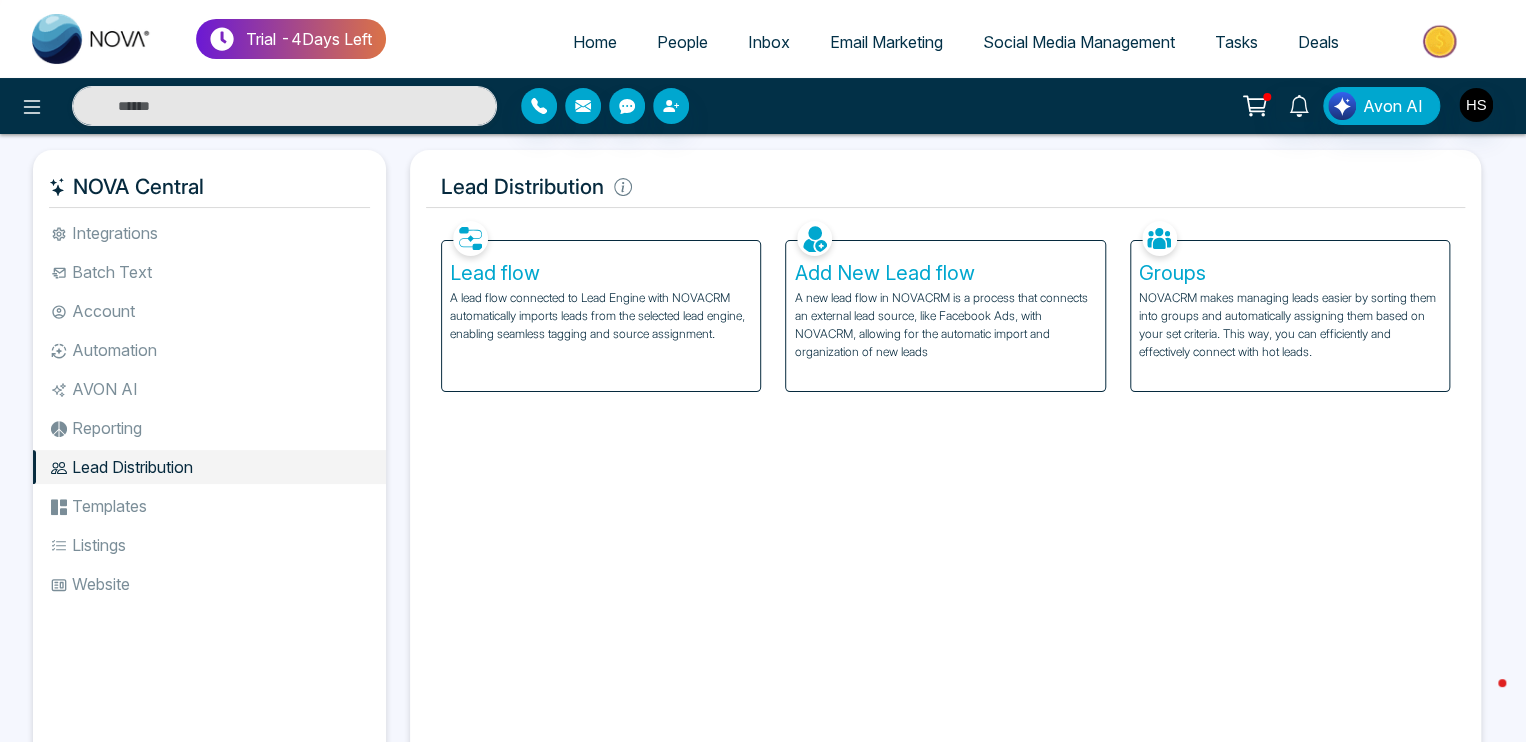 click on "Templates" at bounding box center (209, 506) 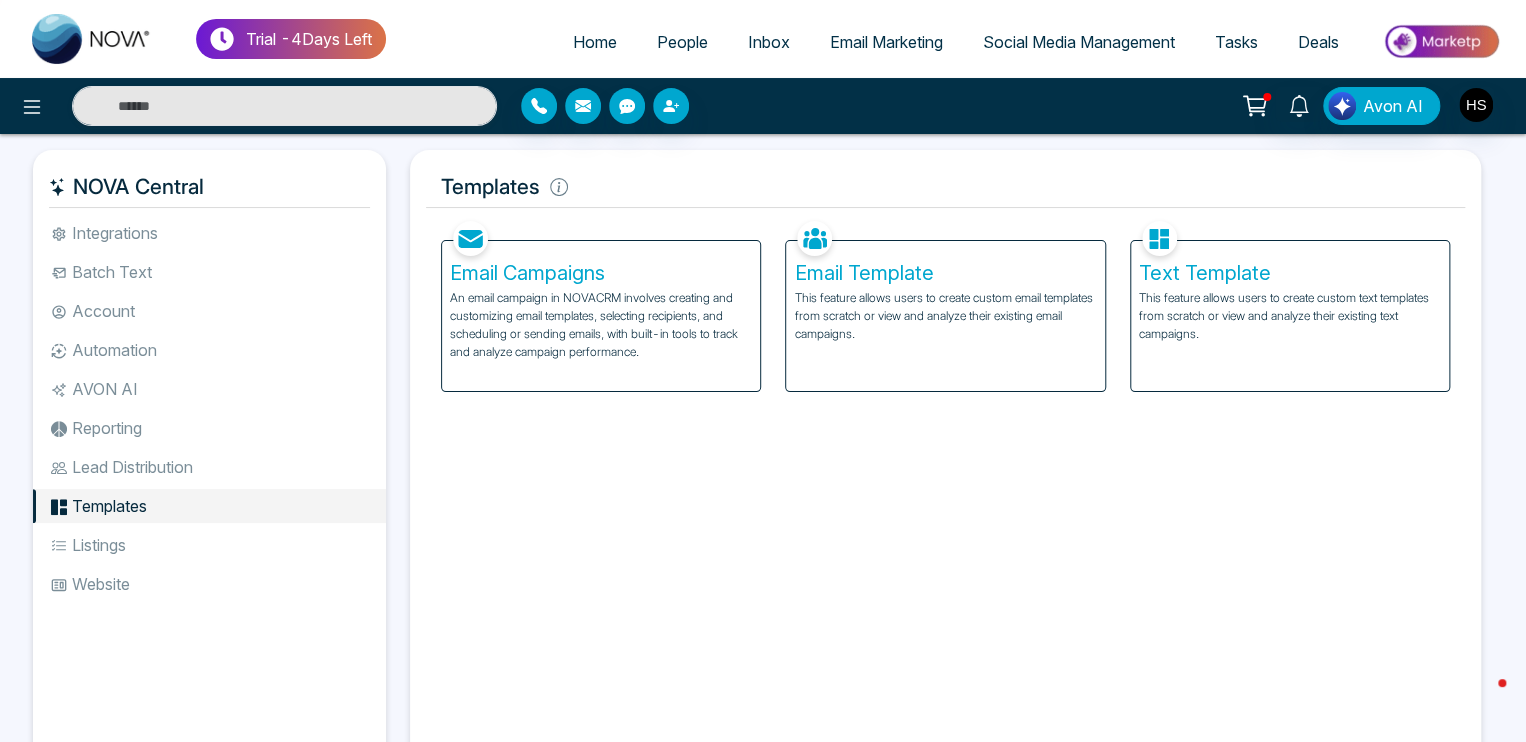 click on "Listings" at bounding box center [209, 545] 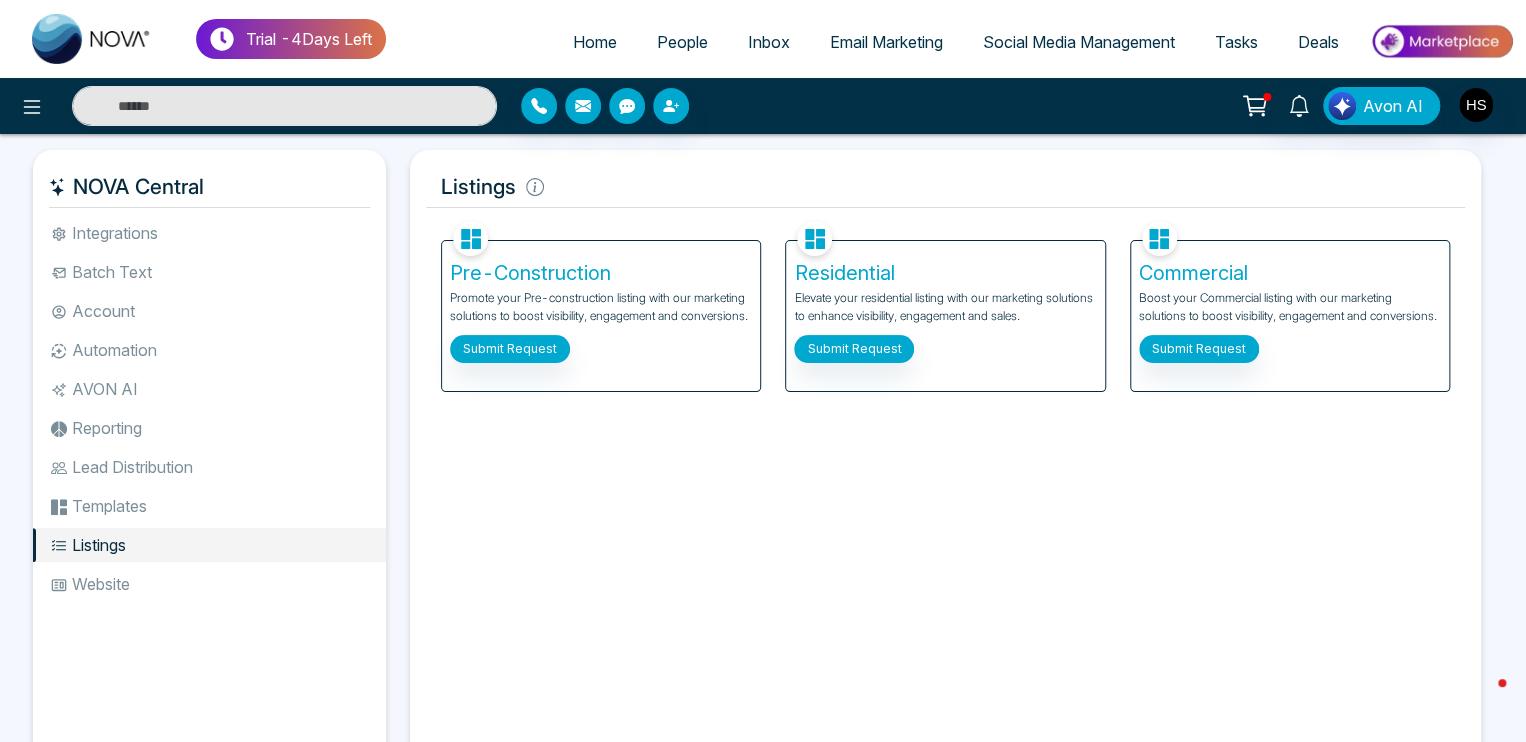 click on "Website" at bounding box center (209, 584) 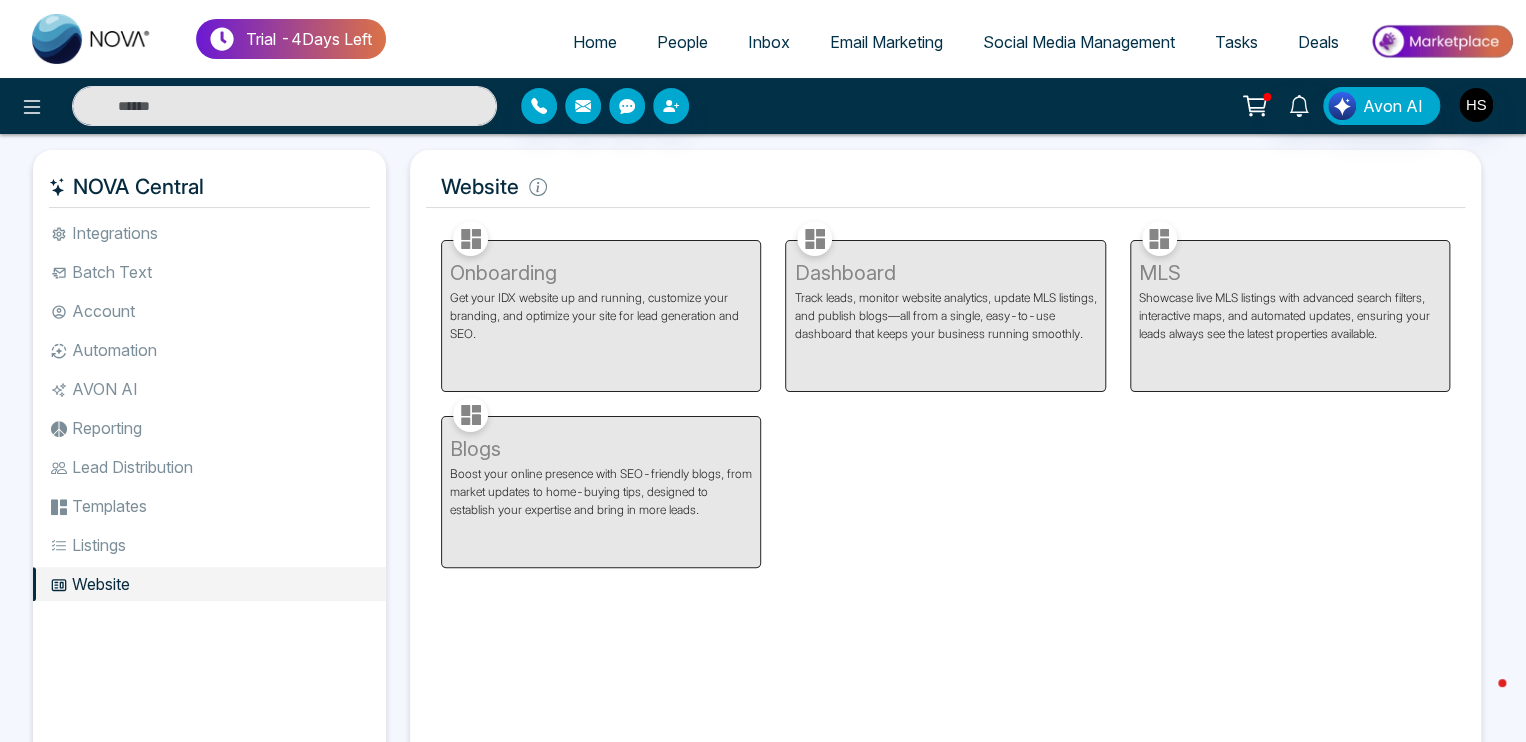 click on "Integrations" at bounding box center [209, 233] 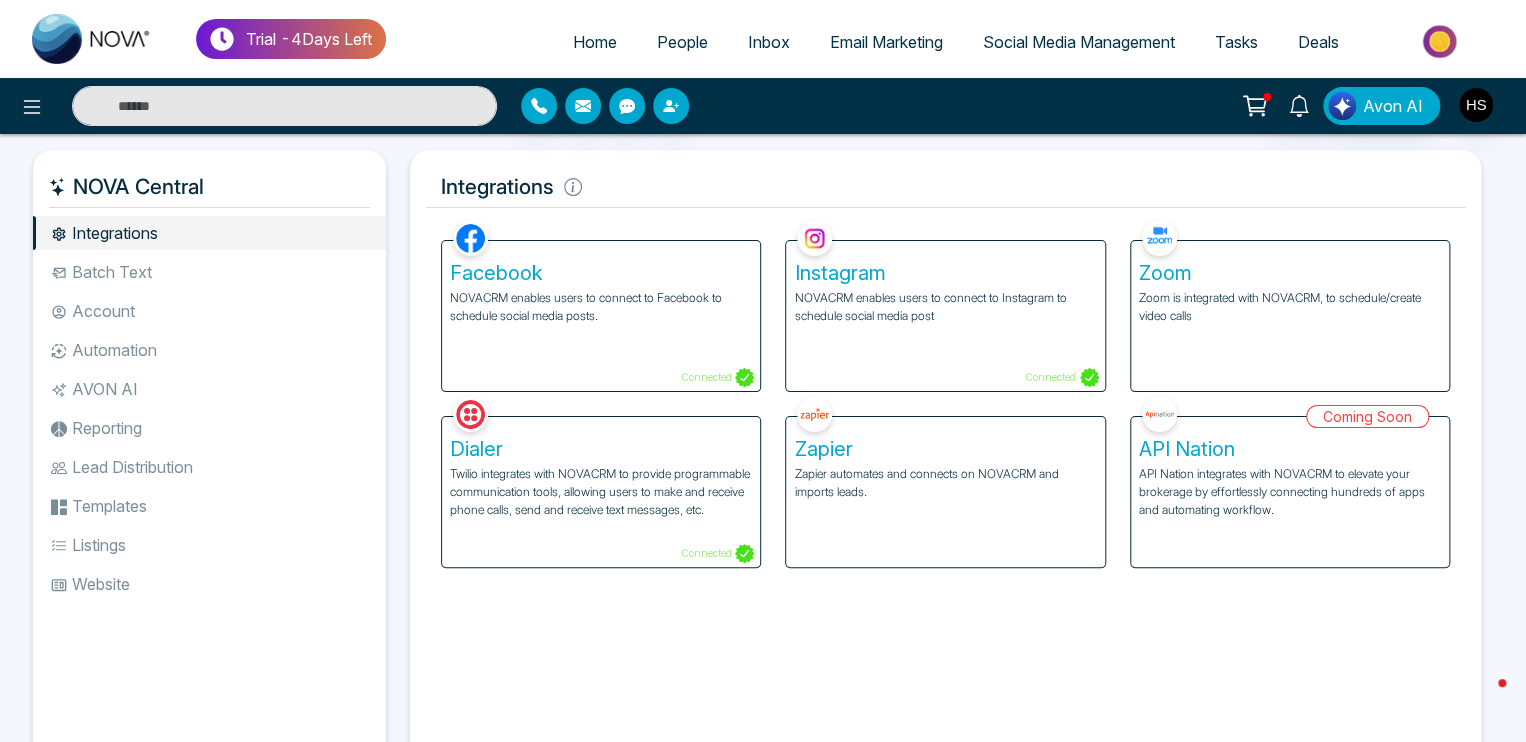 click on "Batch Text" at bounding box center [209, 272] 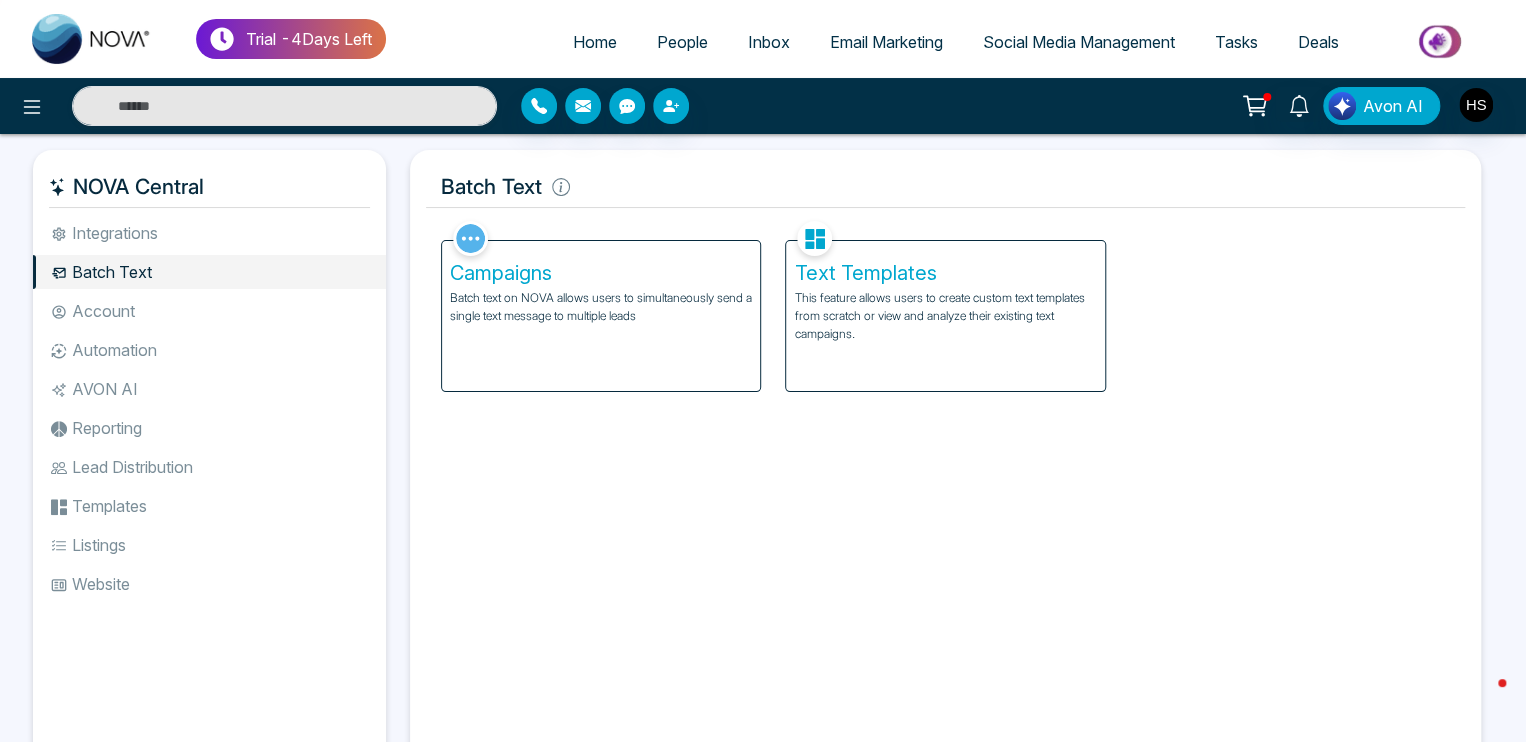 click on "Email Marketing" at bounding box center (886, 42) 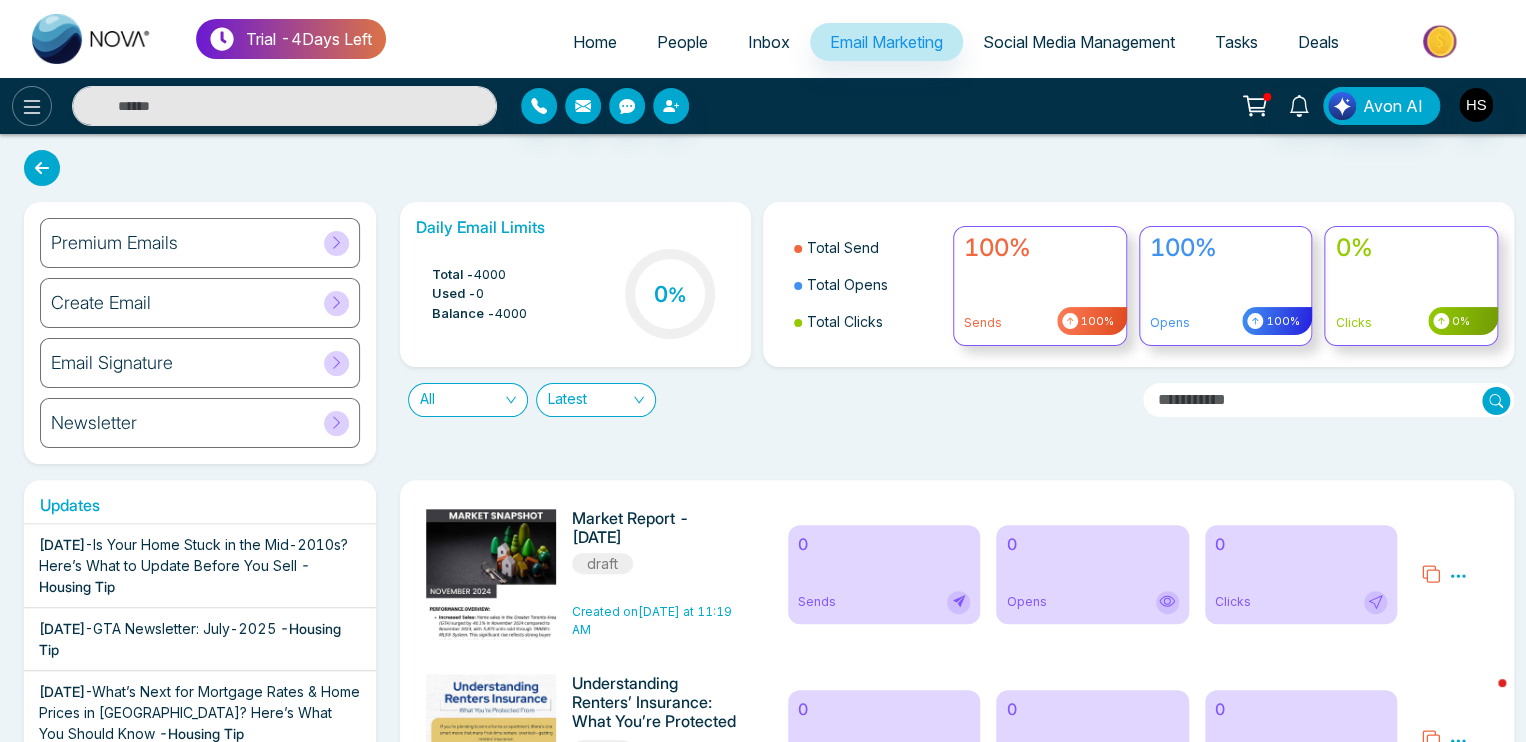 click 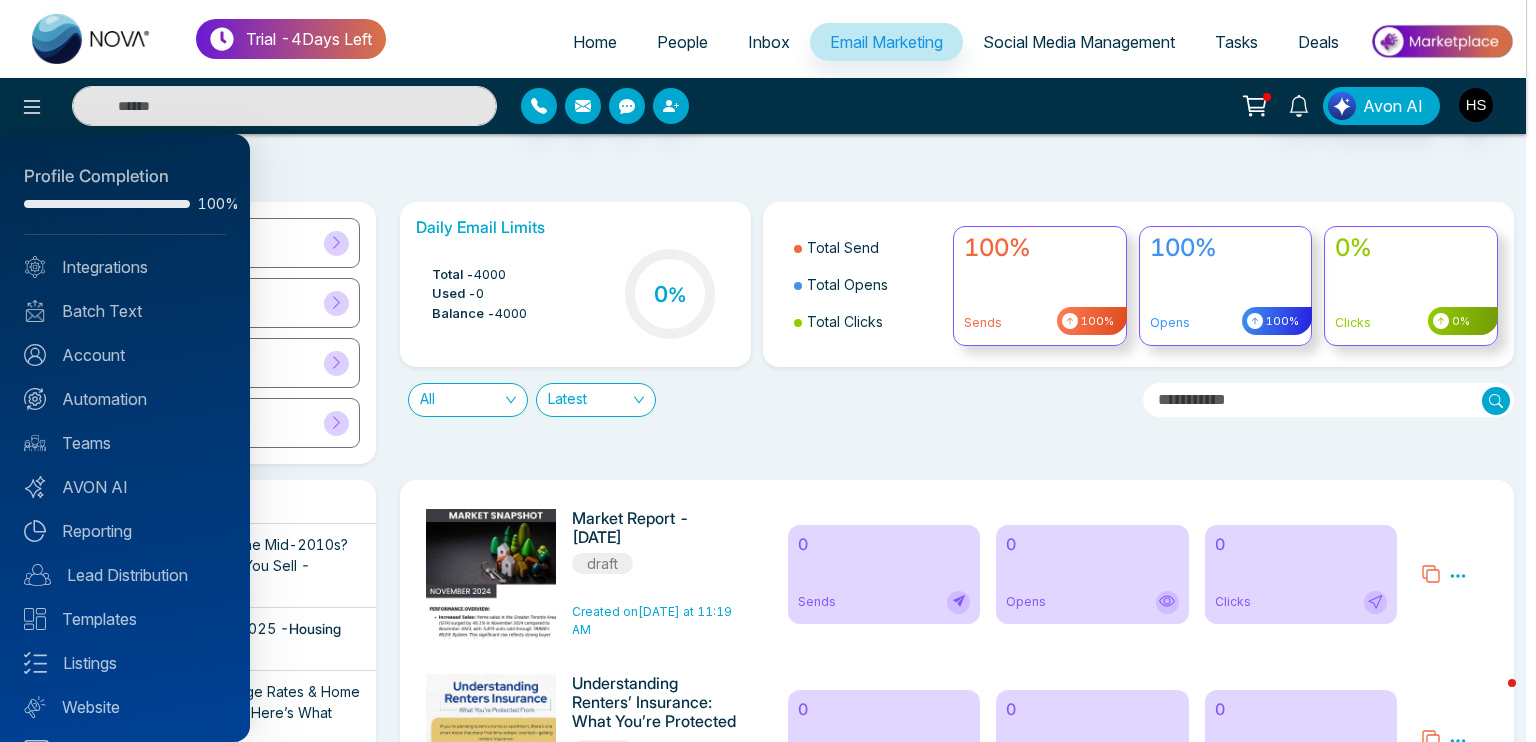 click at bounding box center [768, 371] 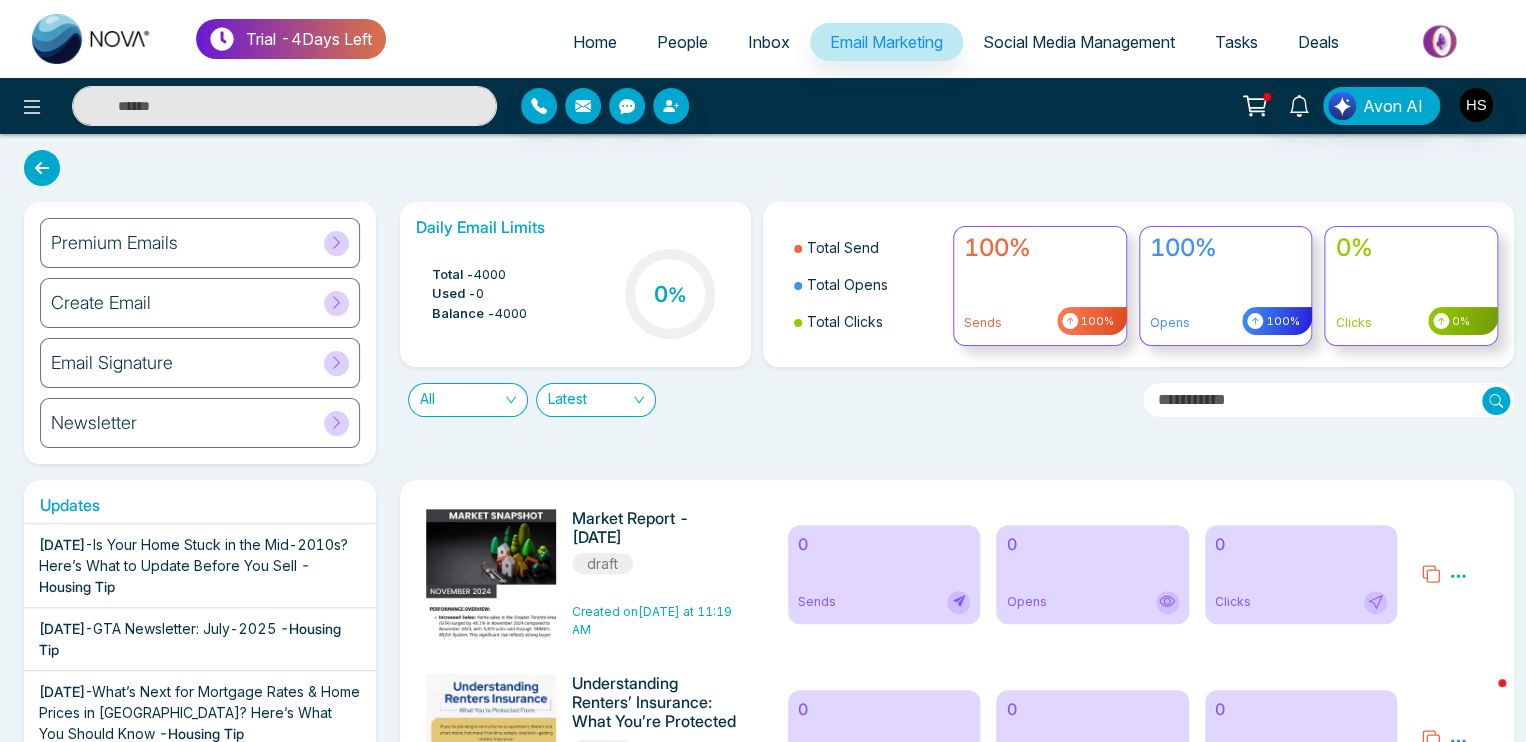 click at bounding box center (284, 106) 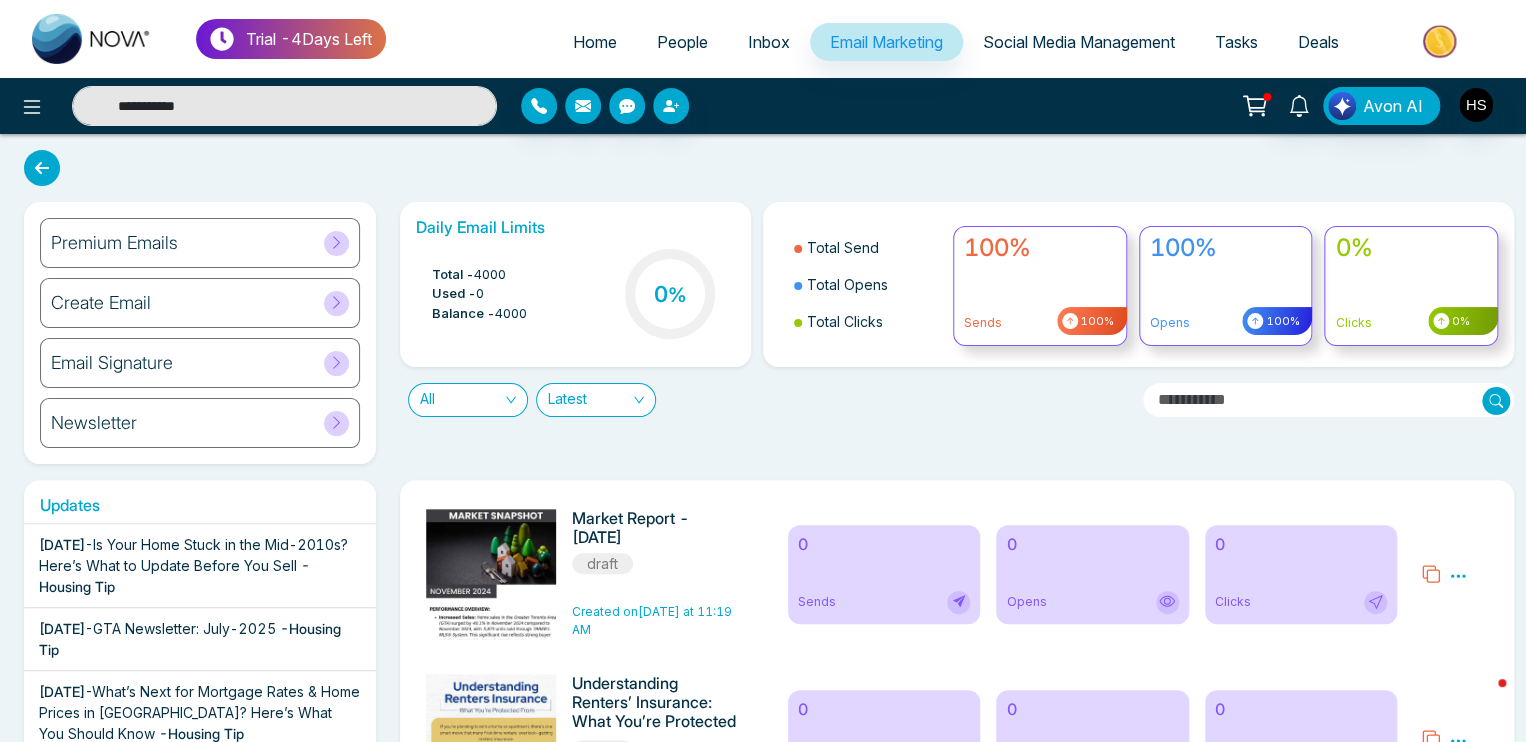 type on "**********" 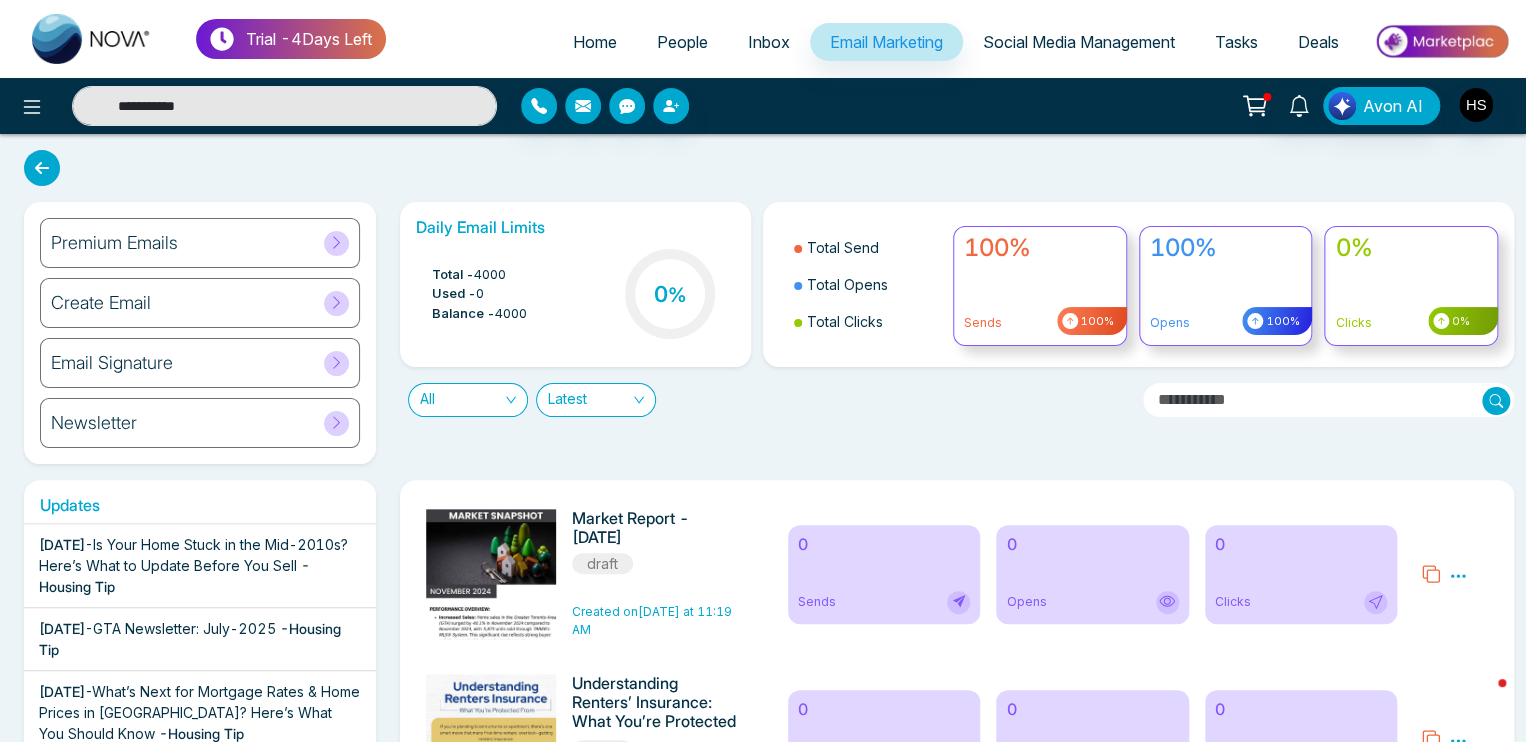 click at bounding box center [42, 168] 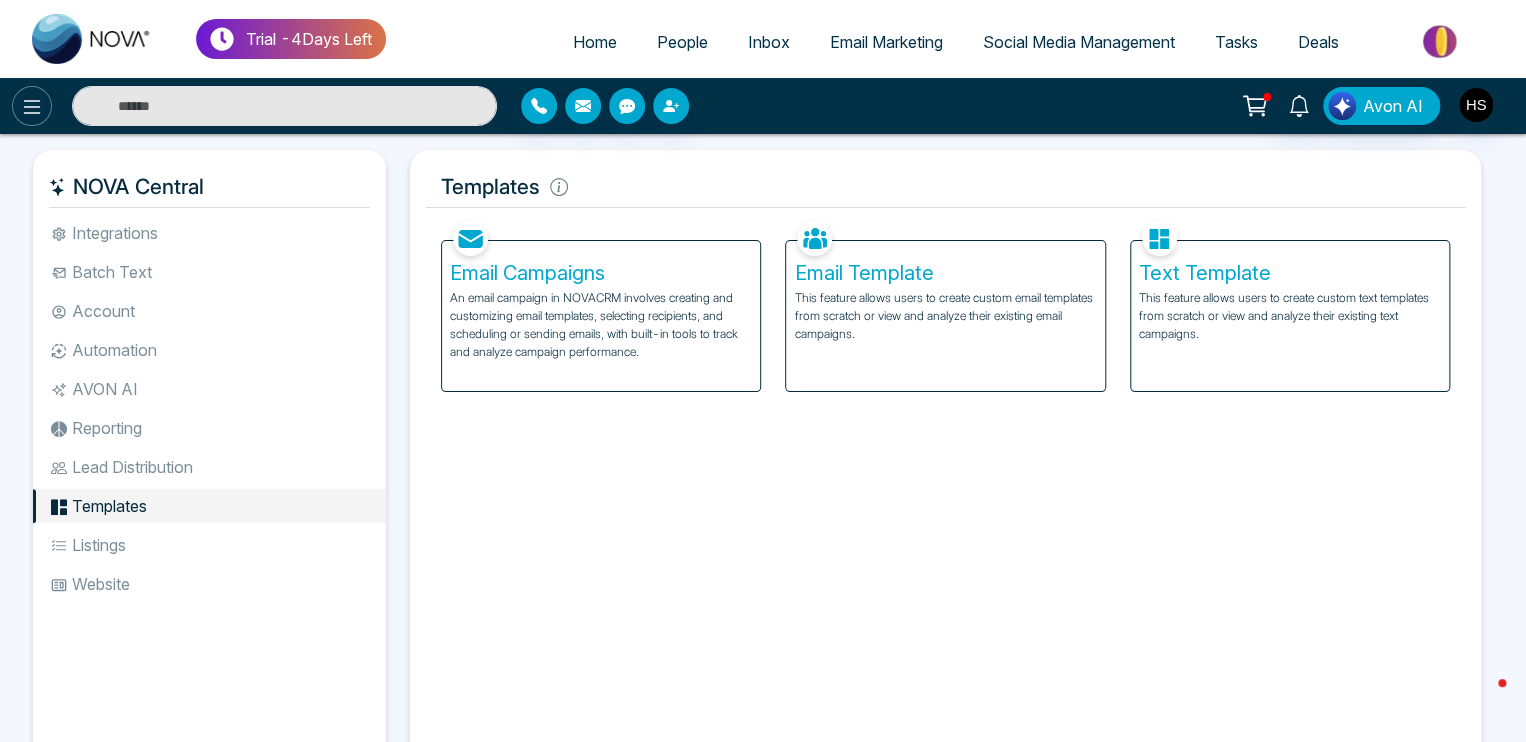 click 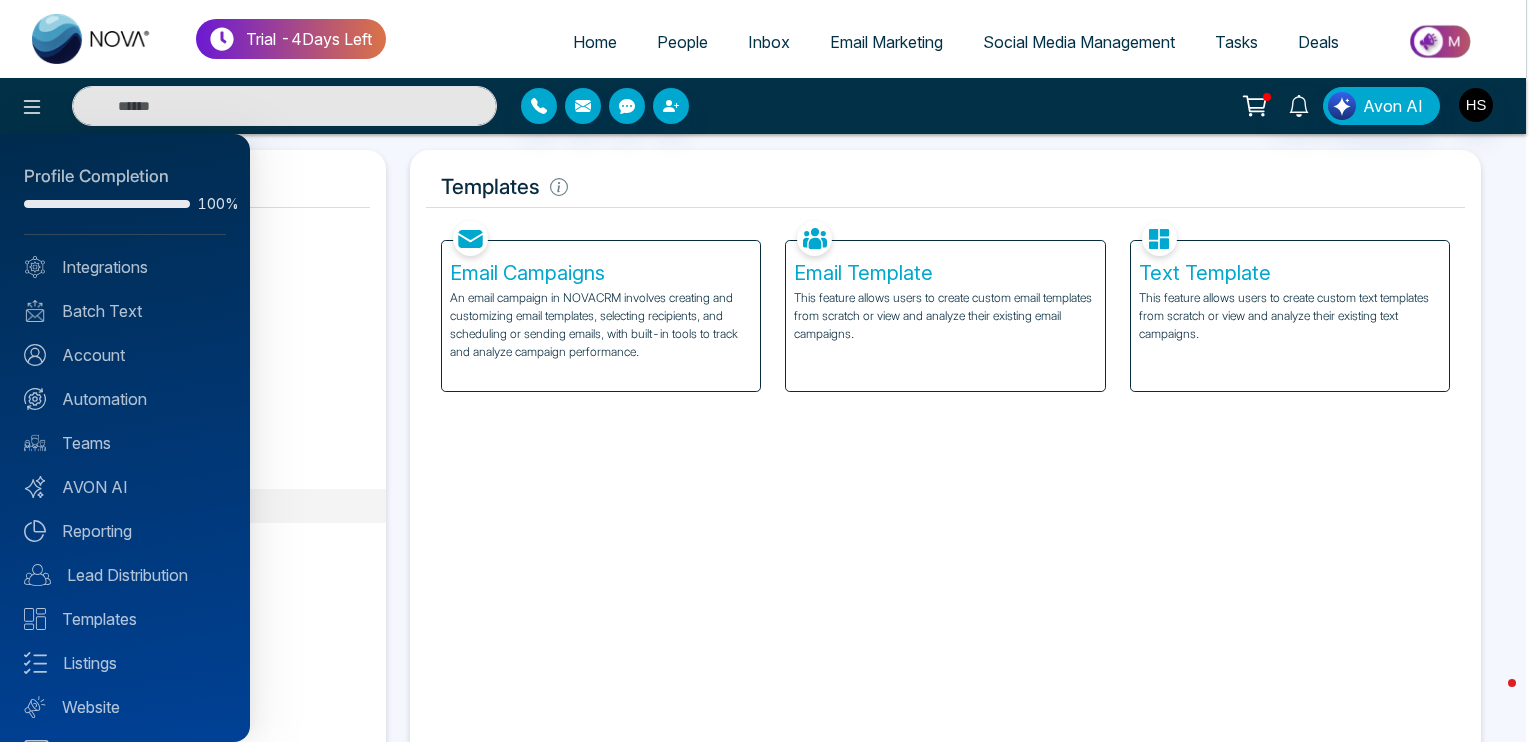 click at bounding box center [768, 371] 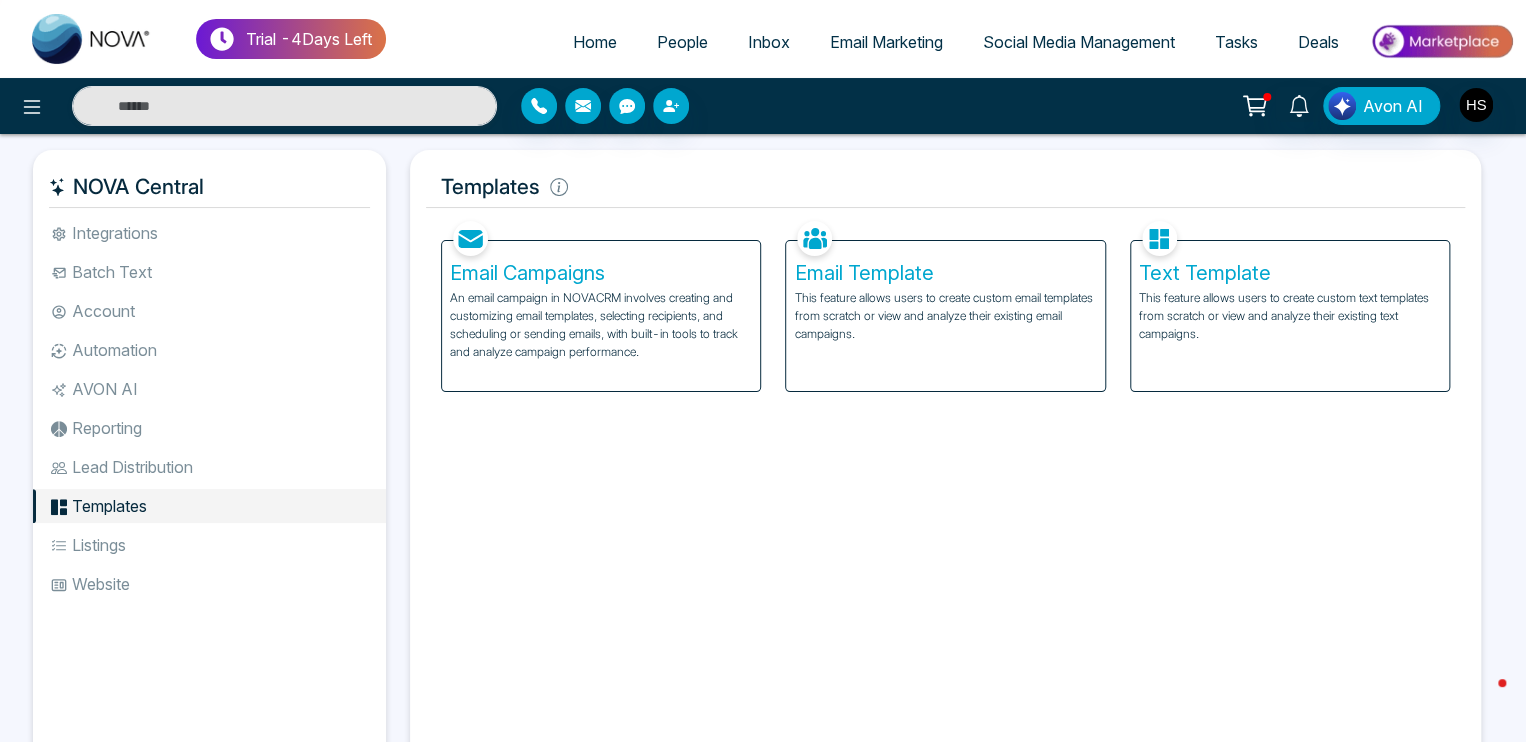 click at bounding box center [92, 39] 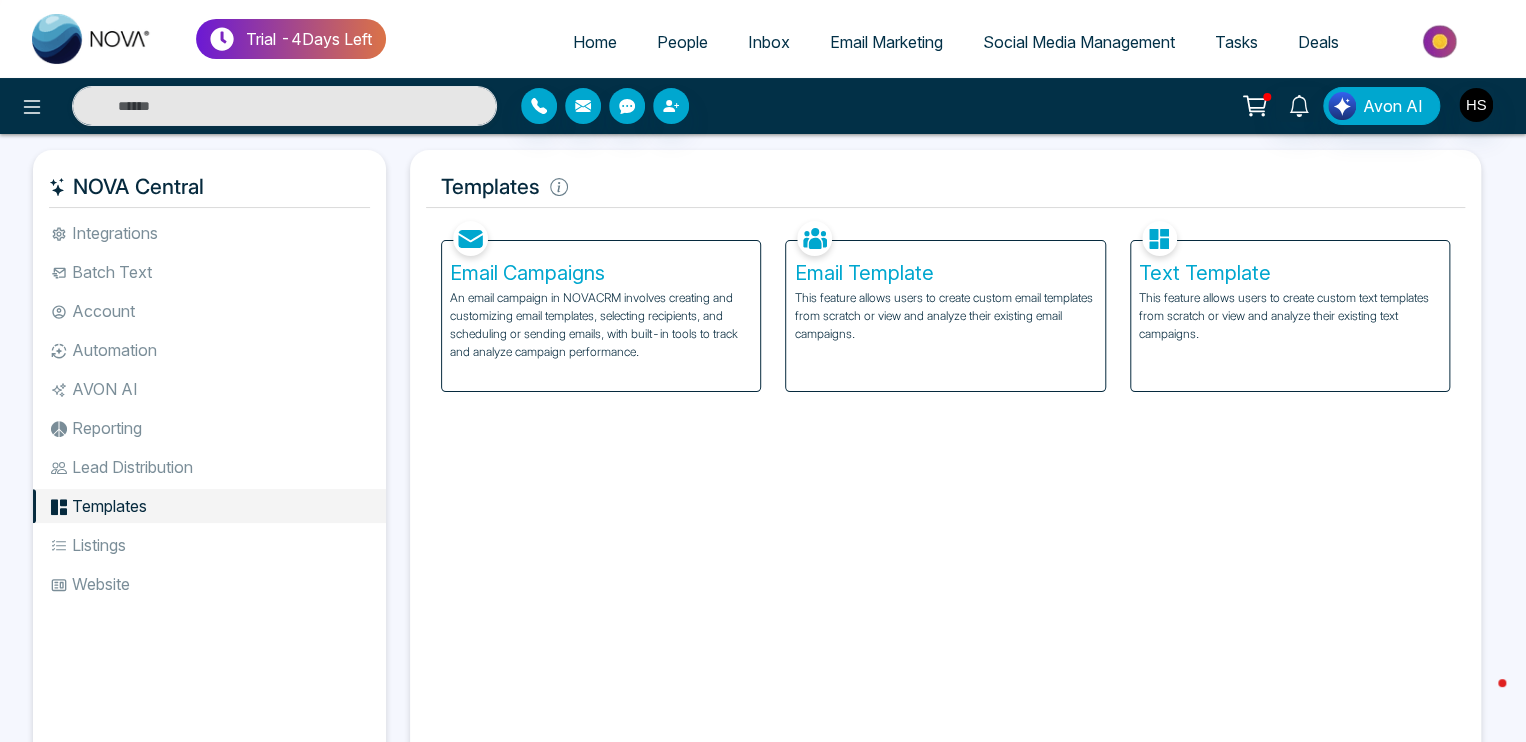 select on "*" 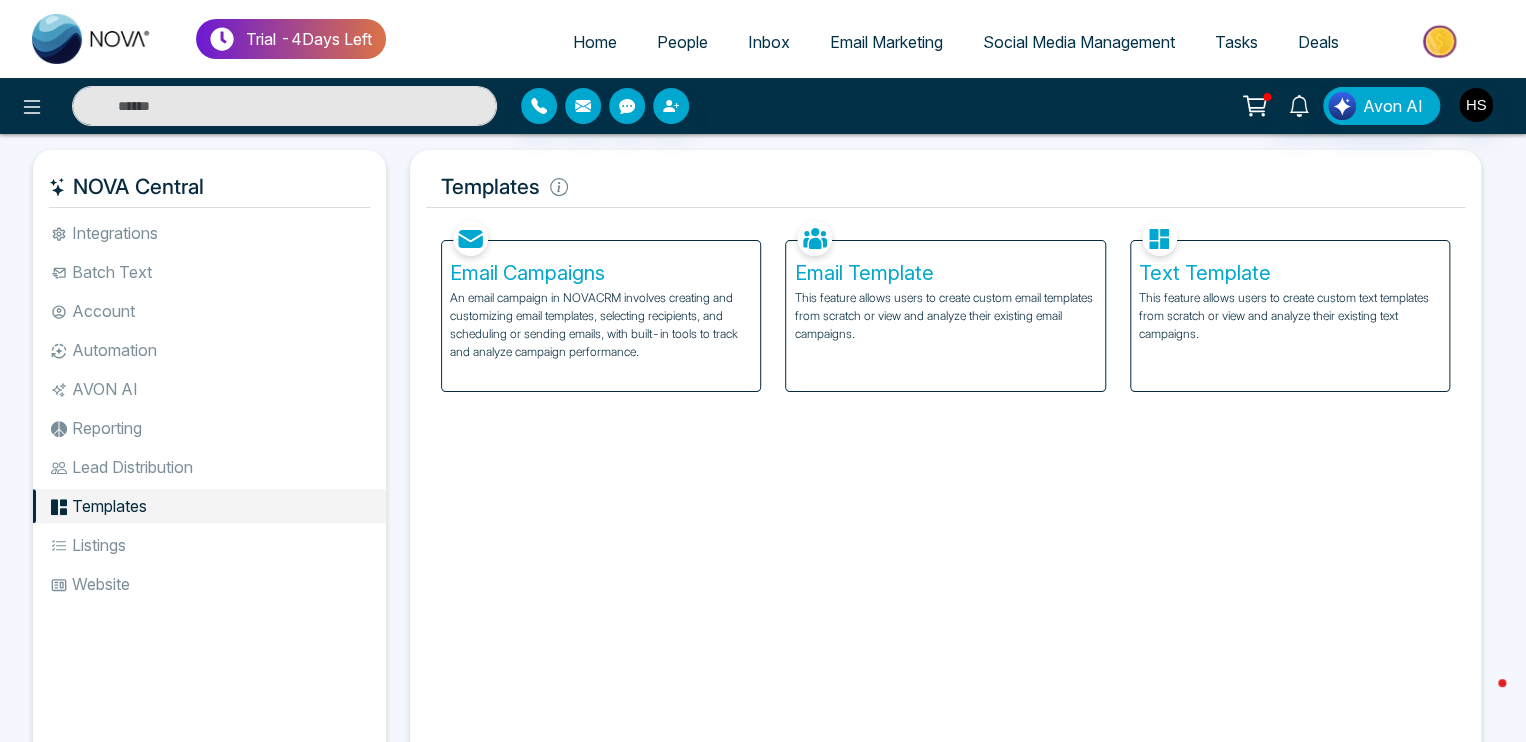 select on "*" 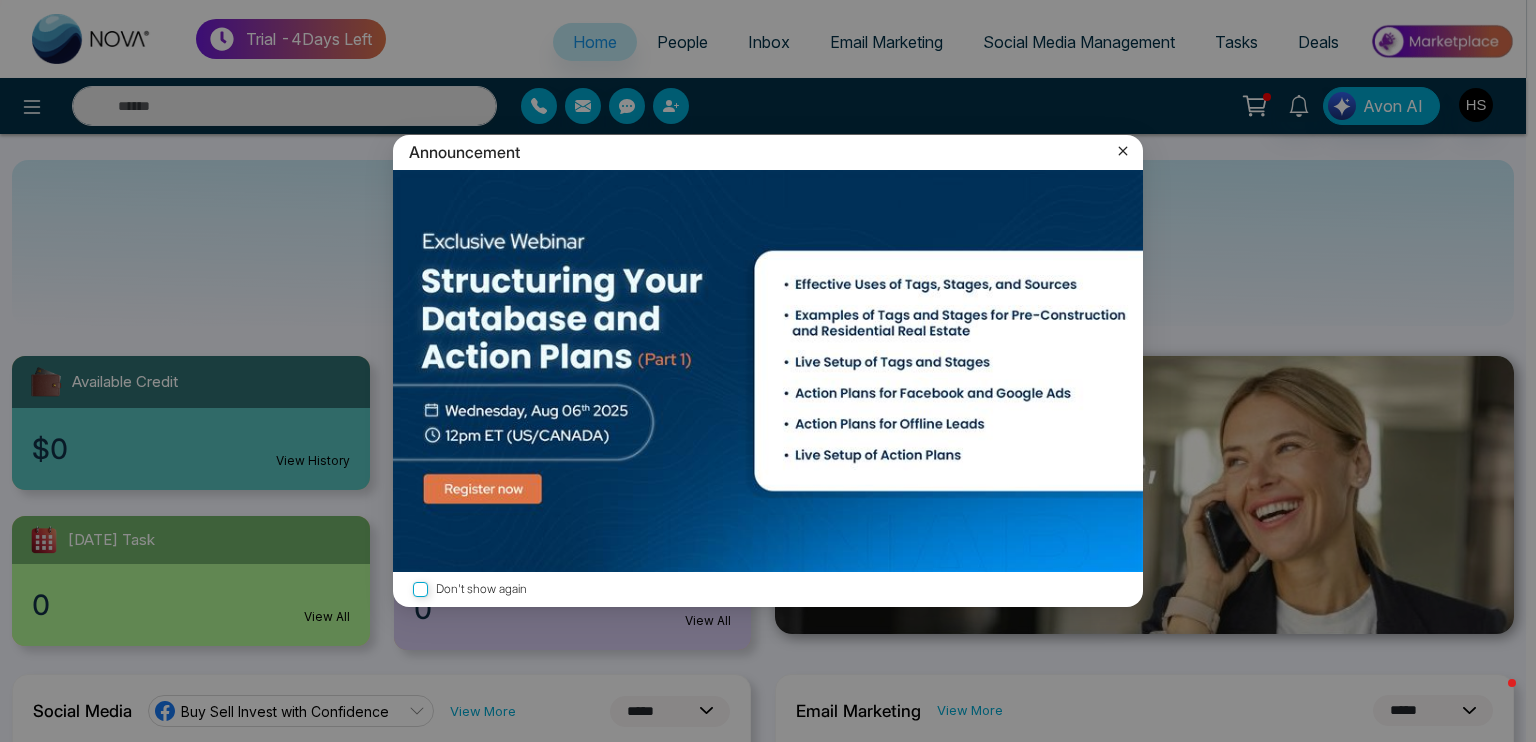 click 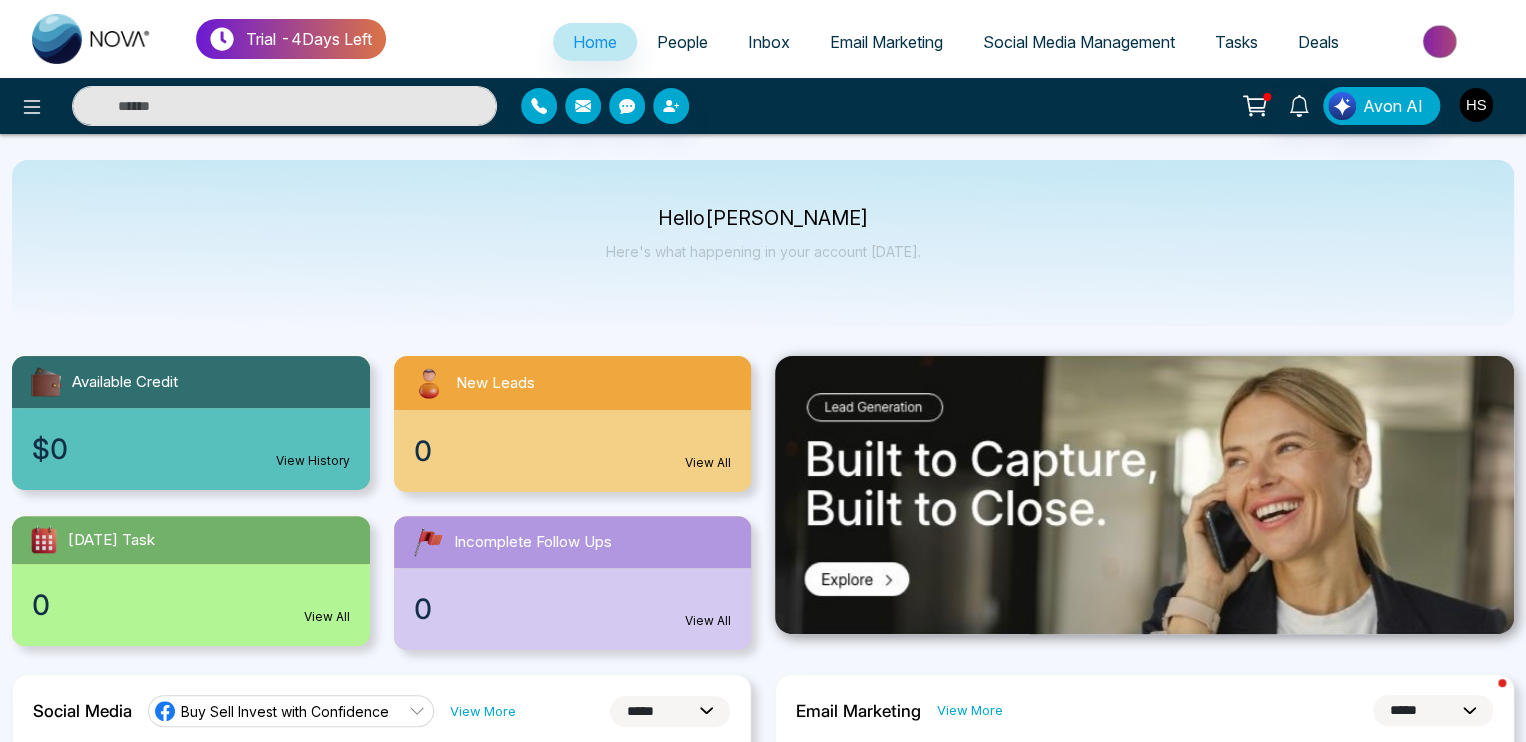 click at bounding box center (1476, 105) 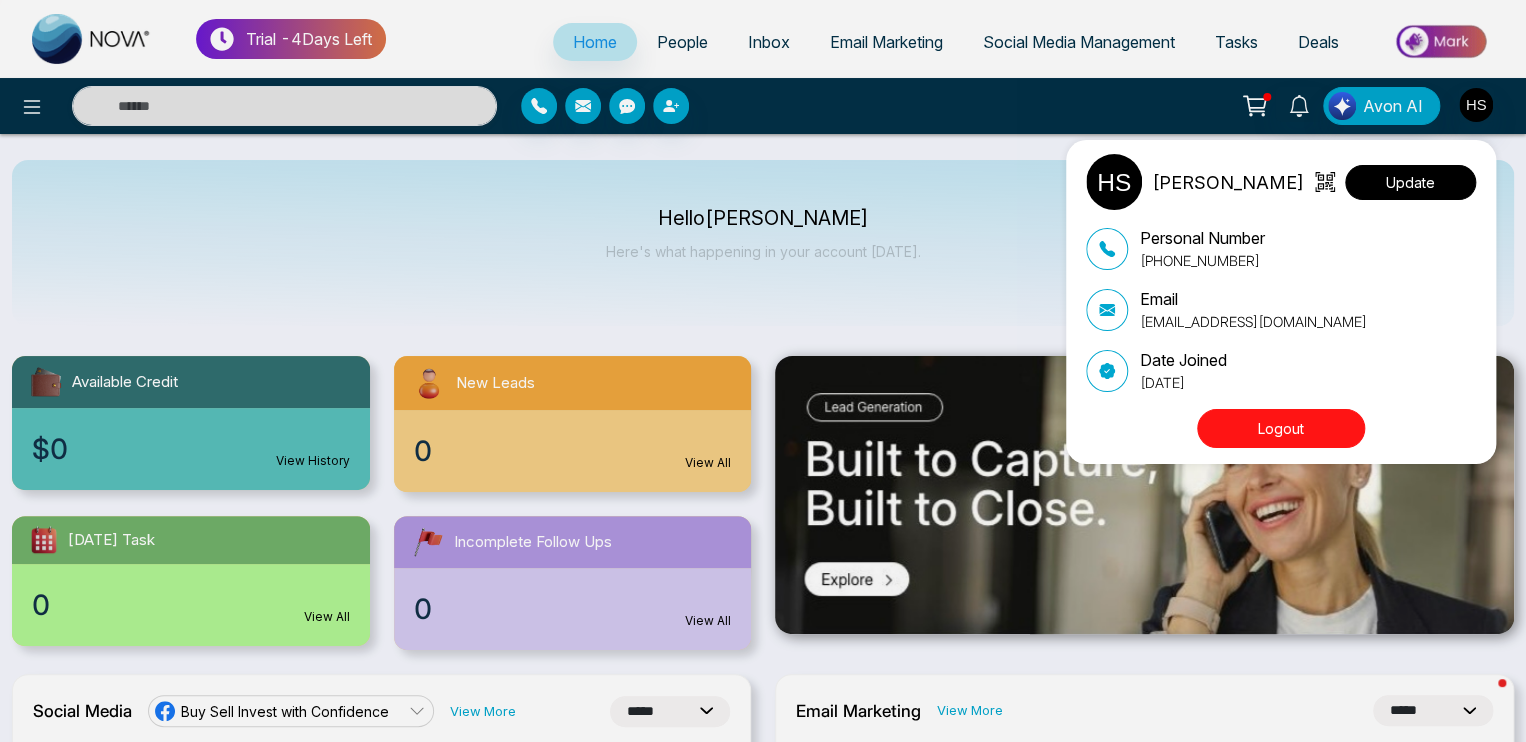 click on "Update" at bounding box center (1410, 182) 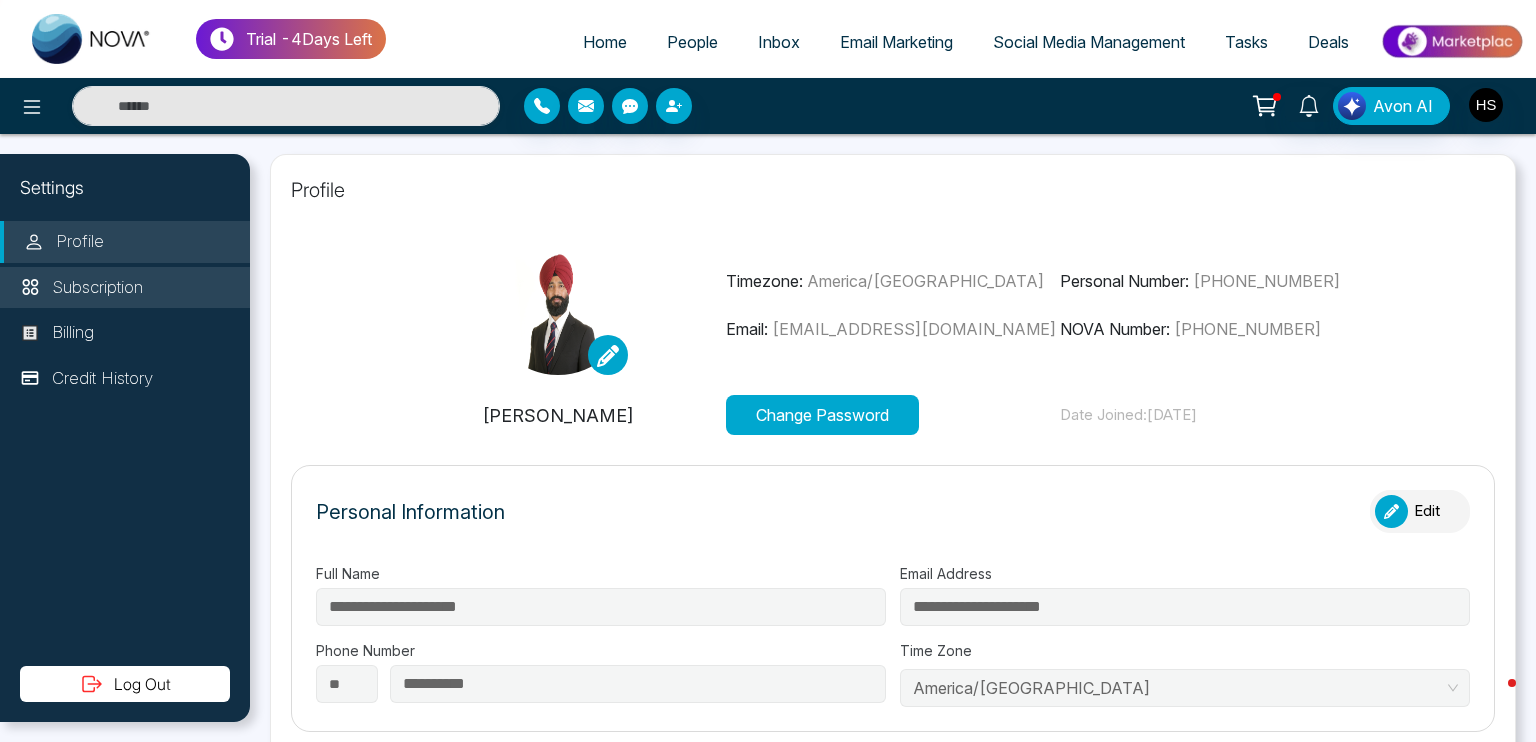 type on "**********" 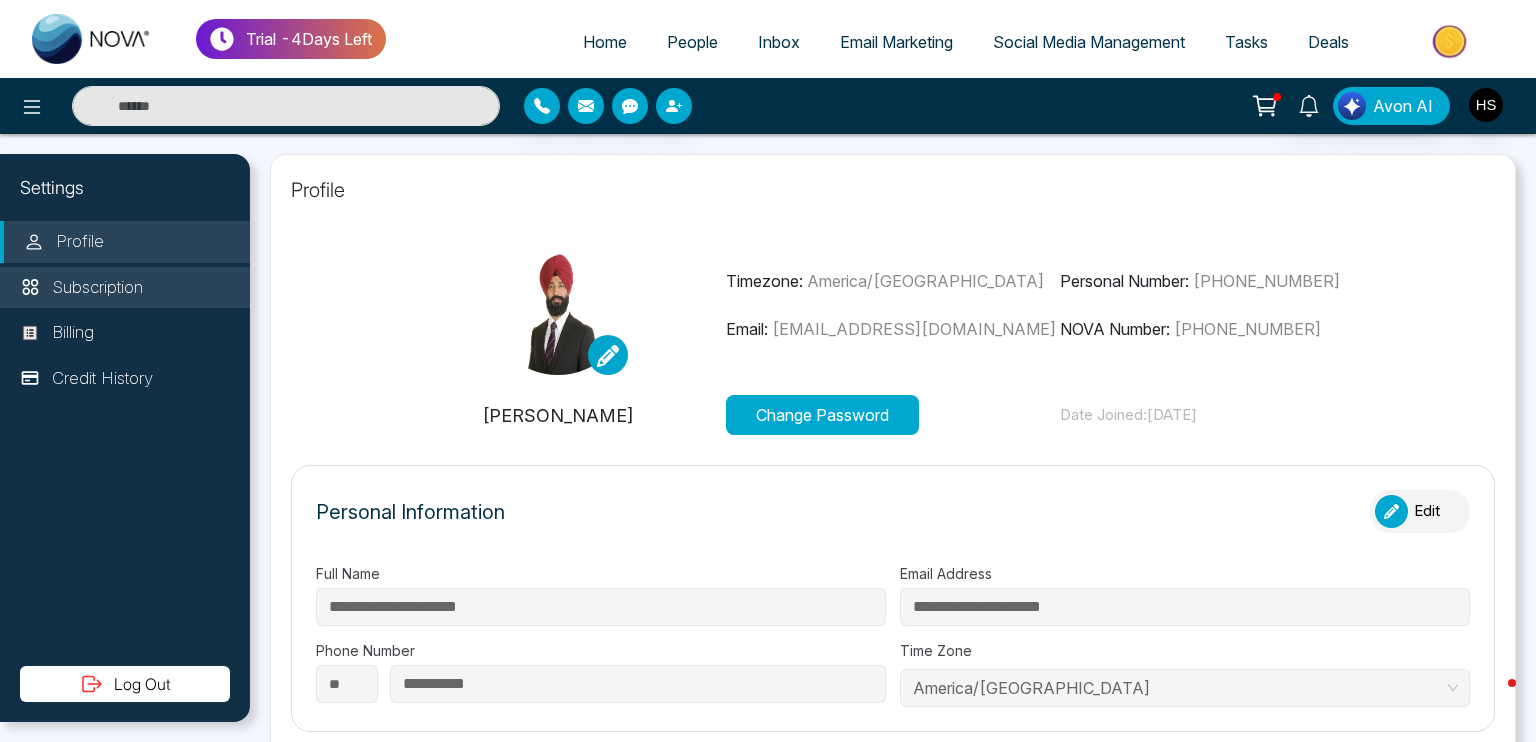 type on "**********" 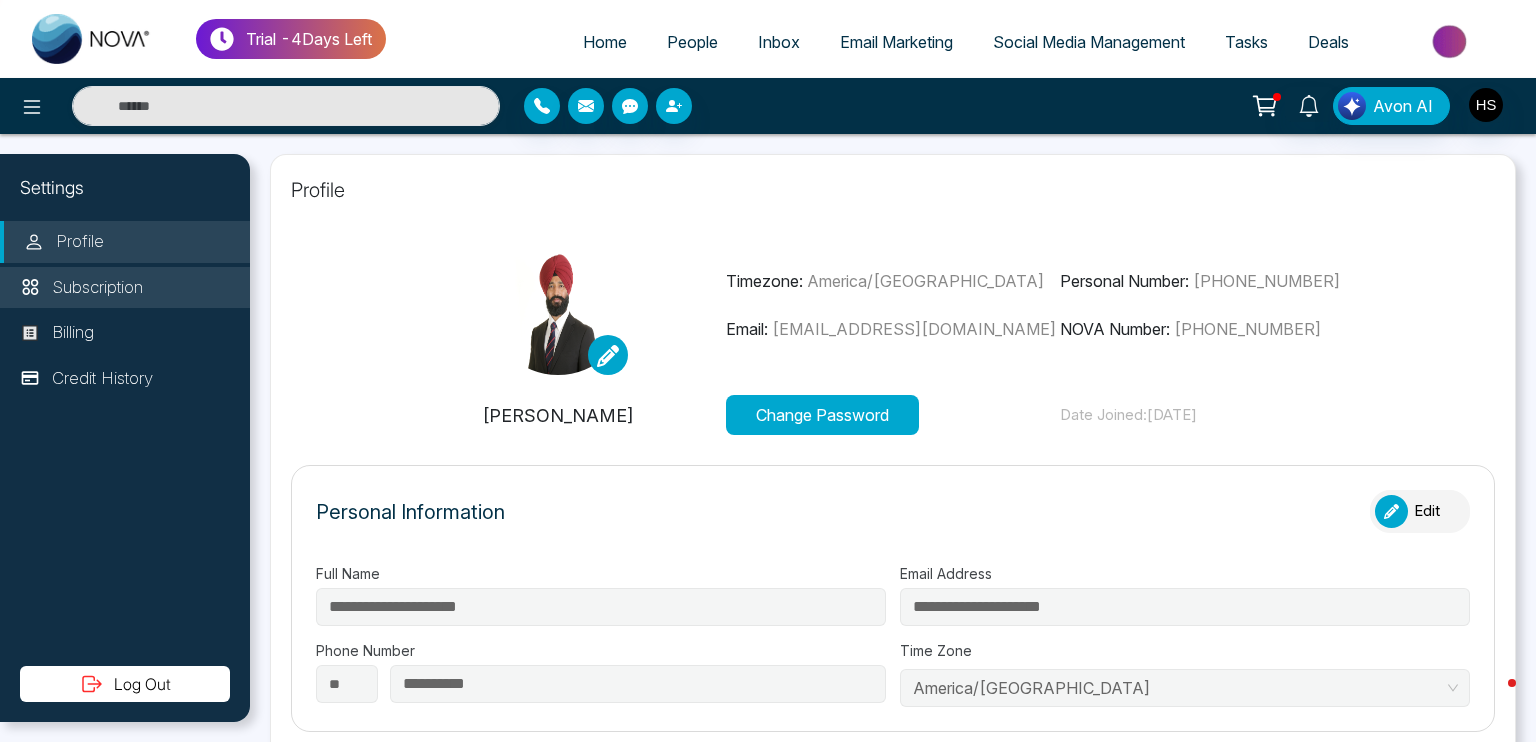 type on "**********" 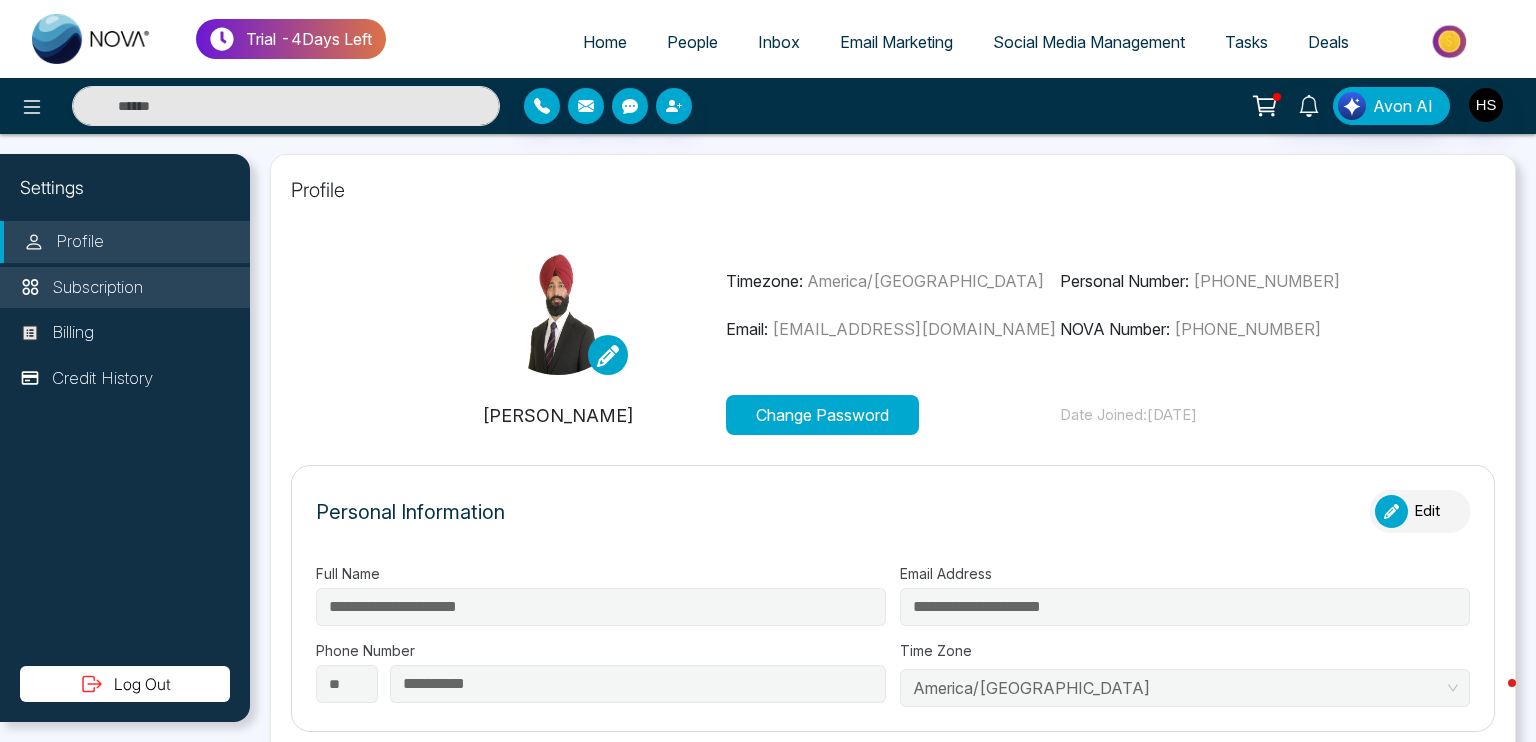 type on "**********" 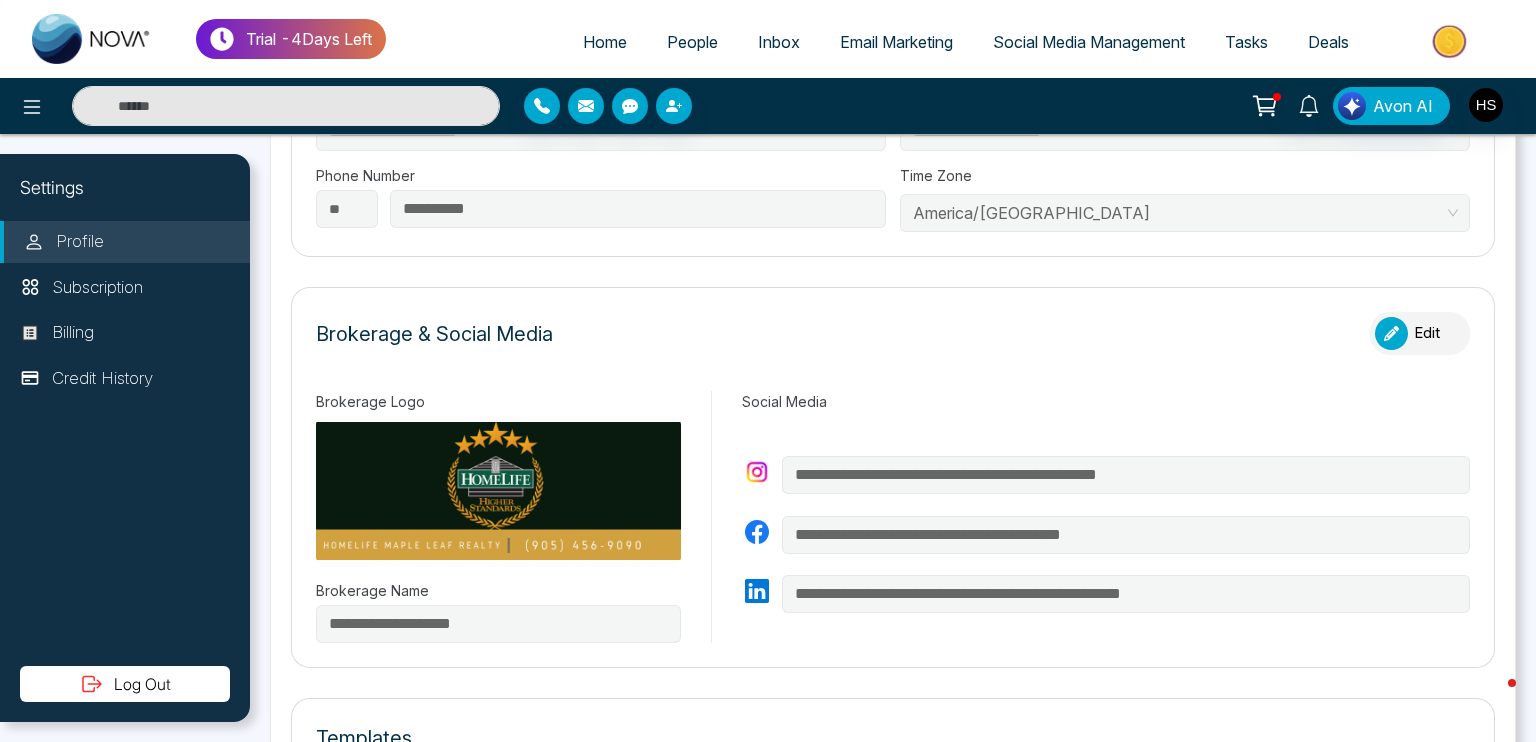 scroll, scrollTop: 400, scrollLeft: 0, axis: vertical 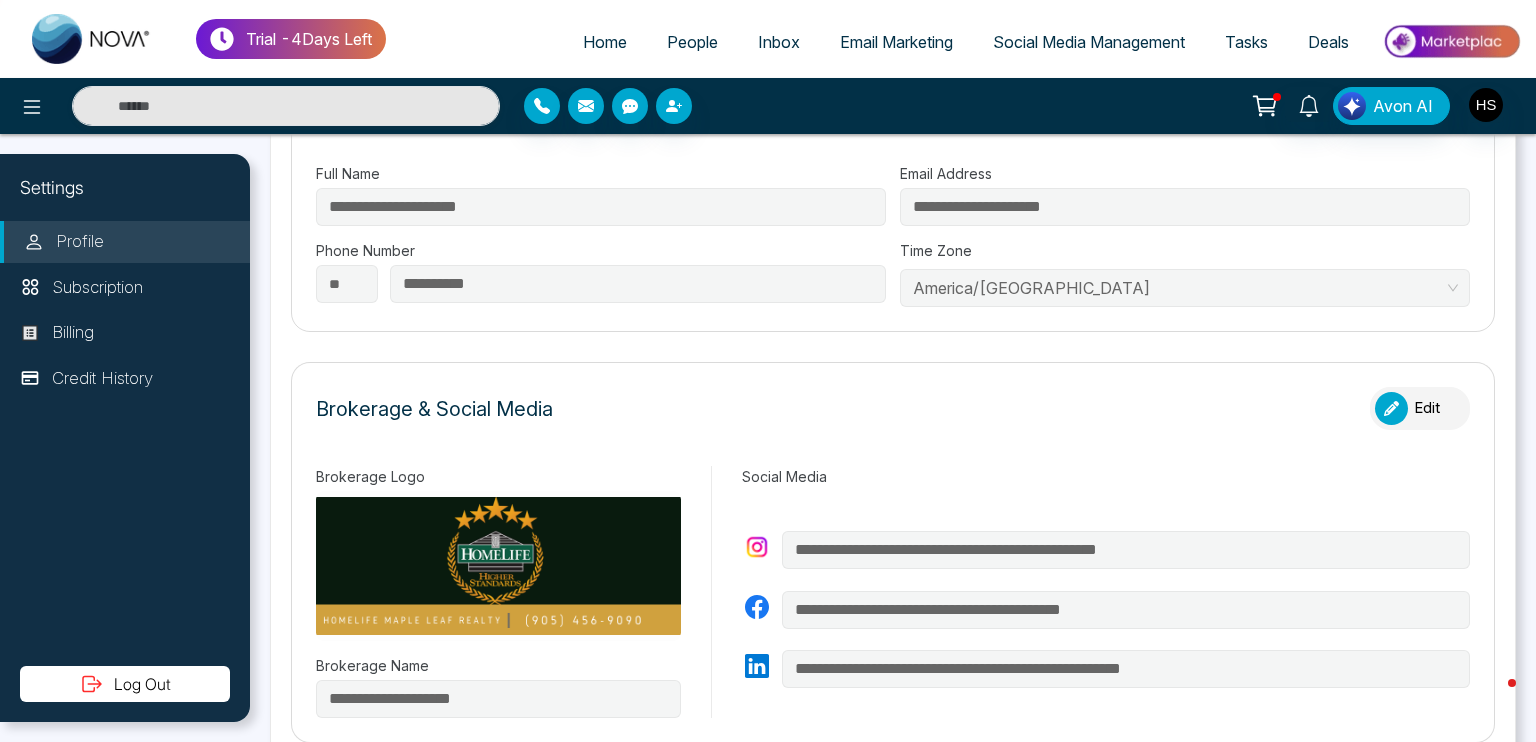 click 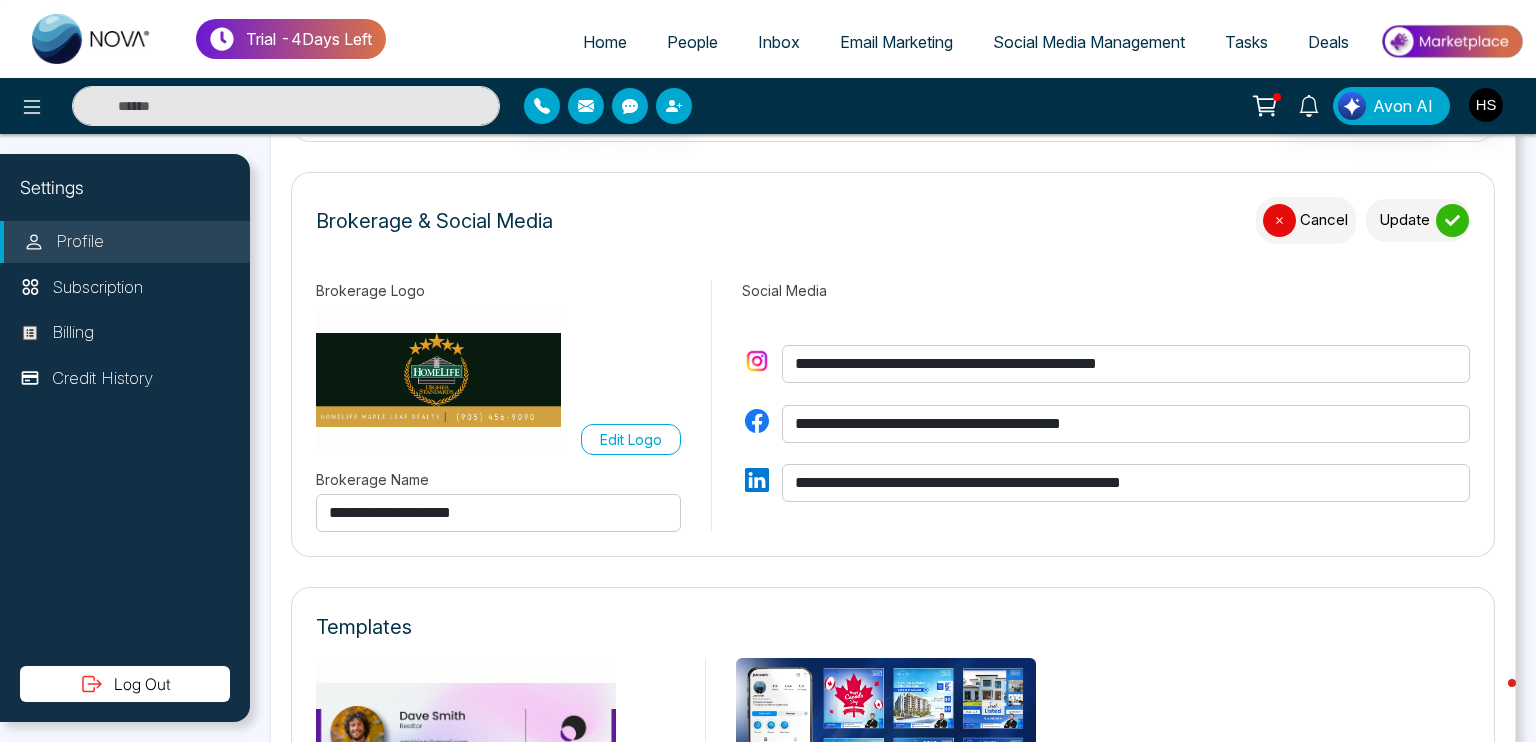 scroll, scrollTop: 600, scrollLeft: 0, axis: vertical 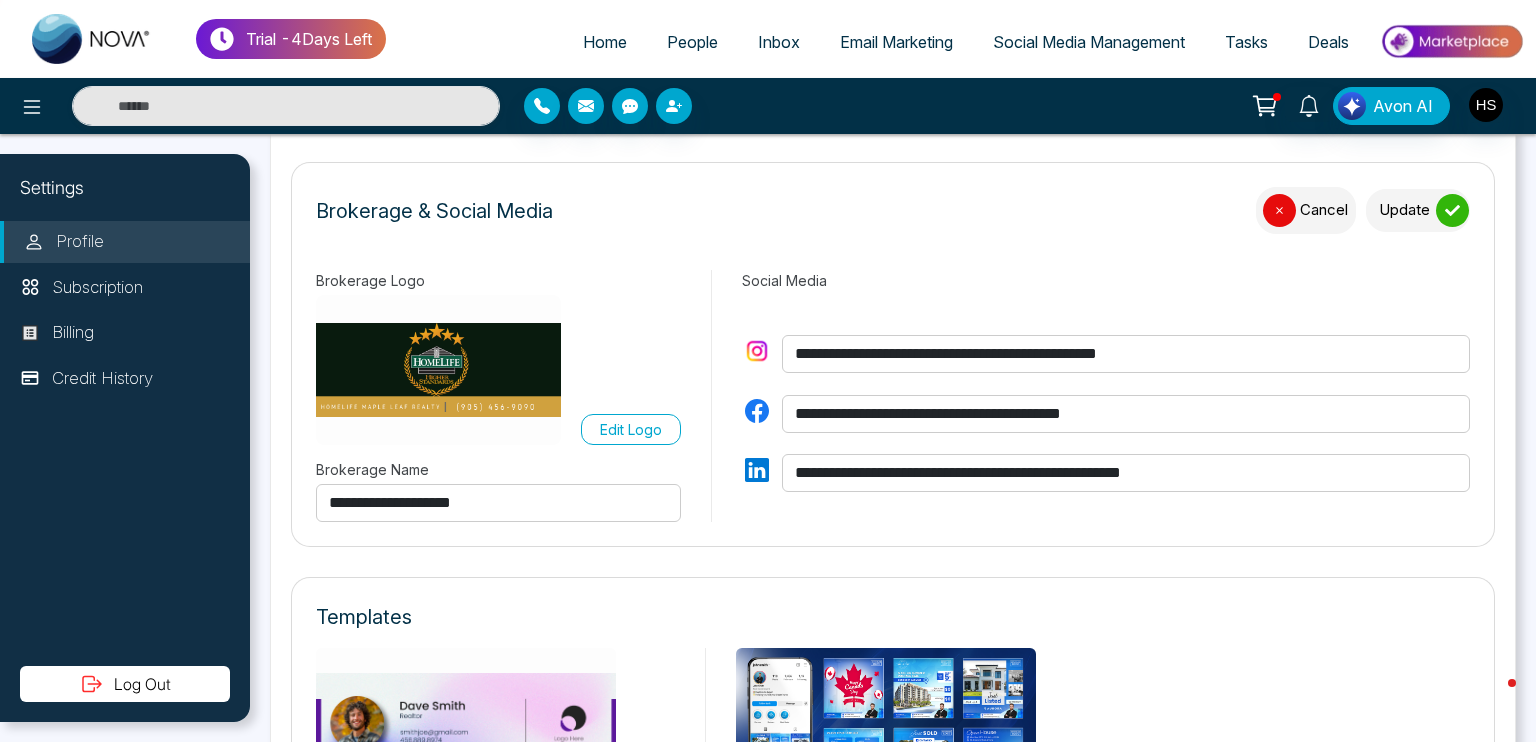 click on "Edit Logo" at bounding box center (631, 429) 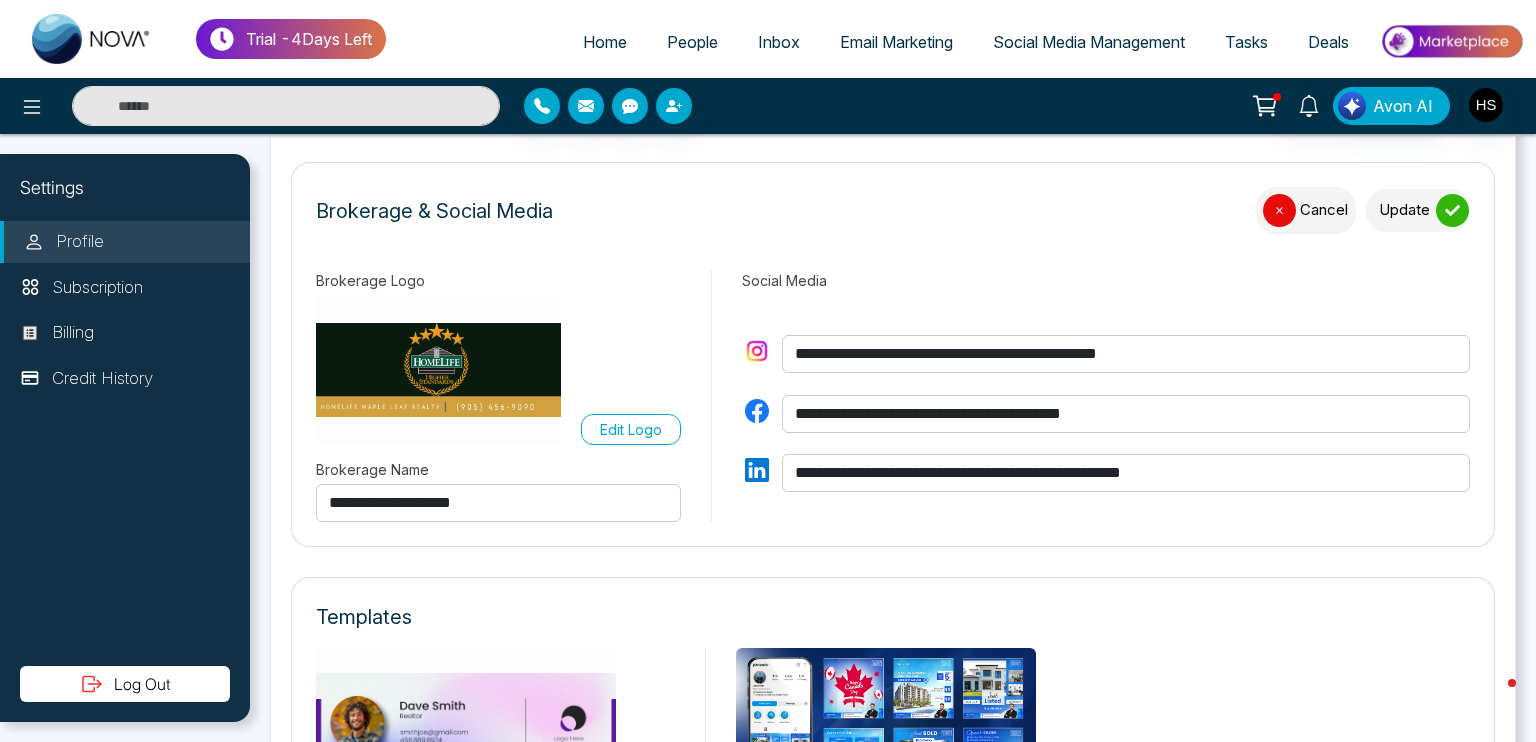 click on "Edit Logo" at bounding box center (0, 0) 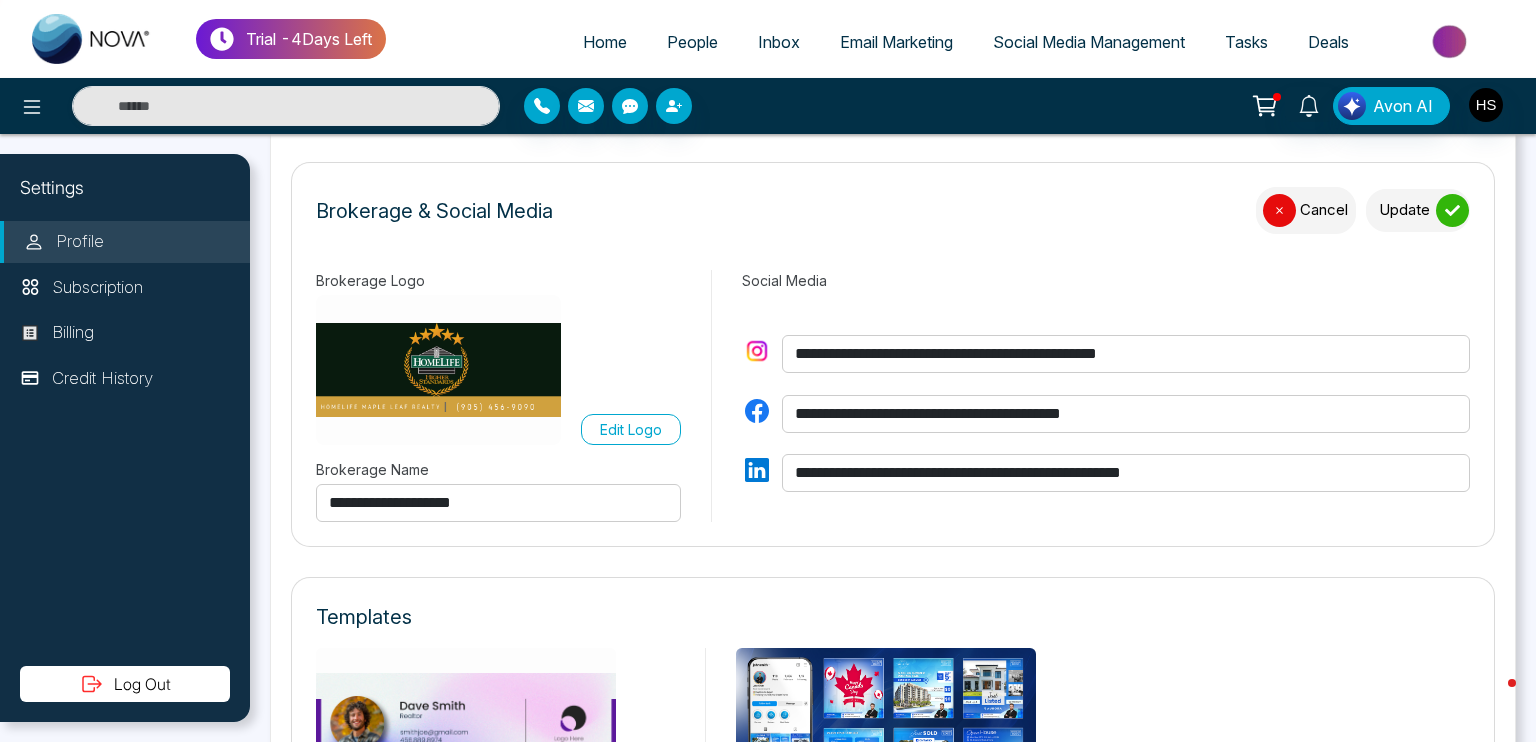 click on "Edit Logo" at bounding box center (631, 429) 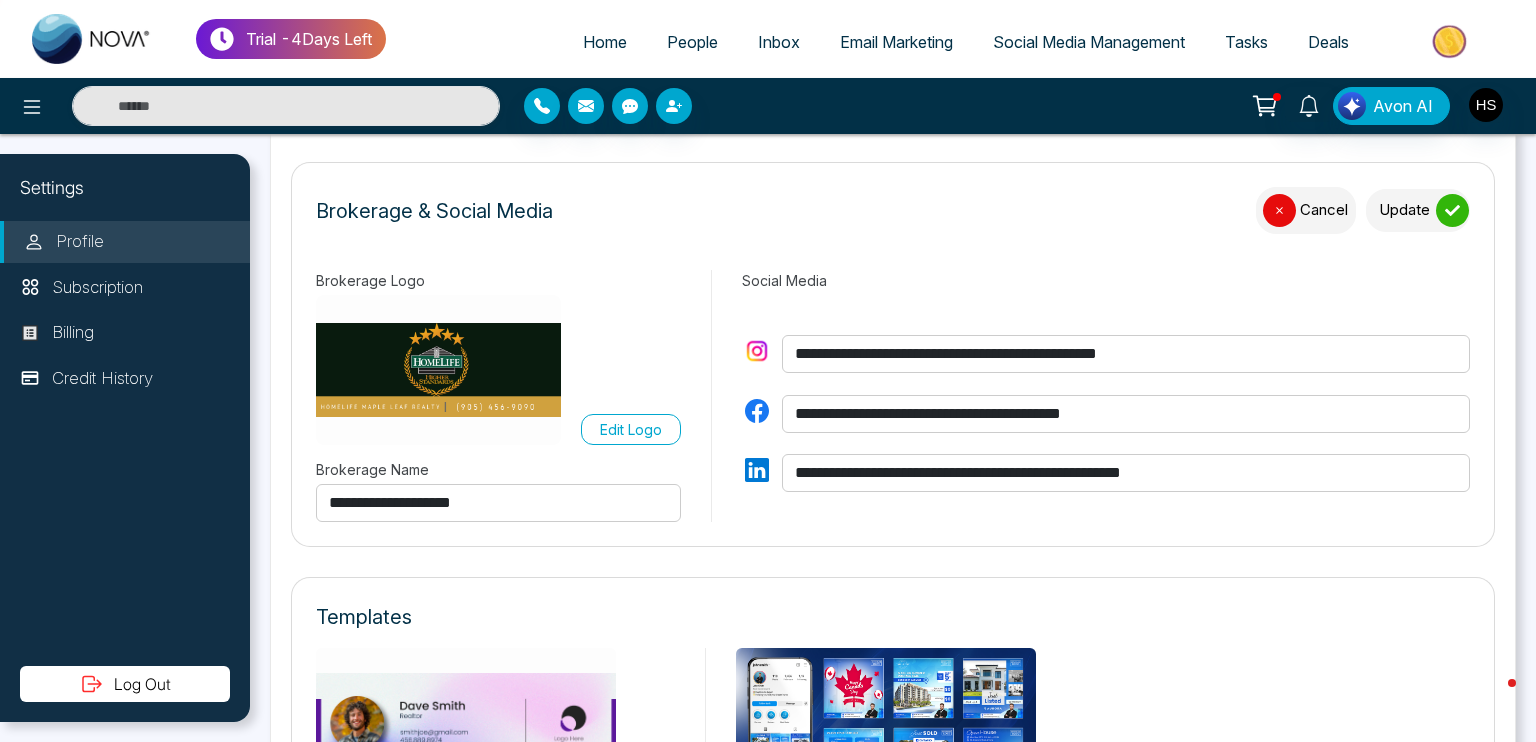 click on "Edit Logo" at bounding box center (0, 0) 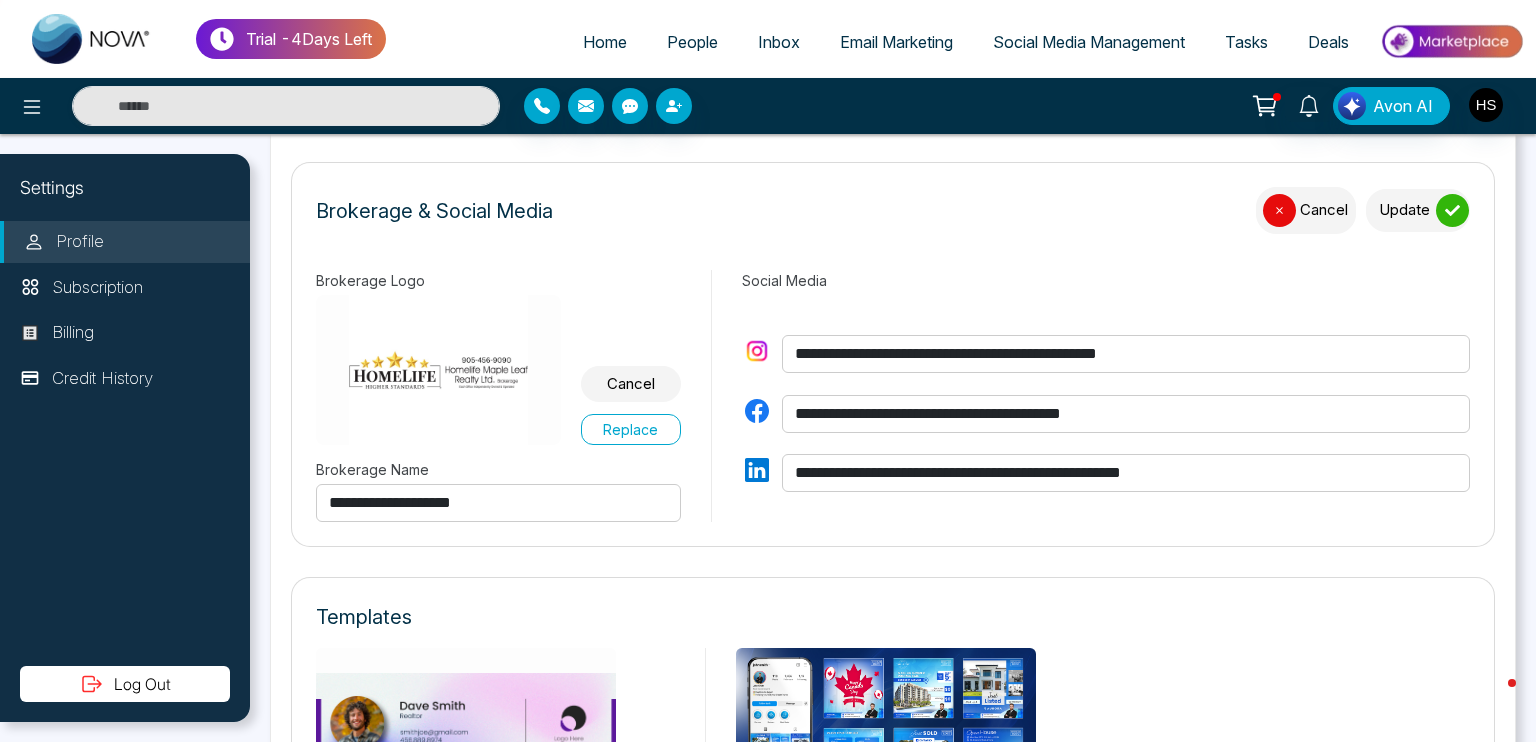 click at bounding box center (1452, 210) 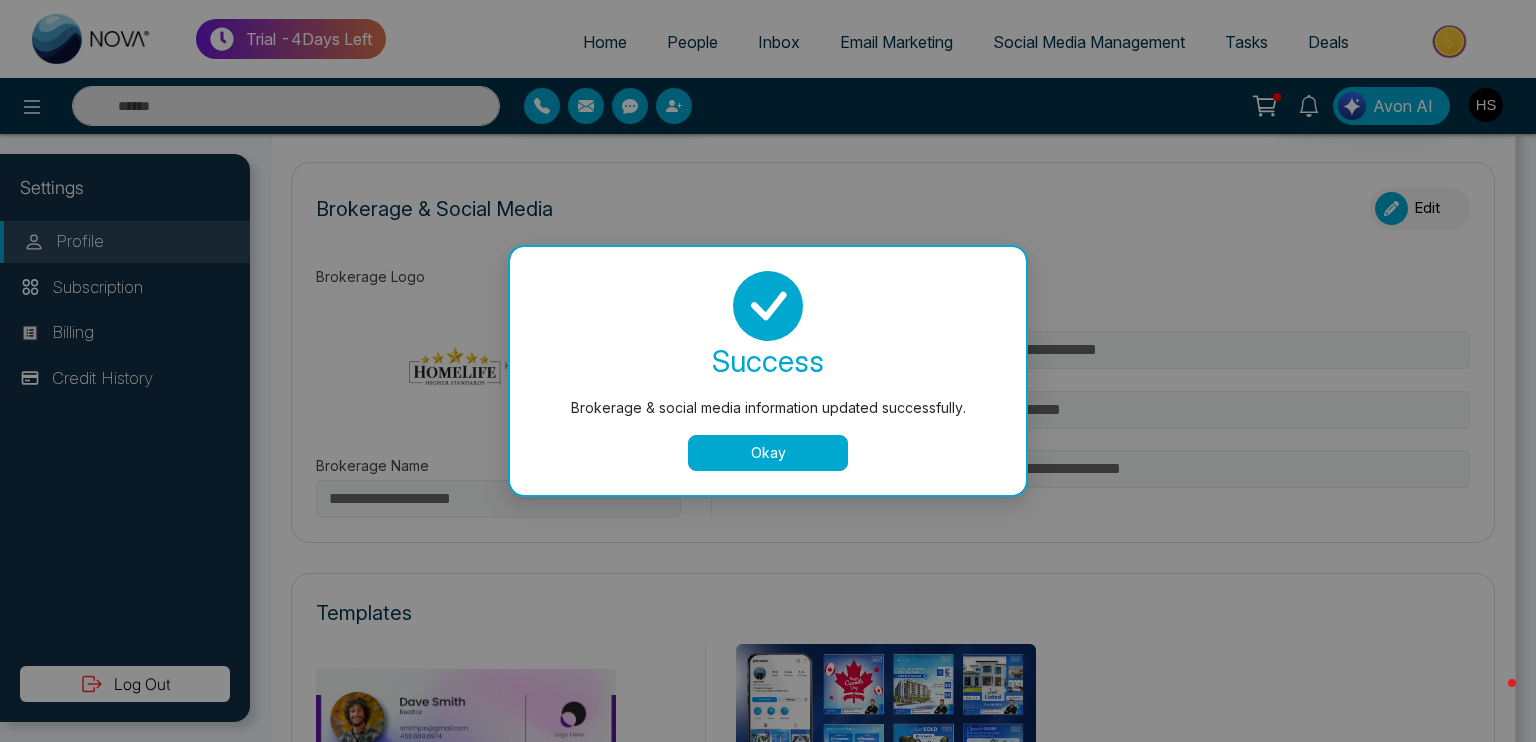 click on "Okay" at bounding box center [768, 453] 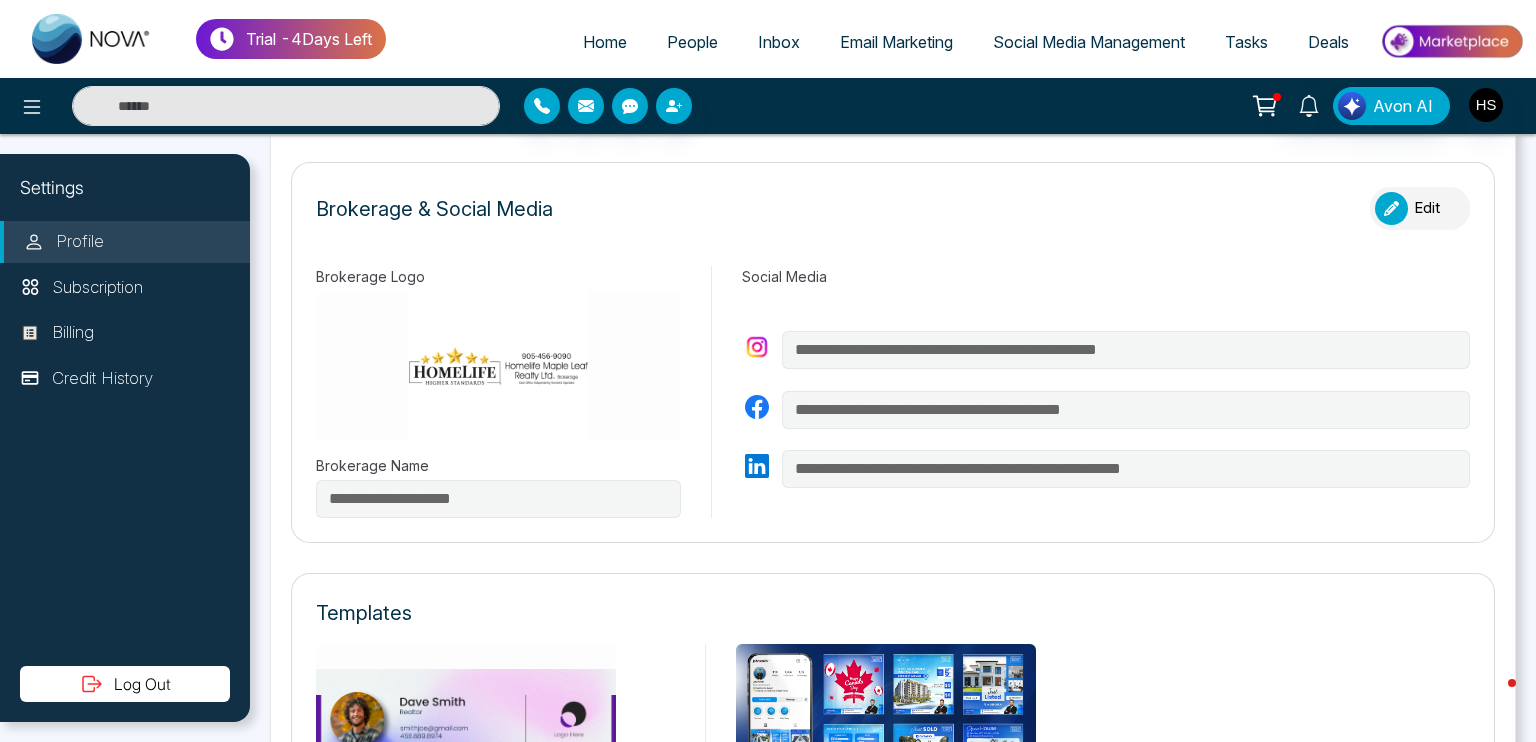 click on "Edit" at bounding box center (1420, 208) 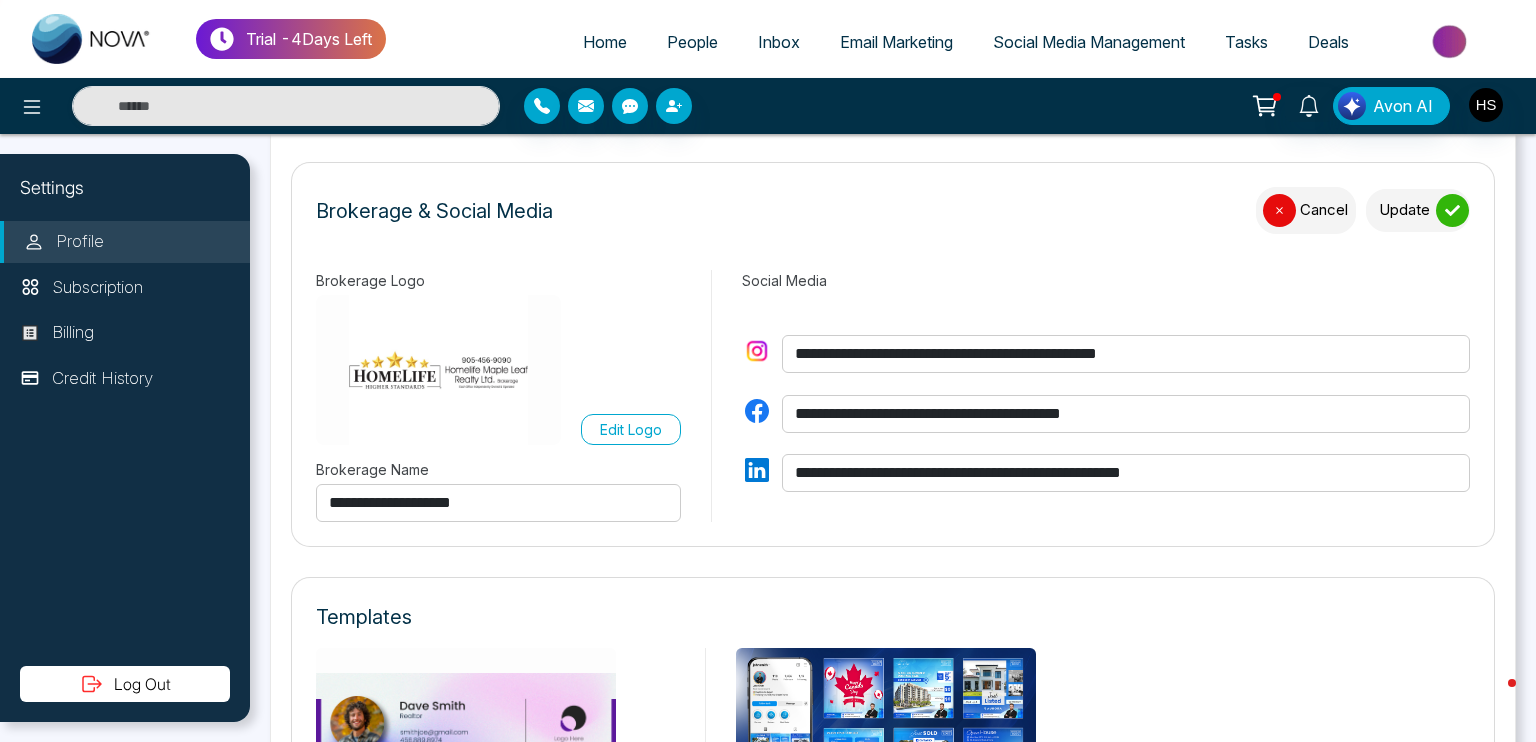click on "**********" at bounding box center (498, 503) 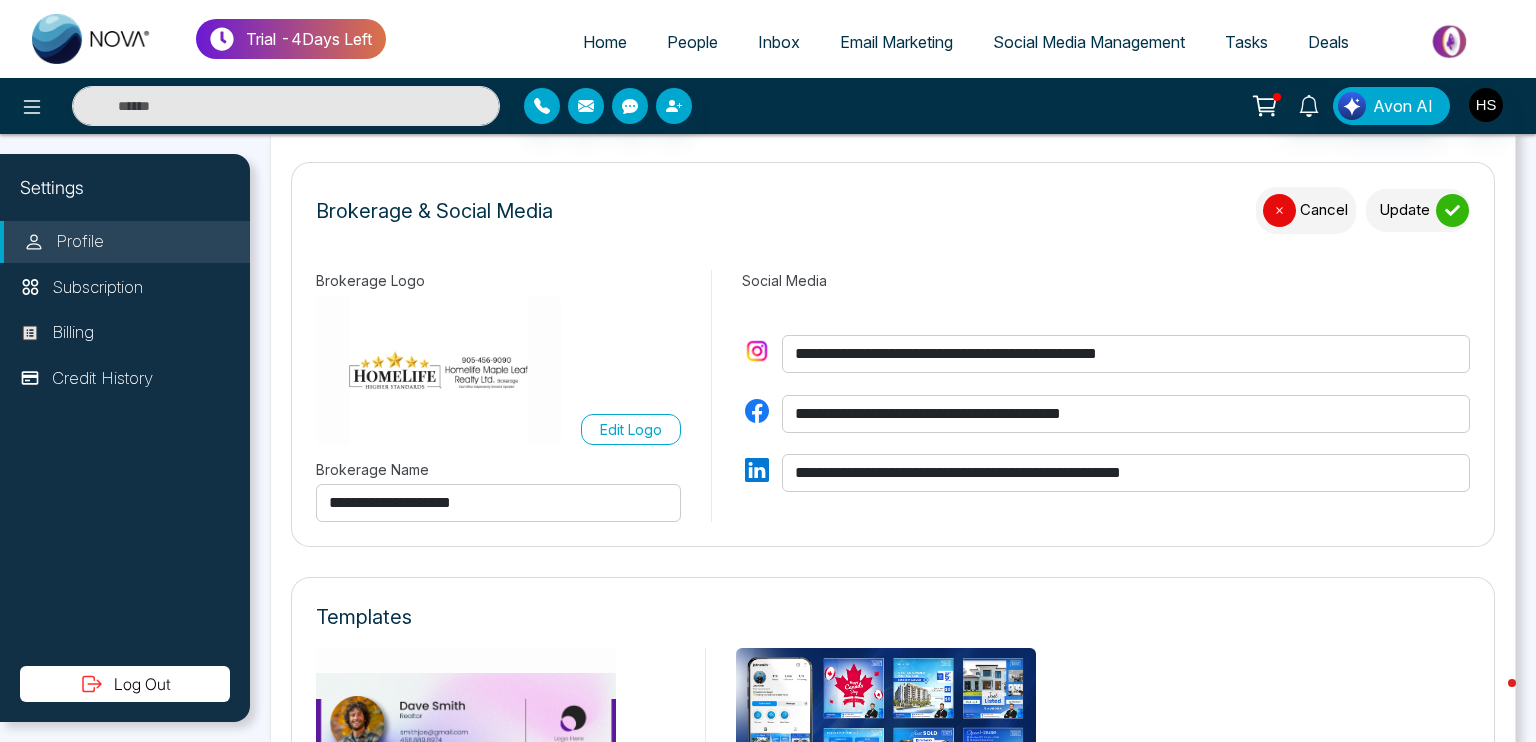 click on "**********" at bounding box center [498, 503] 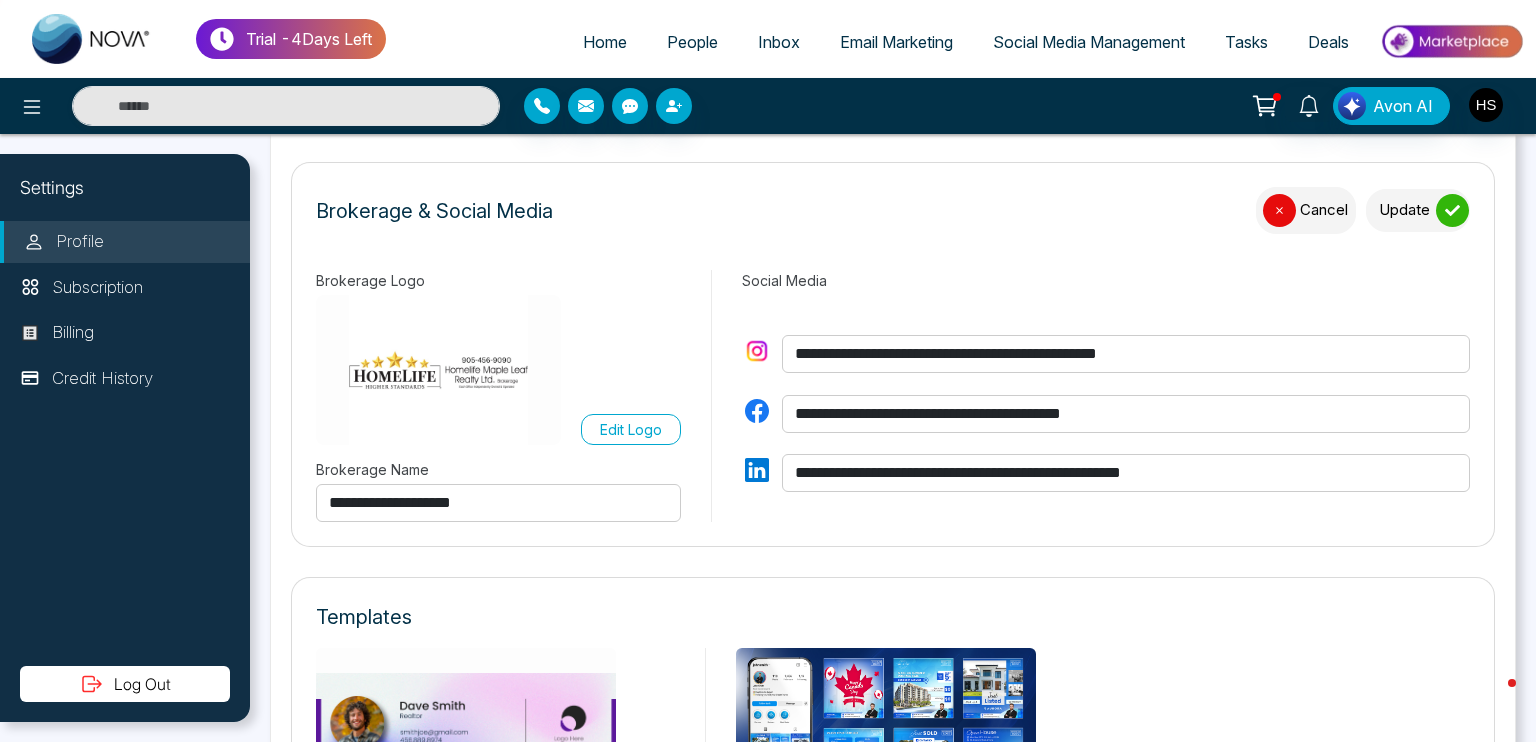 drag, startPoint x: 1432, startPoint y: 210, endPoint x: 1420, endPoint y: 262, distance: 53.366657 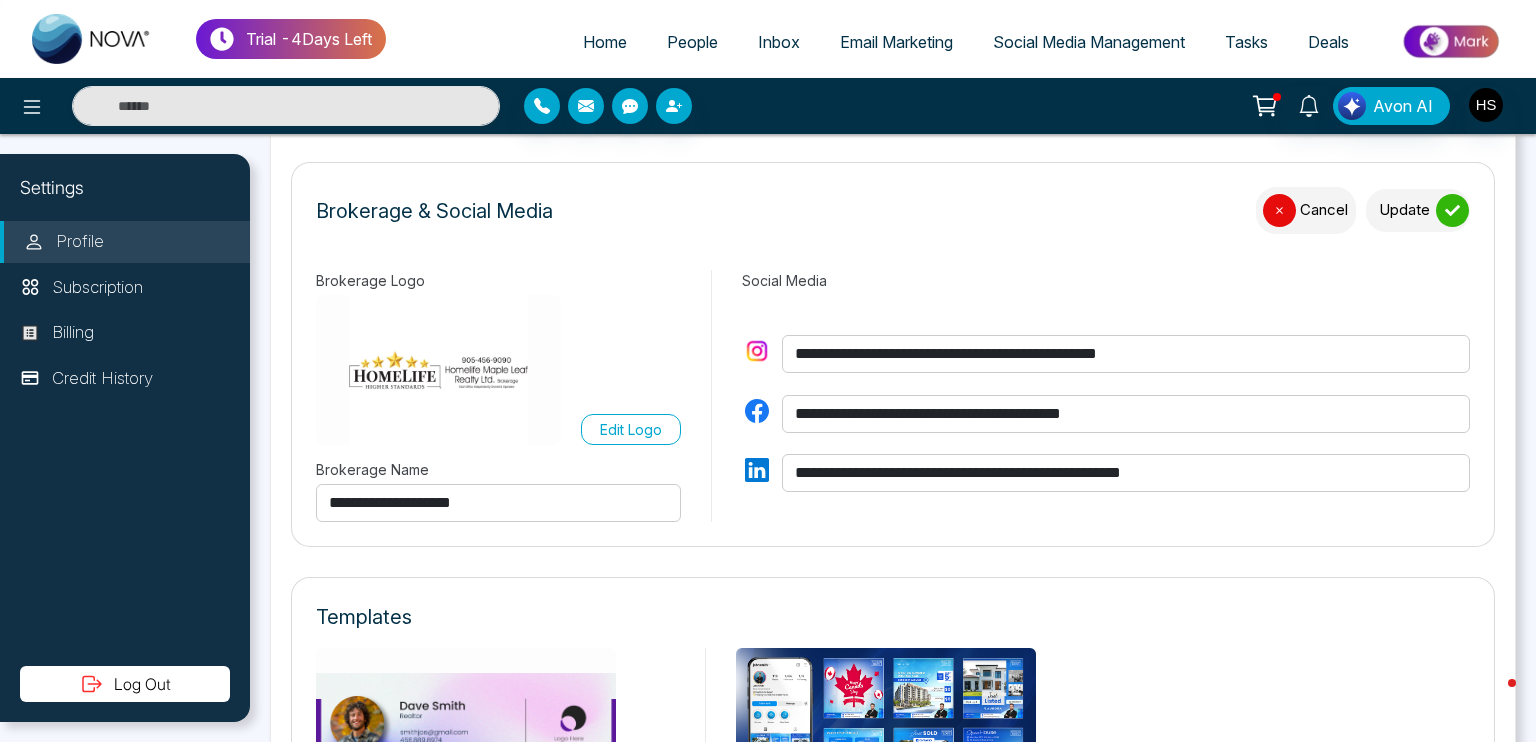 click at bounding box center [1452, 210] 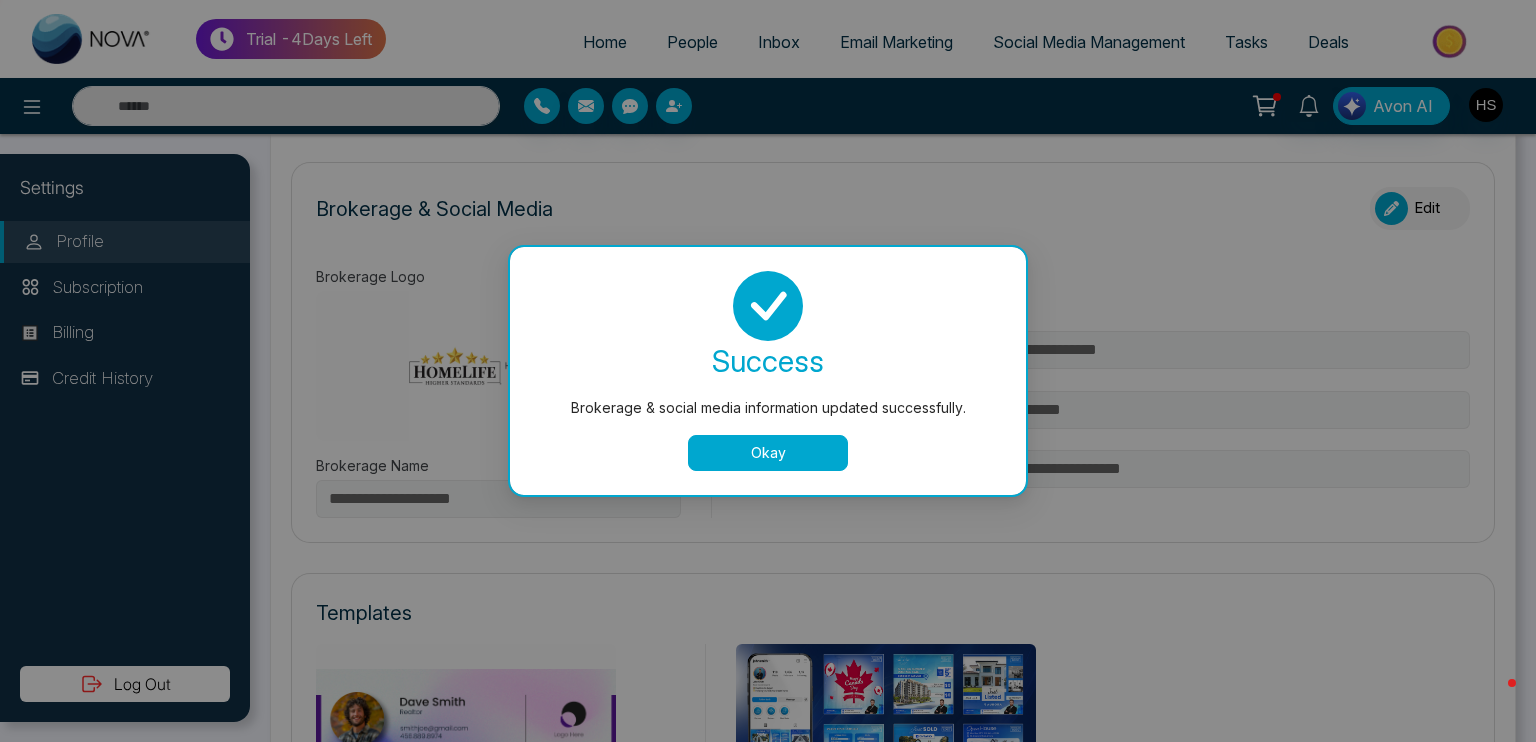 type on "**********" 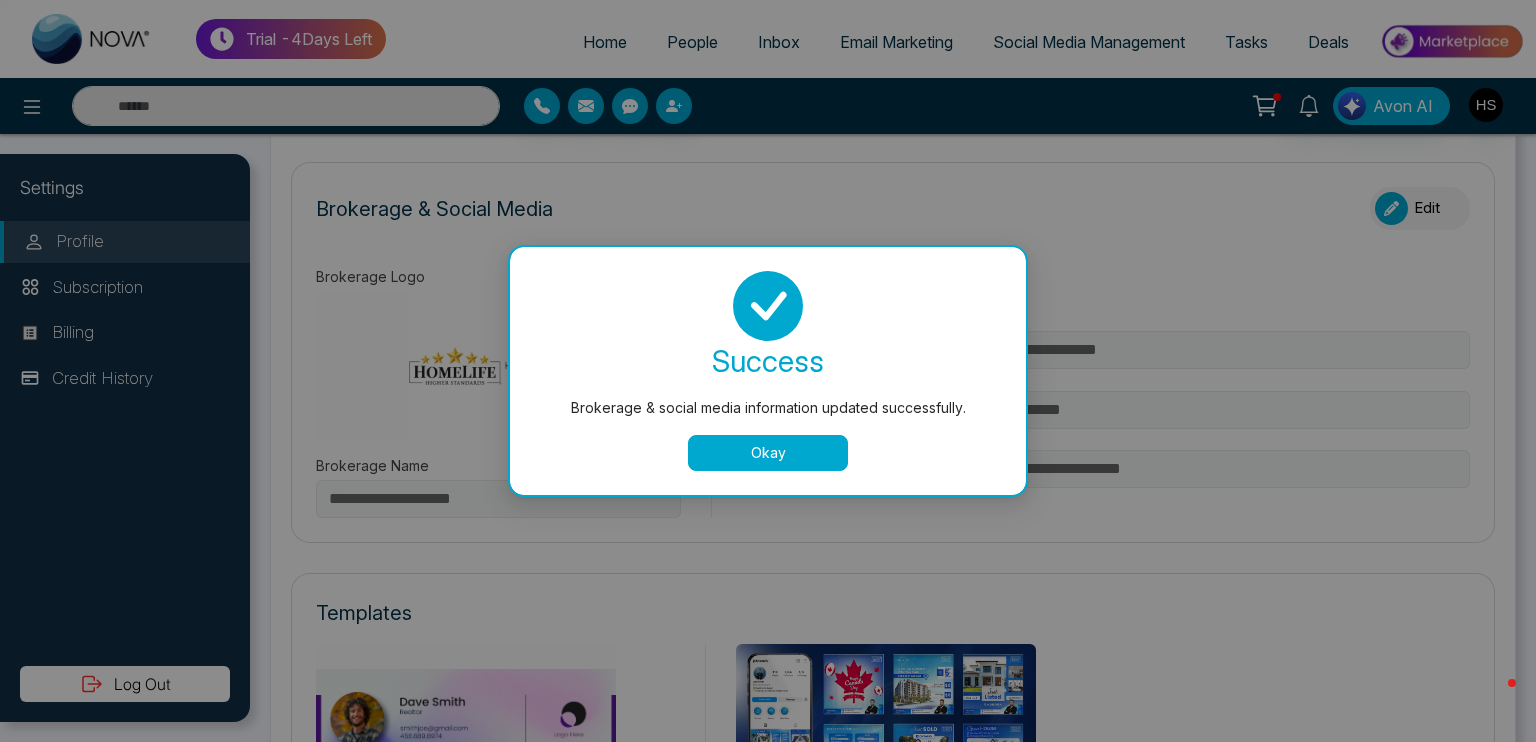 click on "Okay" at bounding box center [768, 453] 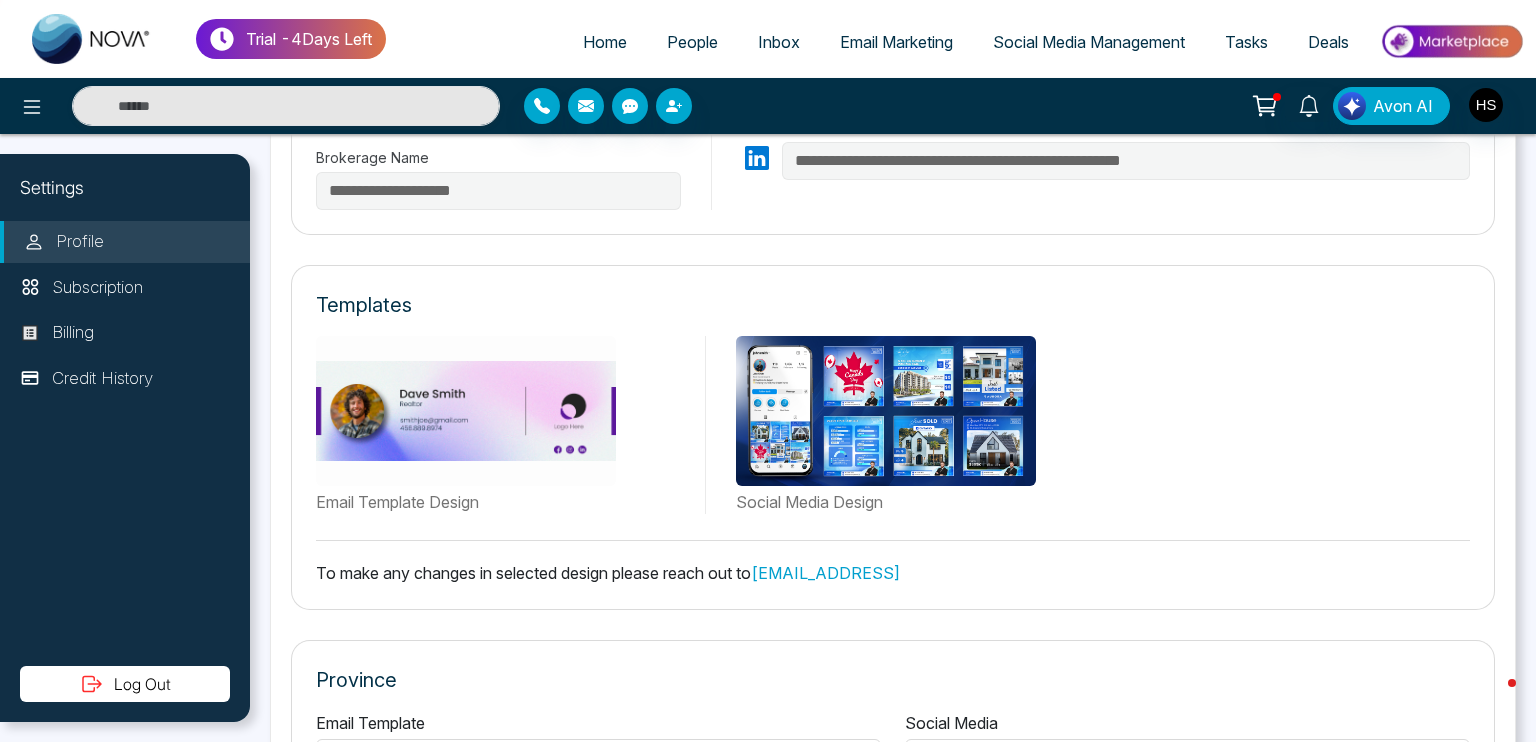 scroll, scrollTop: 1058, scrollLeft: 0, axis: vertical 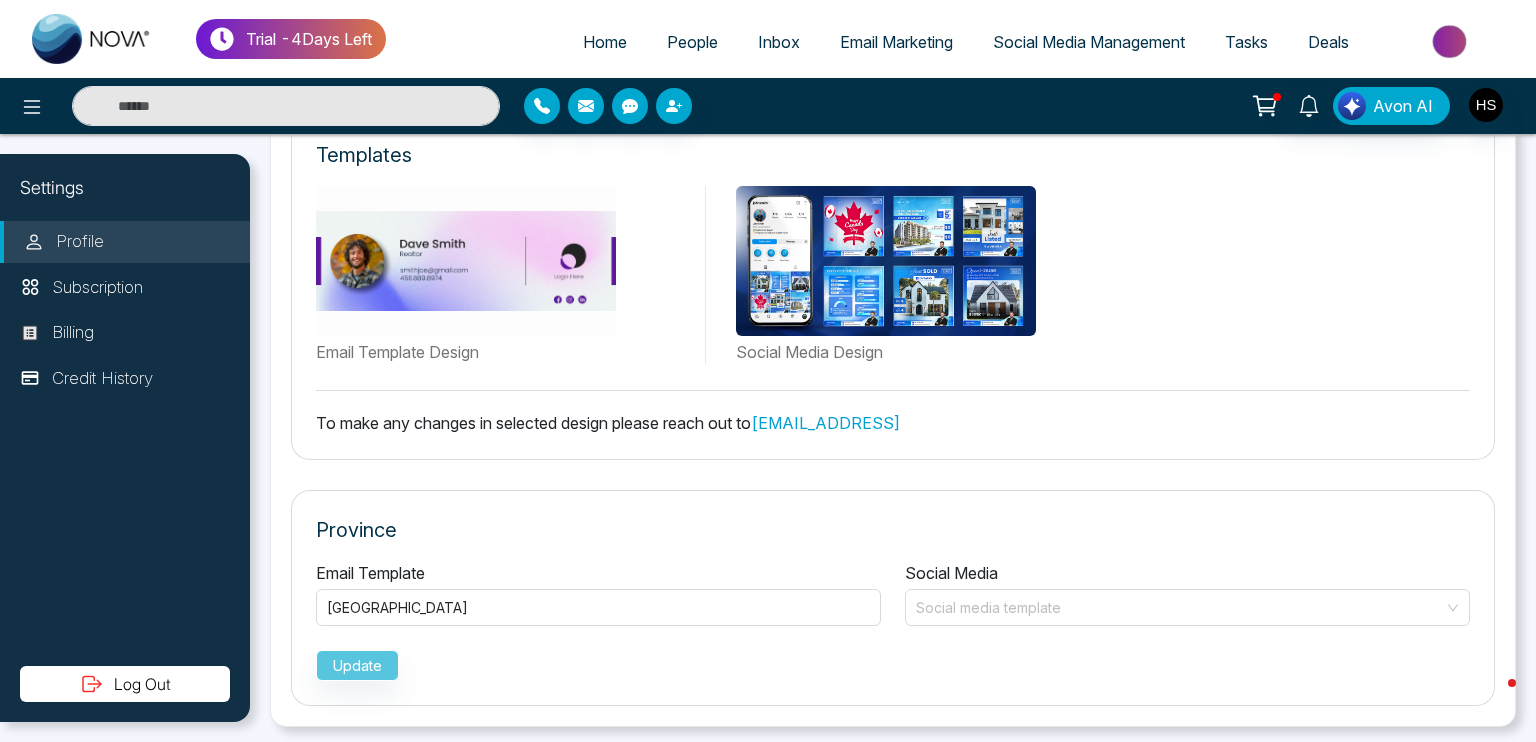 click on "Update" at bounding box center [893, 661] 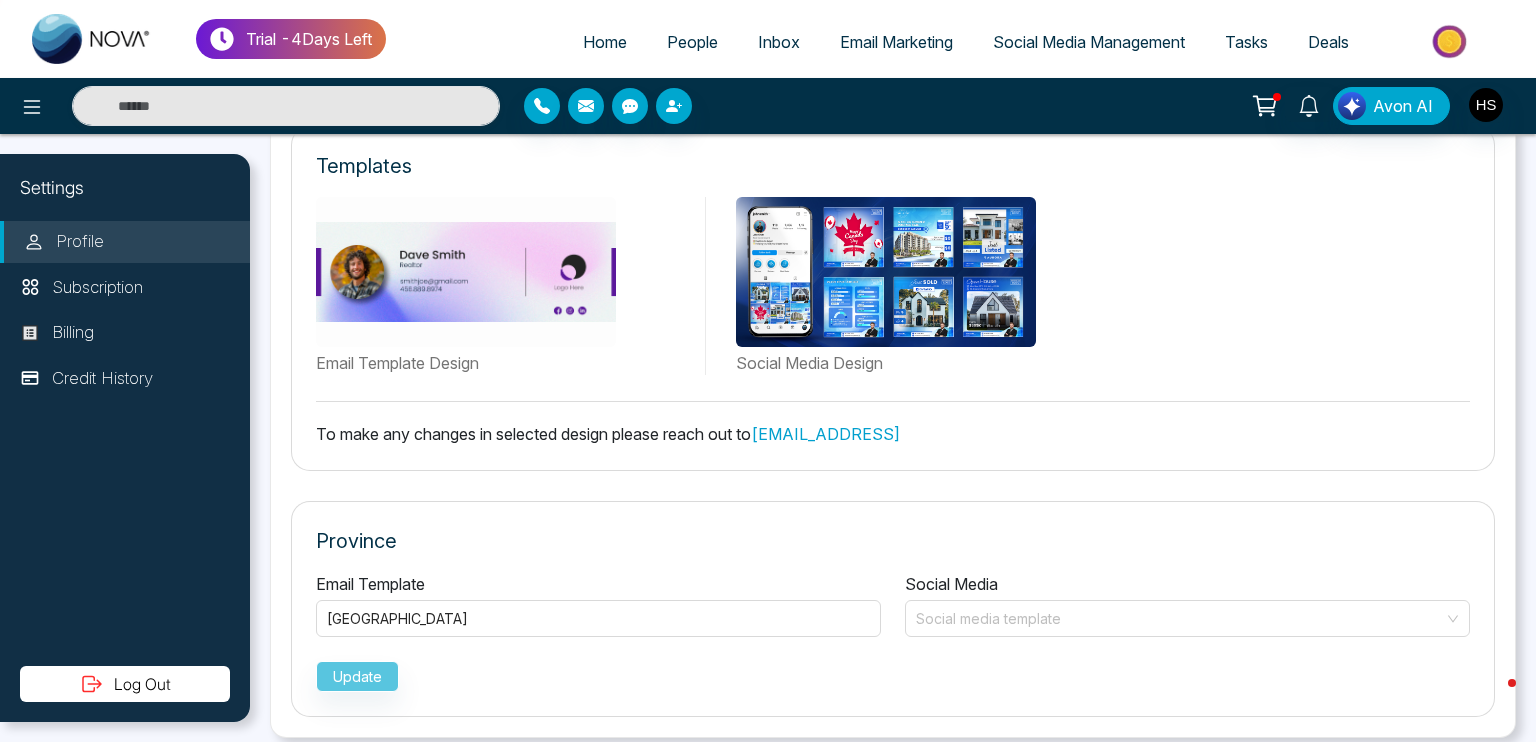 scroll, scrollTop: 1058, scrollLeft: 0, axis: vertical 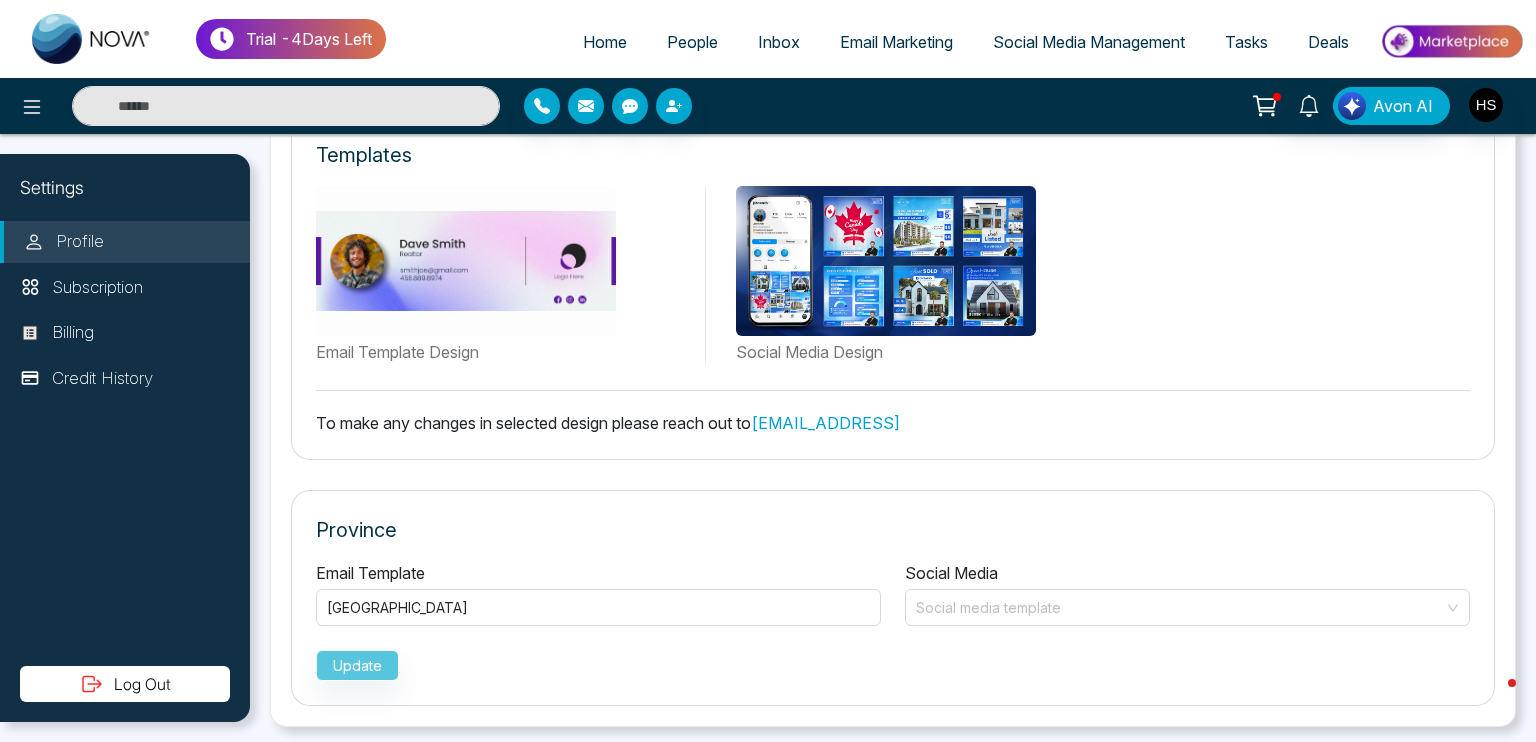 click on "Update" at bounding box center (893, 661) 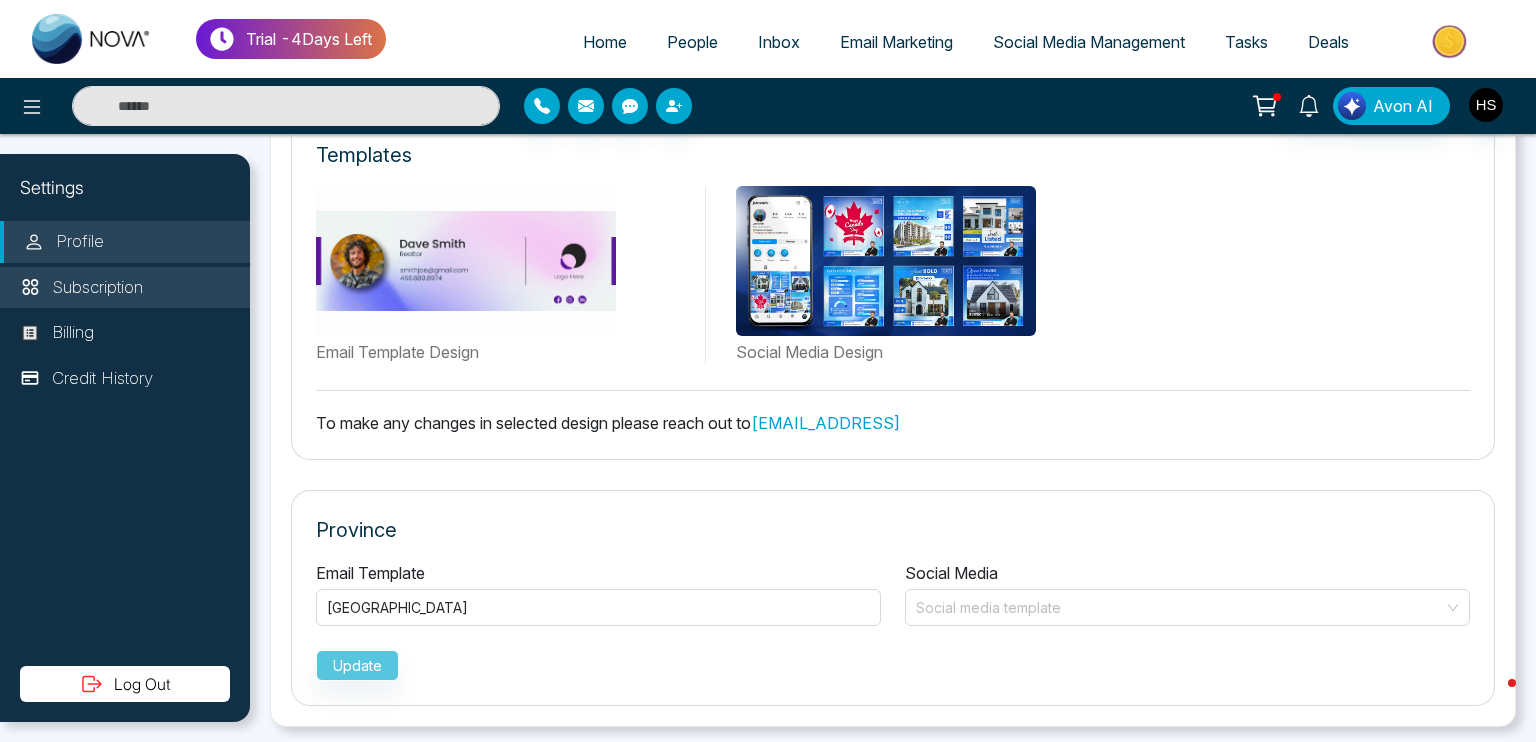 click on "Subscription" at bounding box center [97, 288] 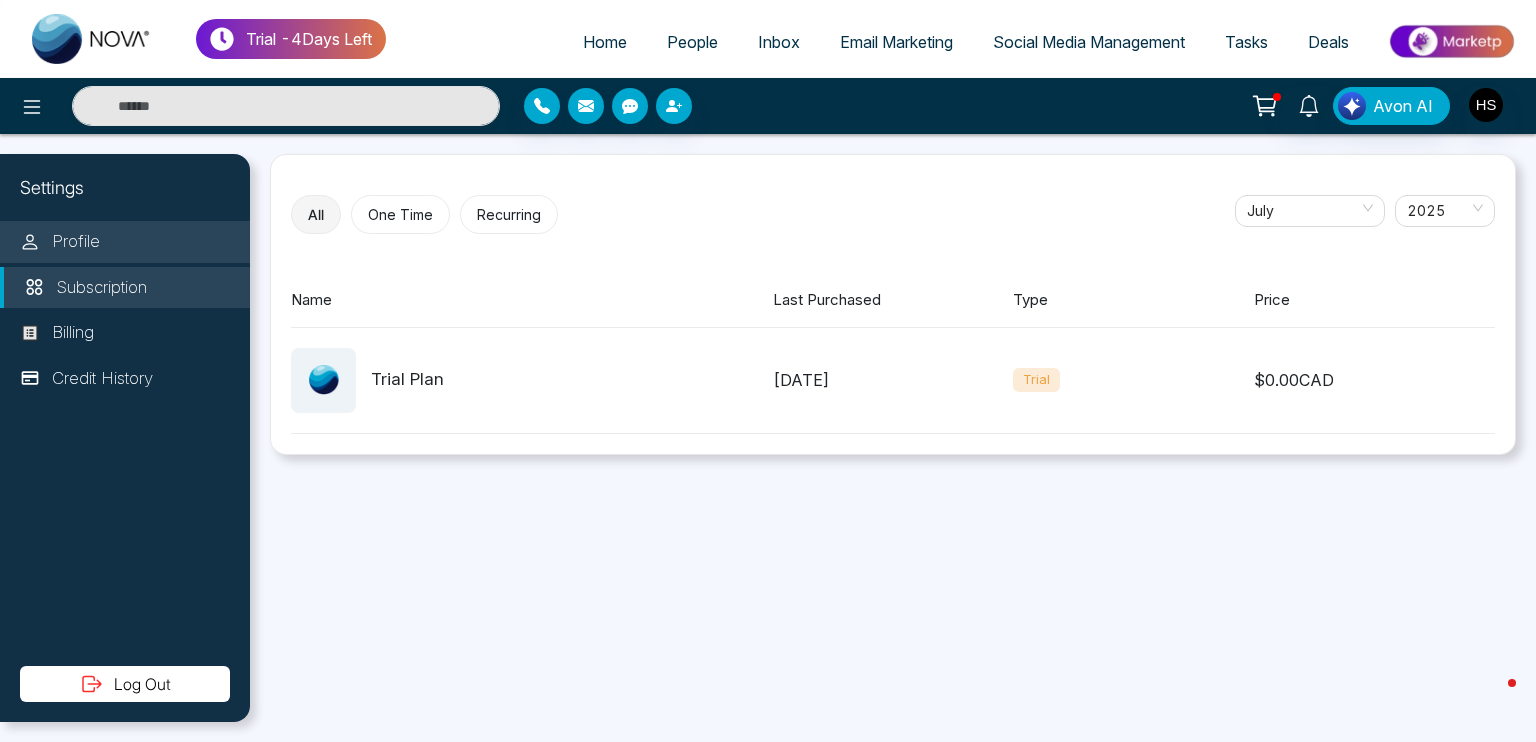 scroll, scrollTop: 0, scrollLeft: 0, axis: both 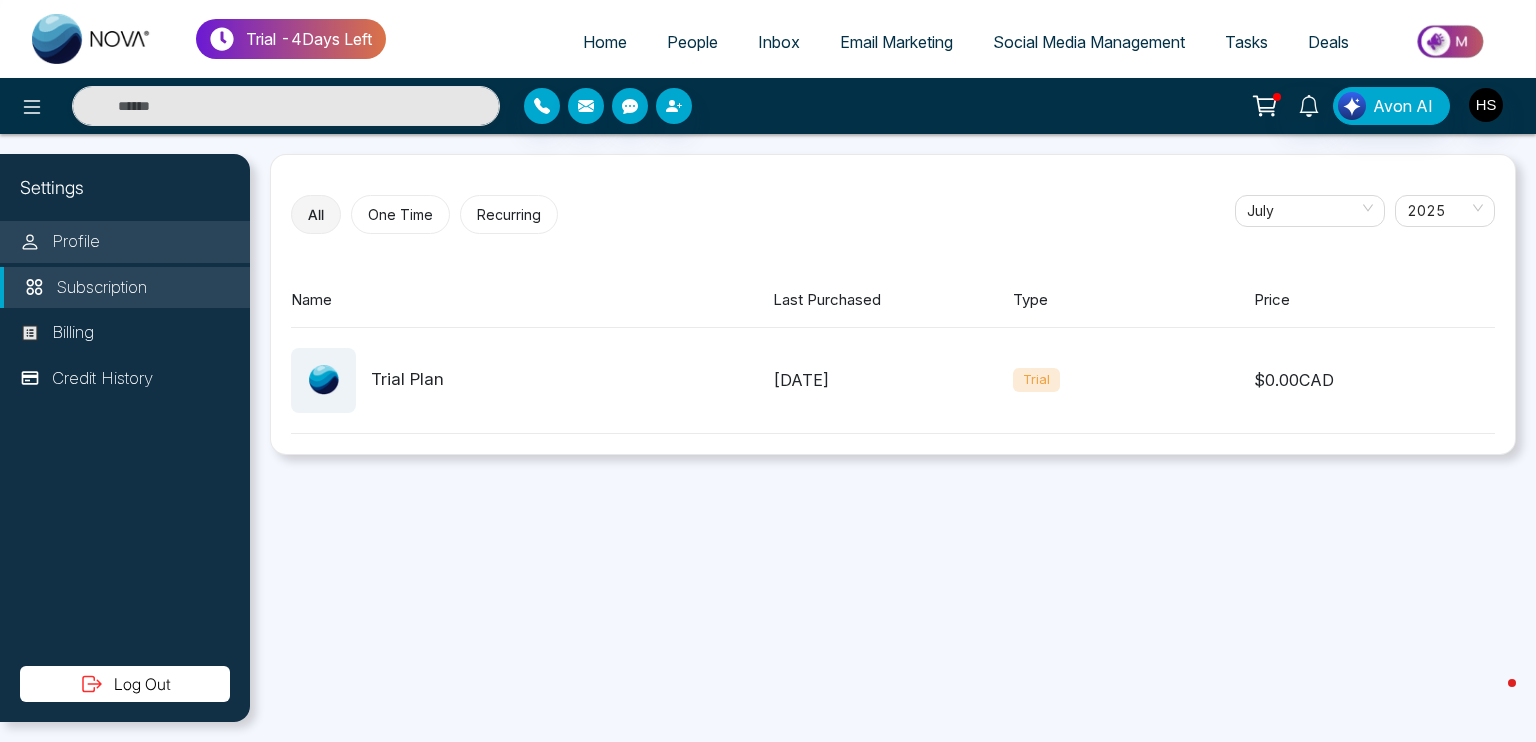 click on "Profile" at bounding box center (76, 242) 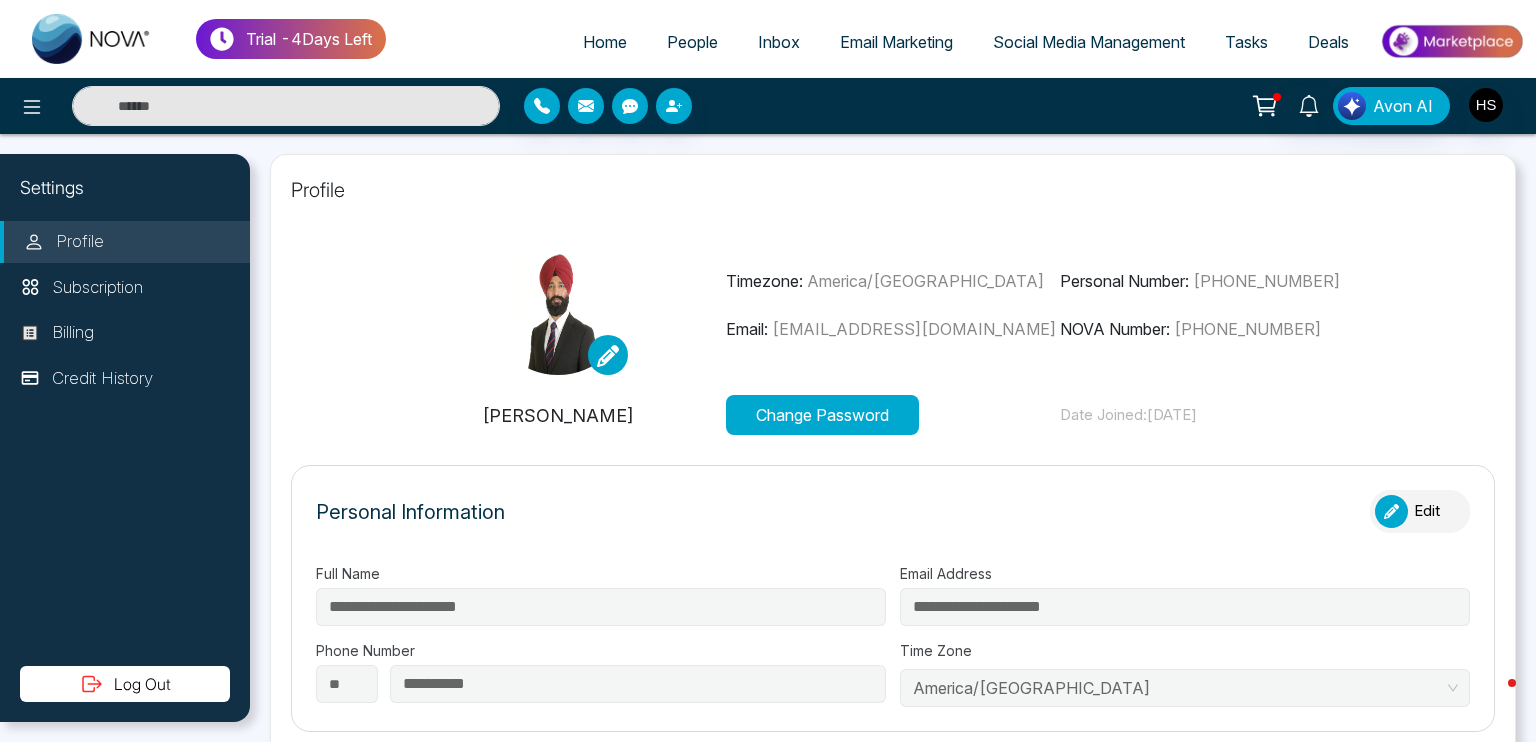 type on "**********" 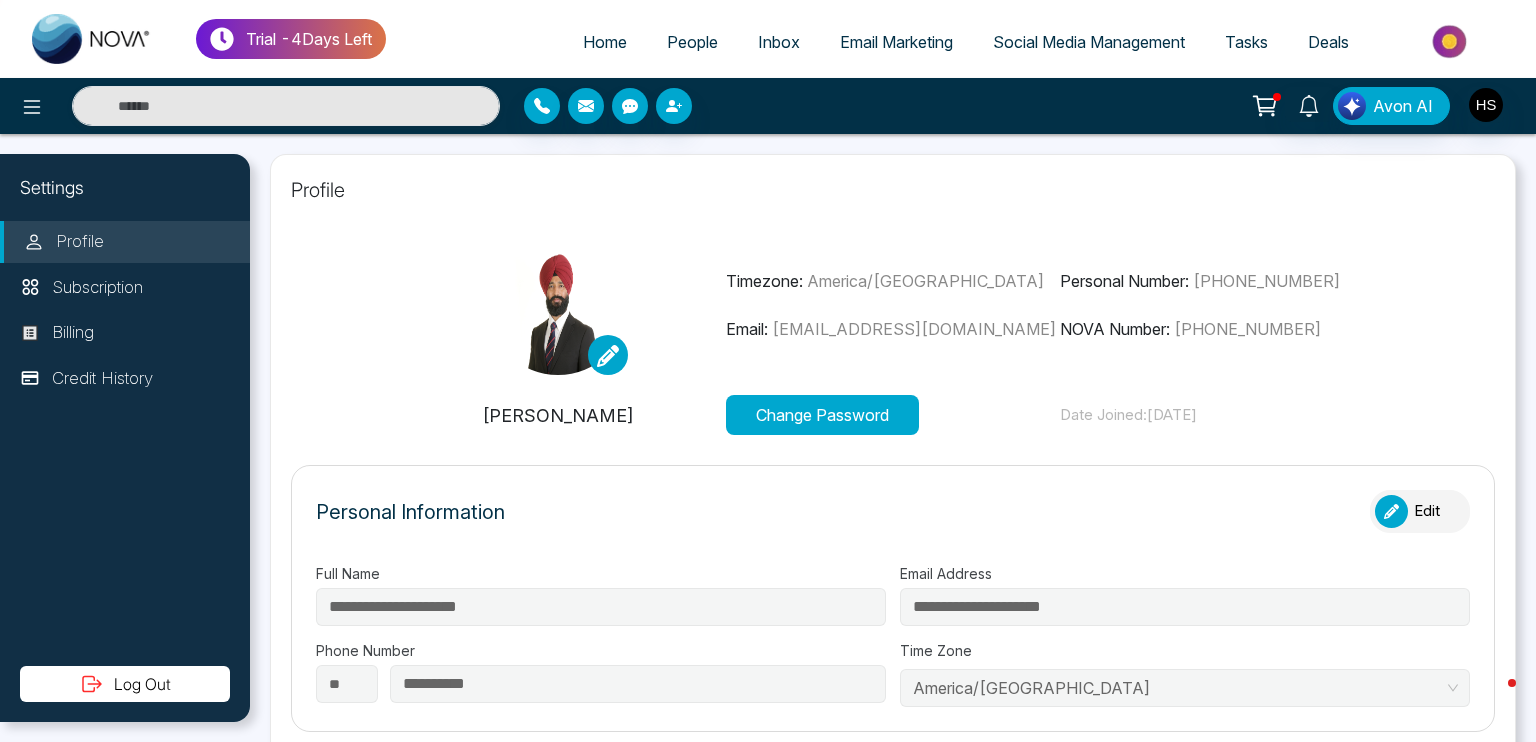 type on "**********" 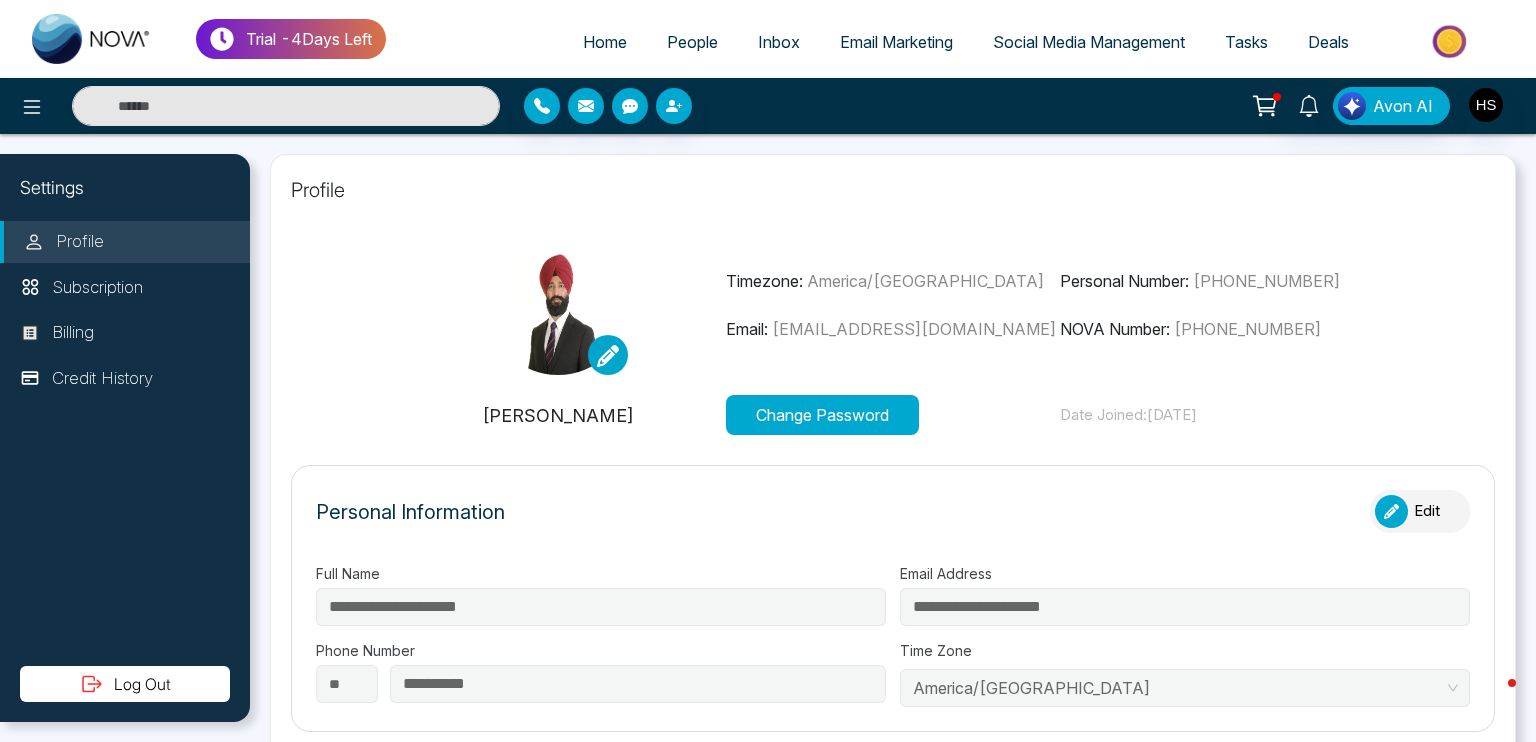 type on "**********" 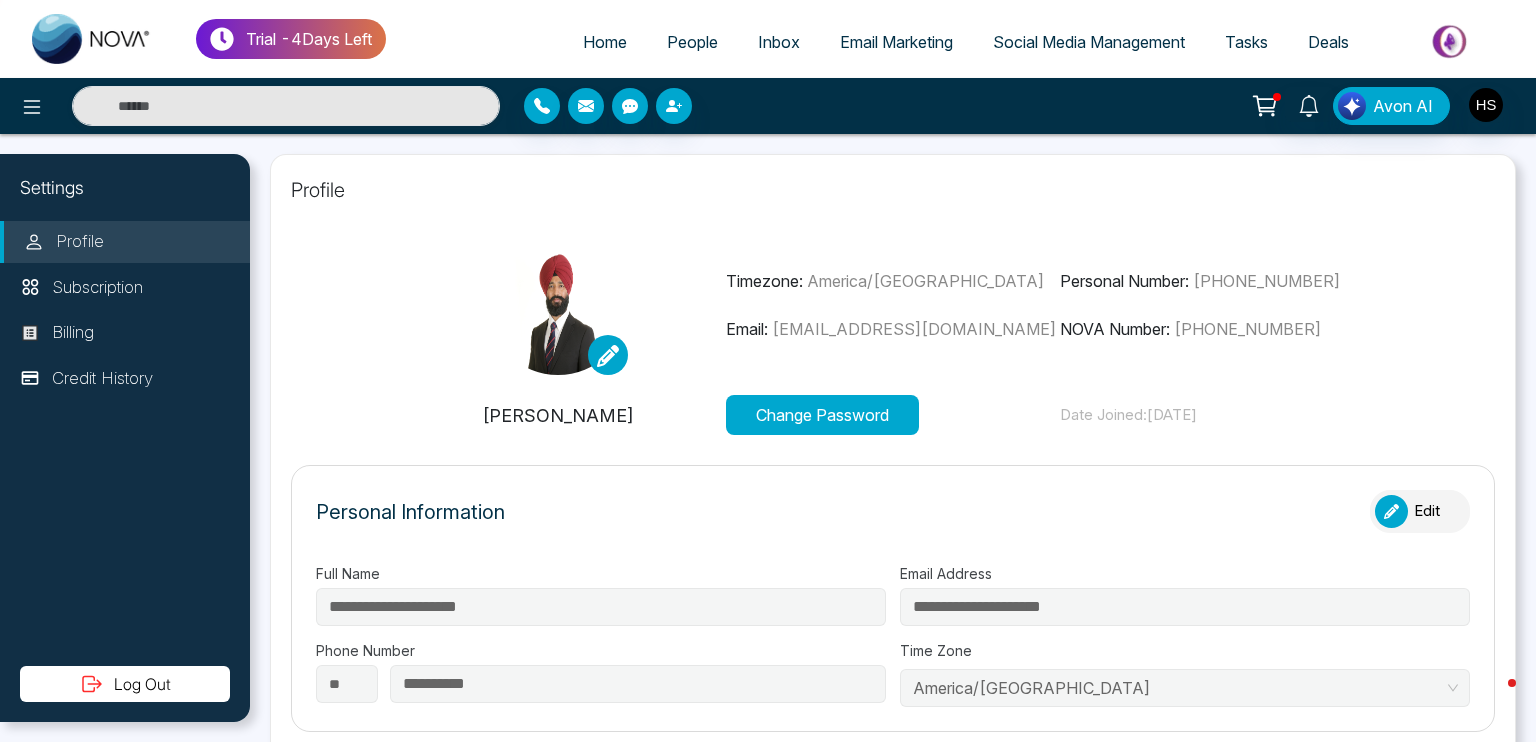 type on "**********" 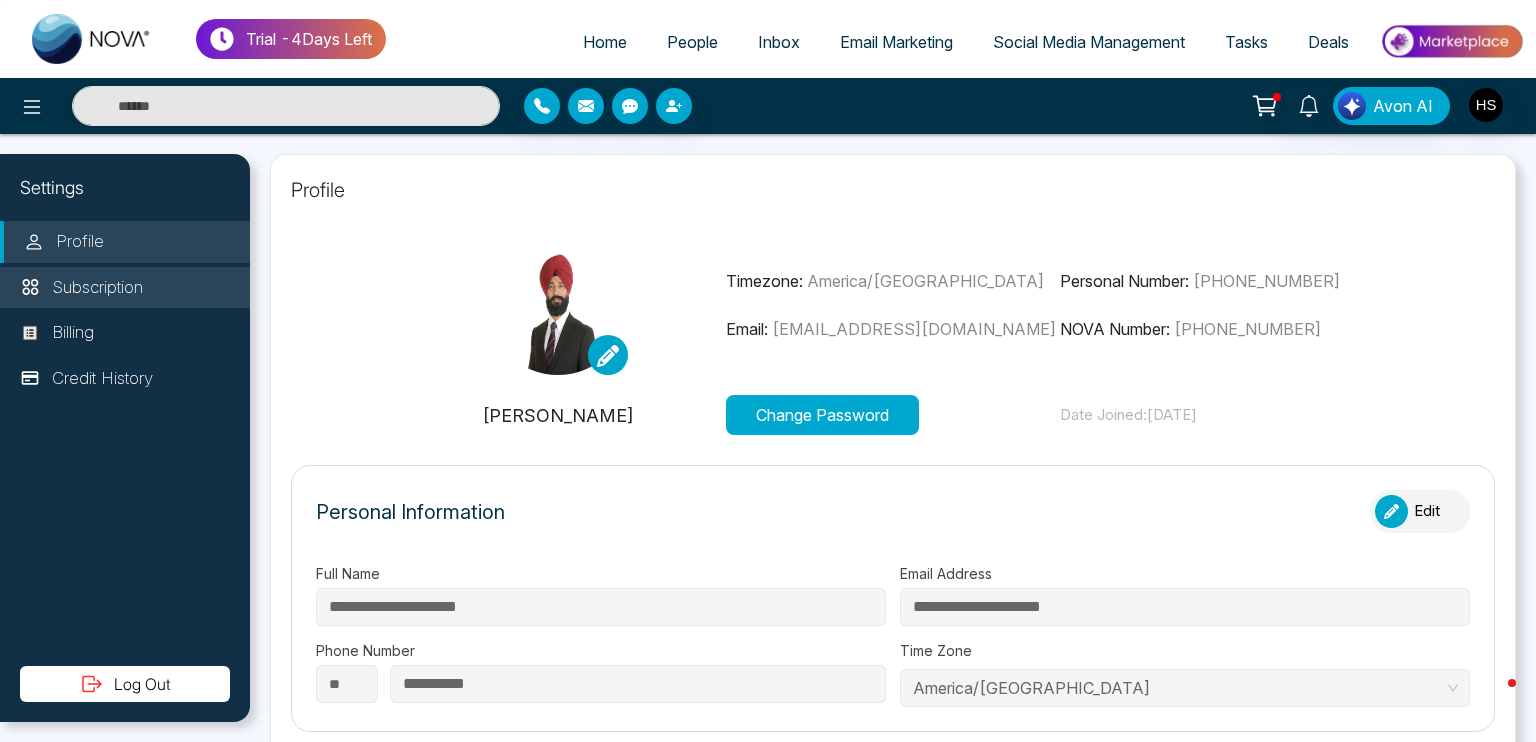 click on "Subscription" at bounding box center (97, 288) 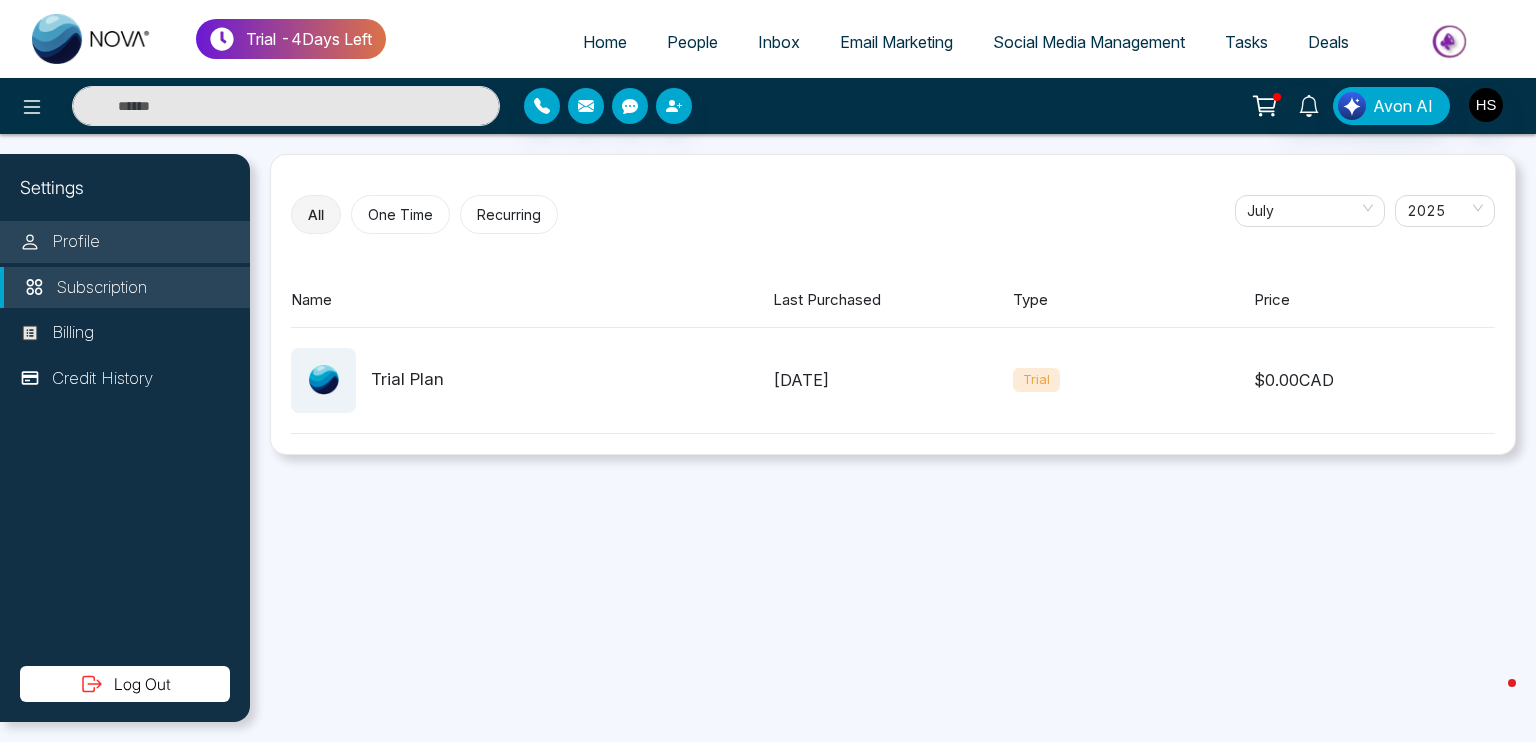 click on "Profile" at bounding box center (125, 242) 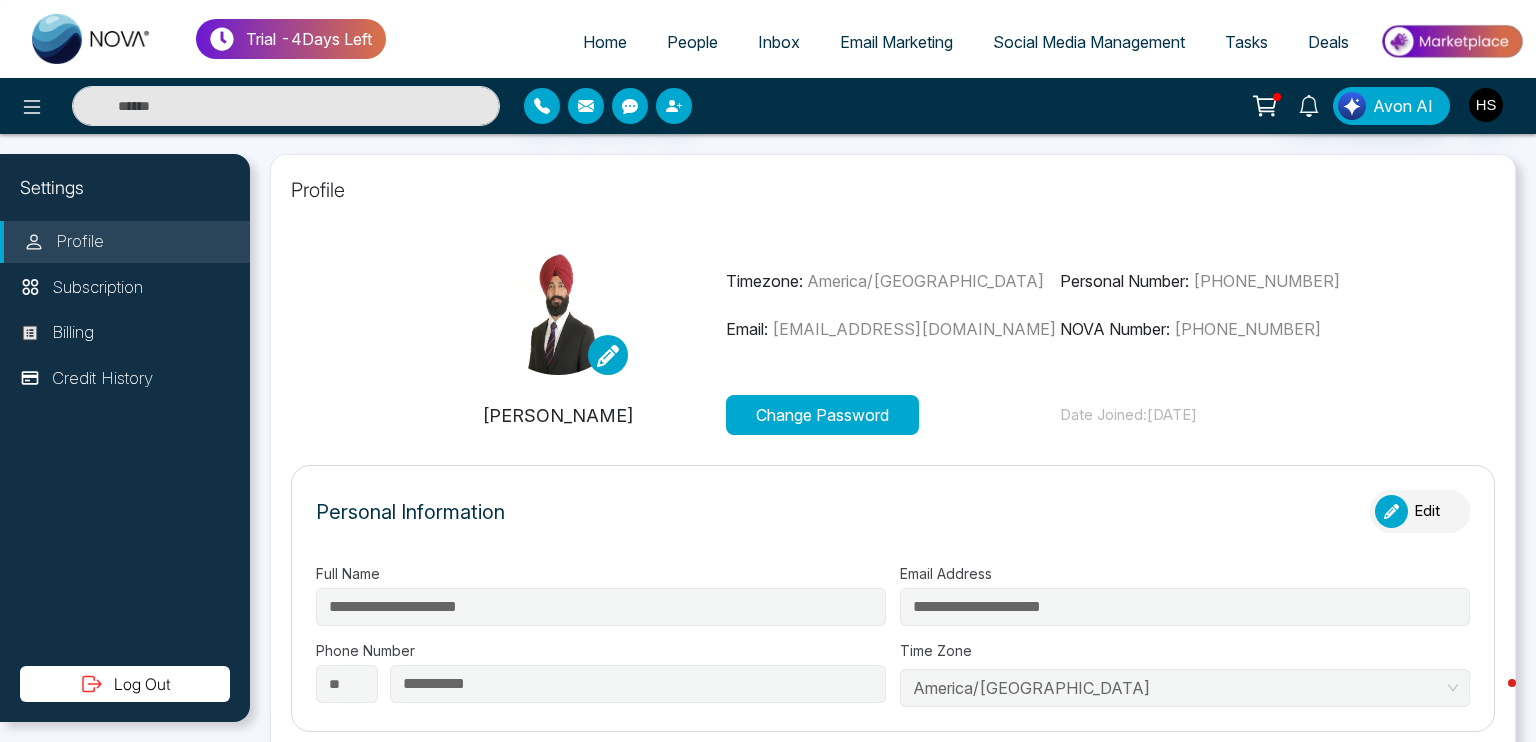 type on "**********" 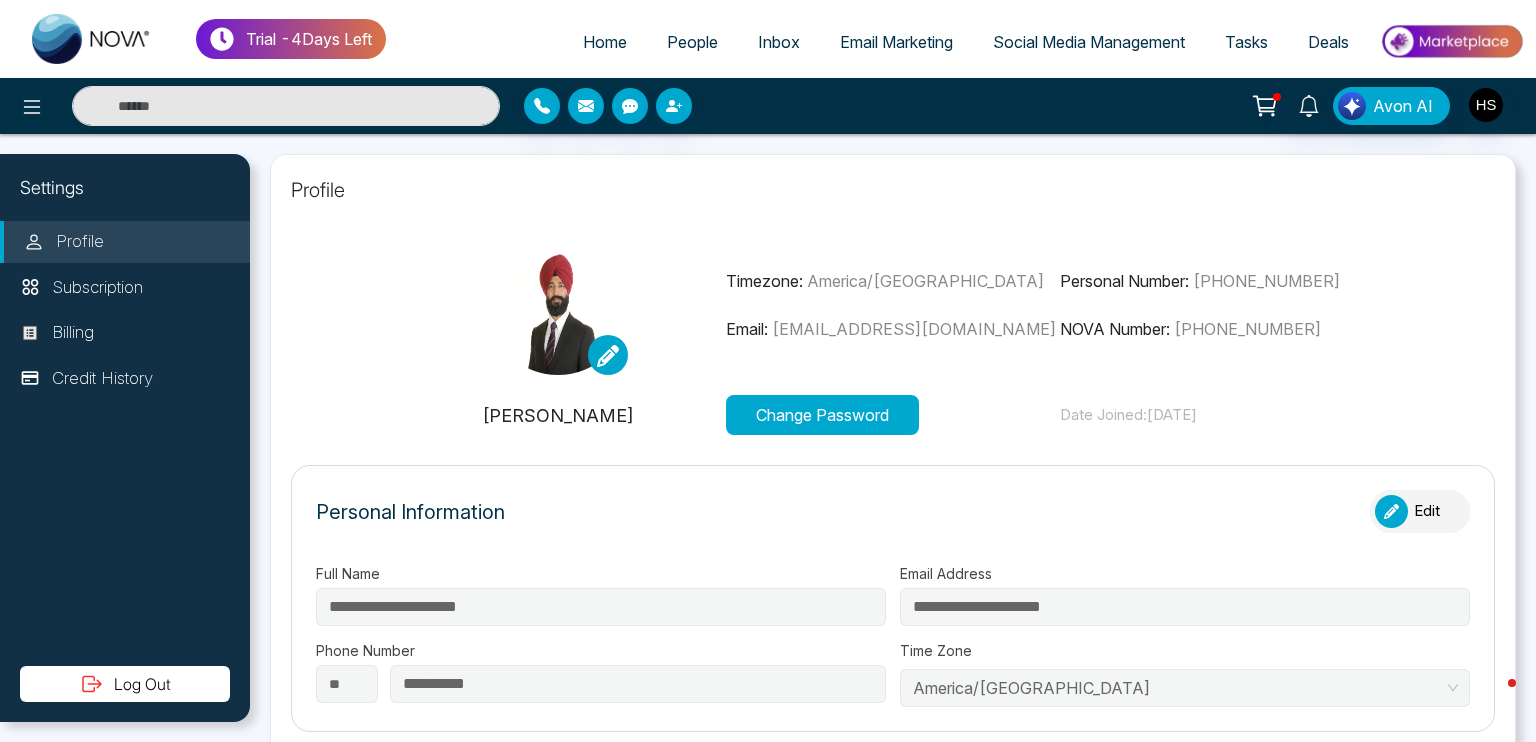 type on "**********" 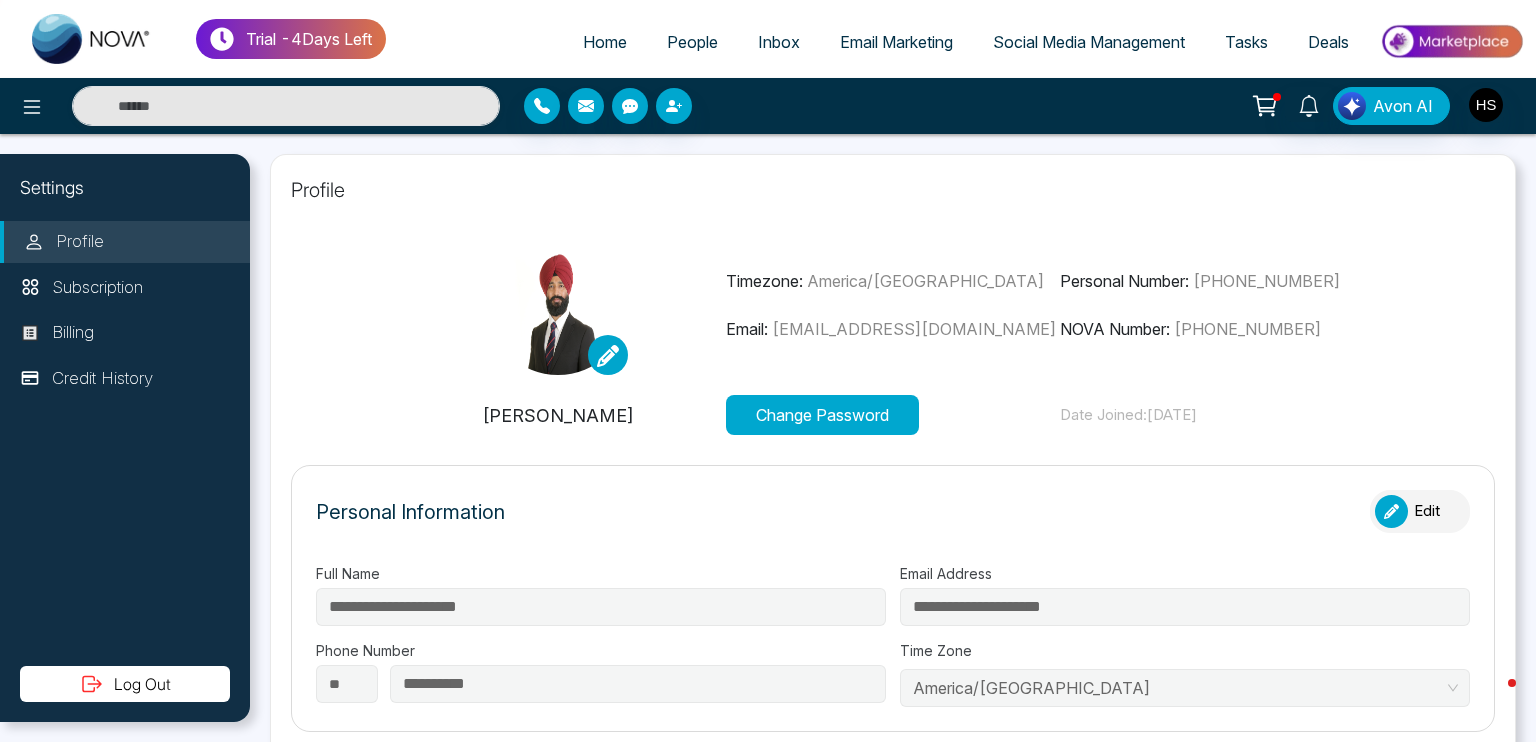 type on "**********" 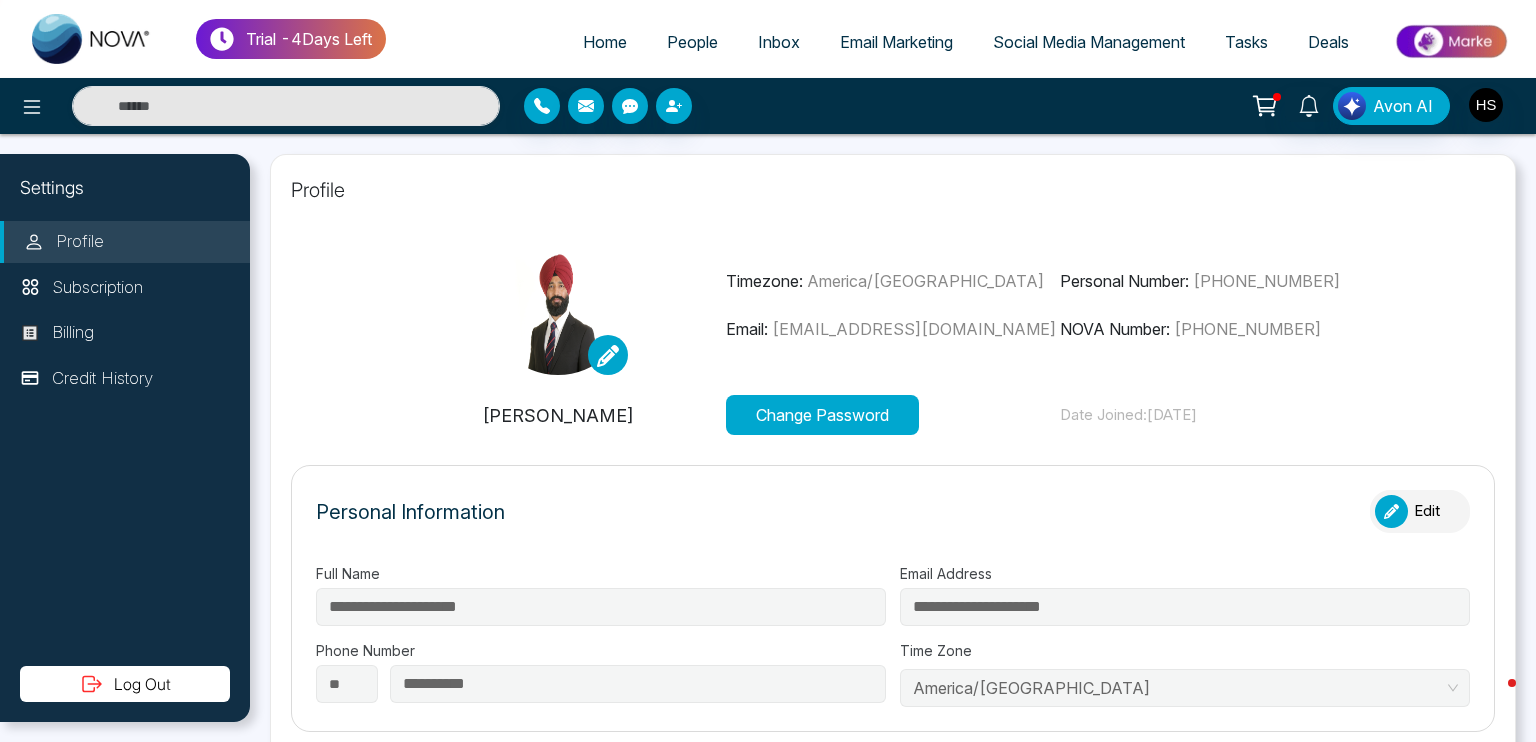type on "**********" 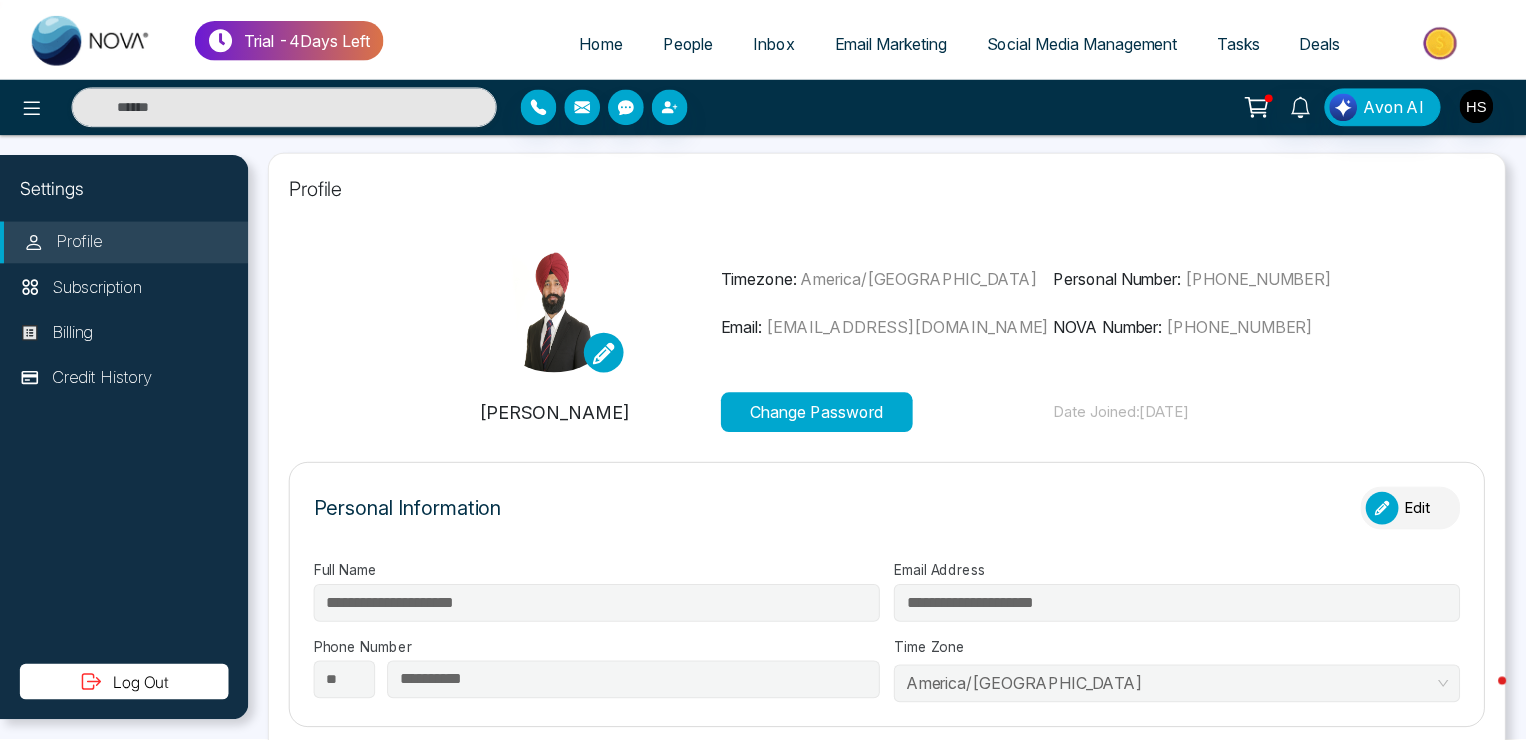 scroll, scrollTop: 0, scrollLeft: 0, axis: both 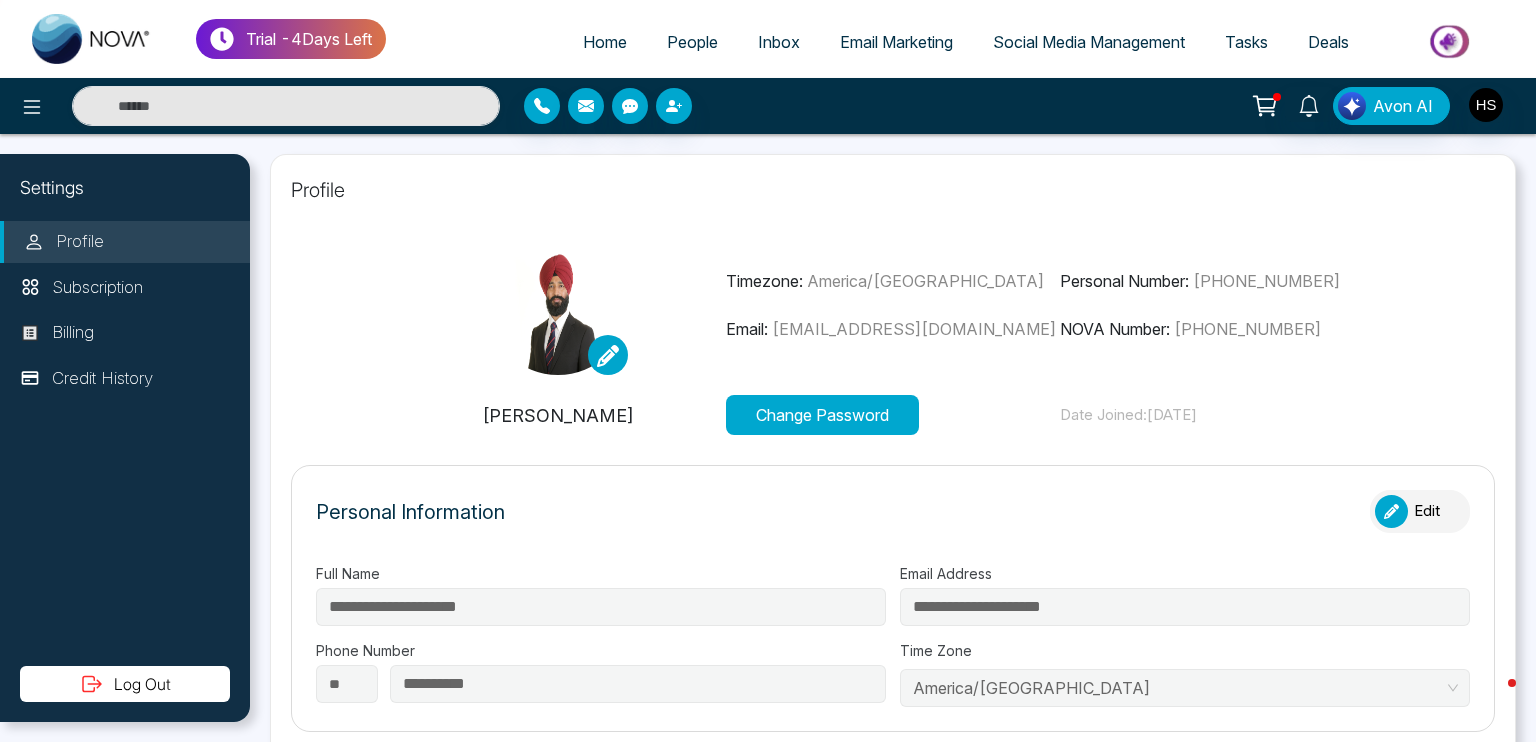 click on "Social Media Management" at bounding box center (1089, 42) 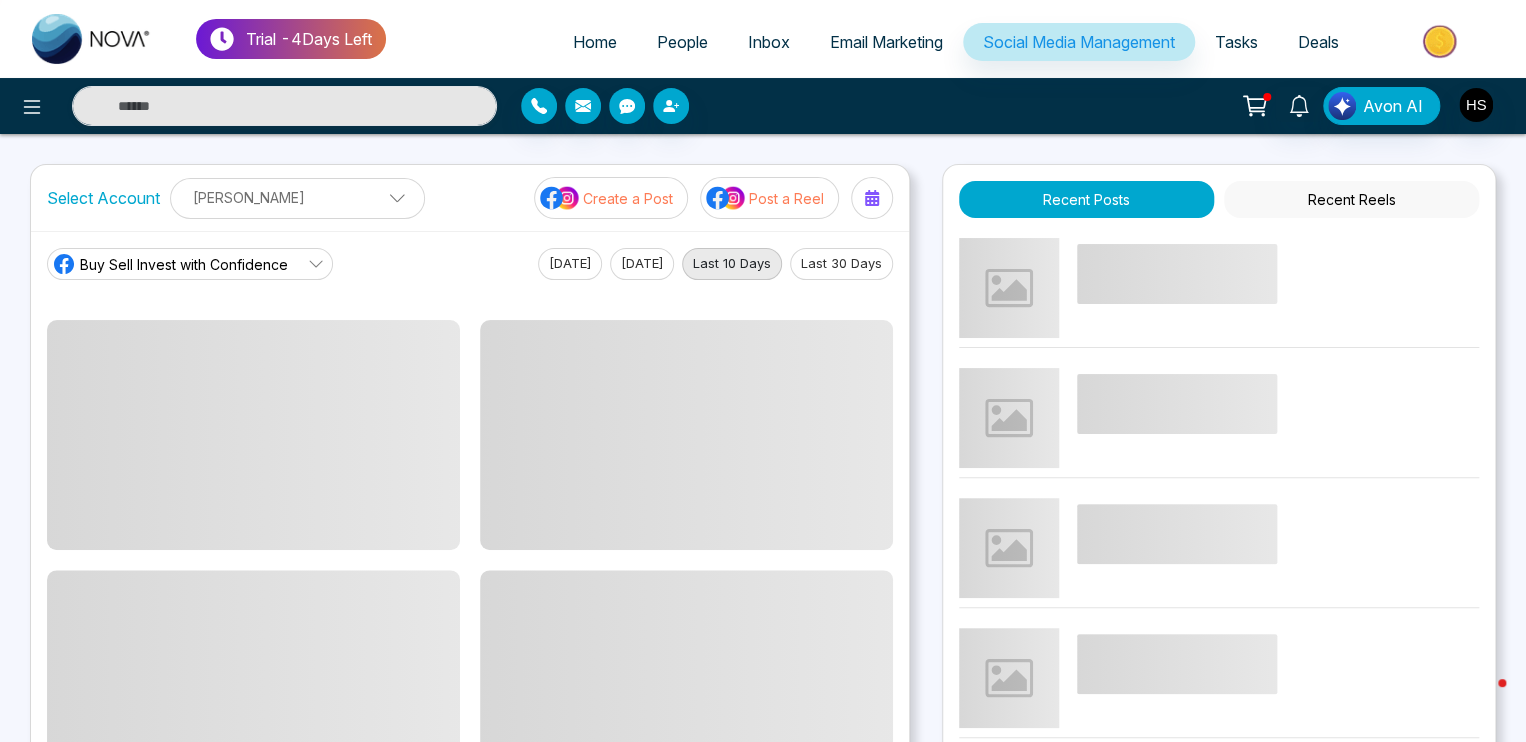 click on "Email Marketing" at bounding box center [886, 42] 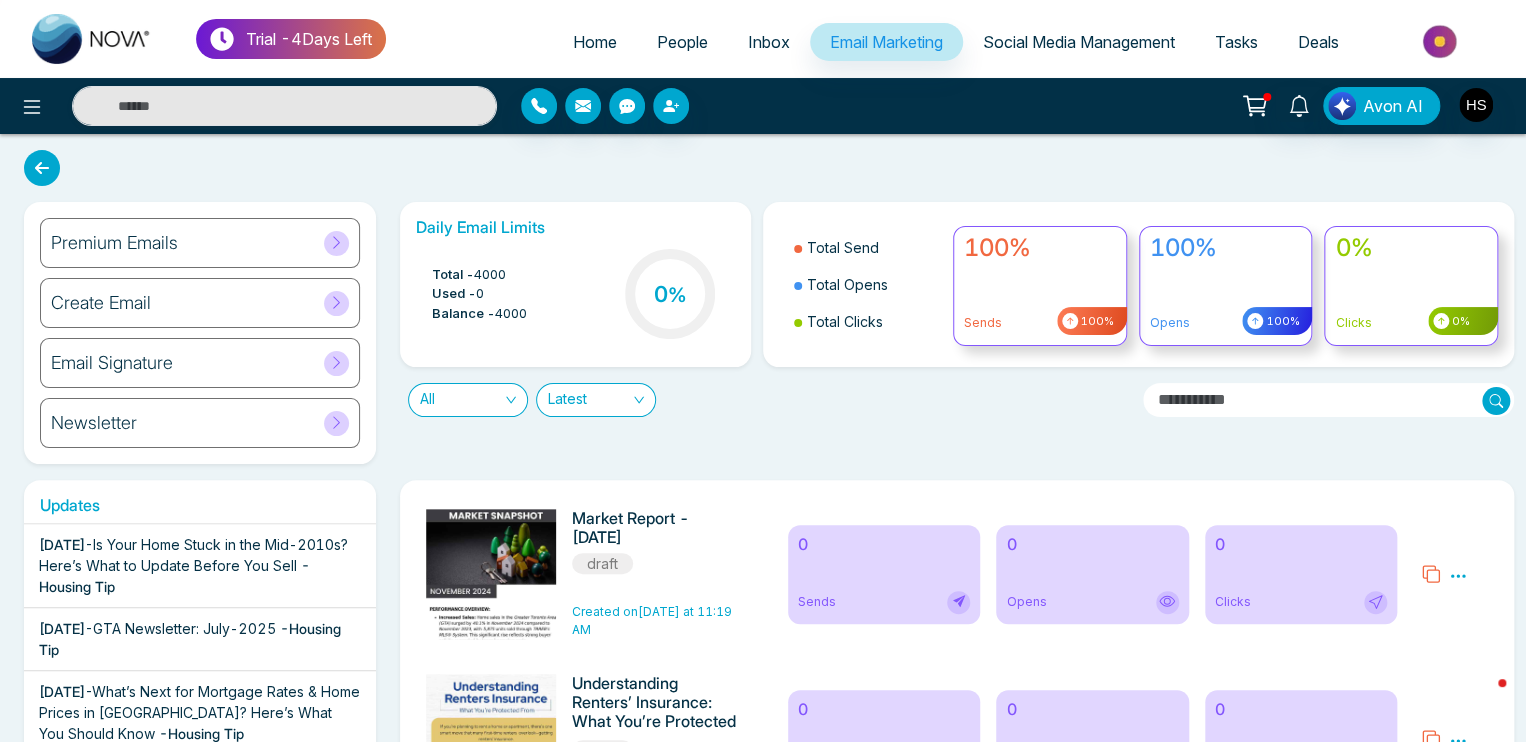 click 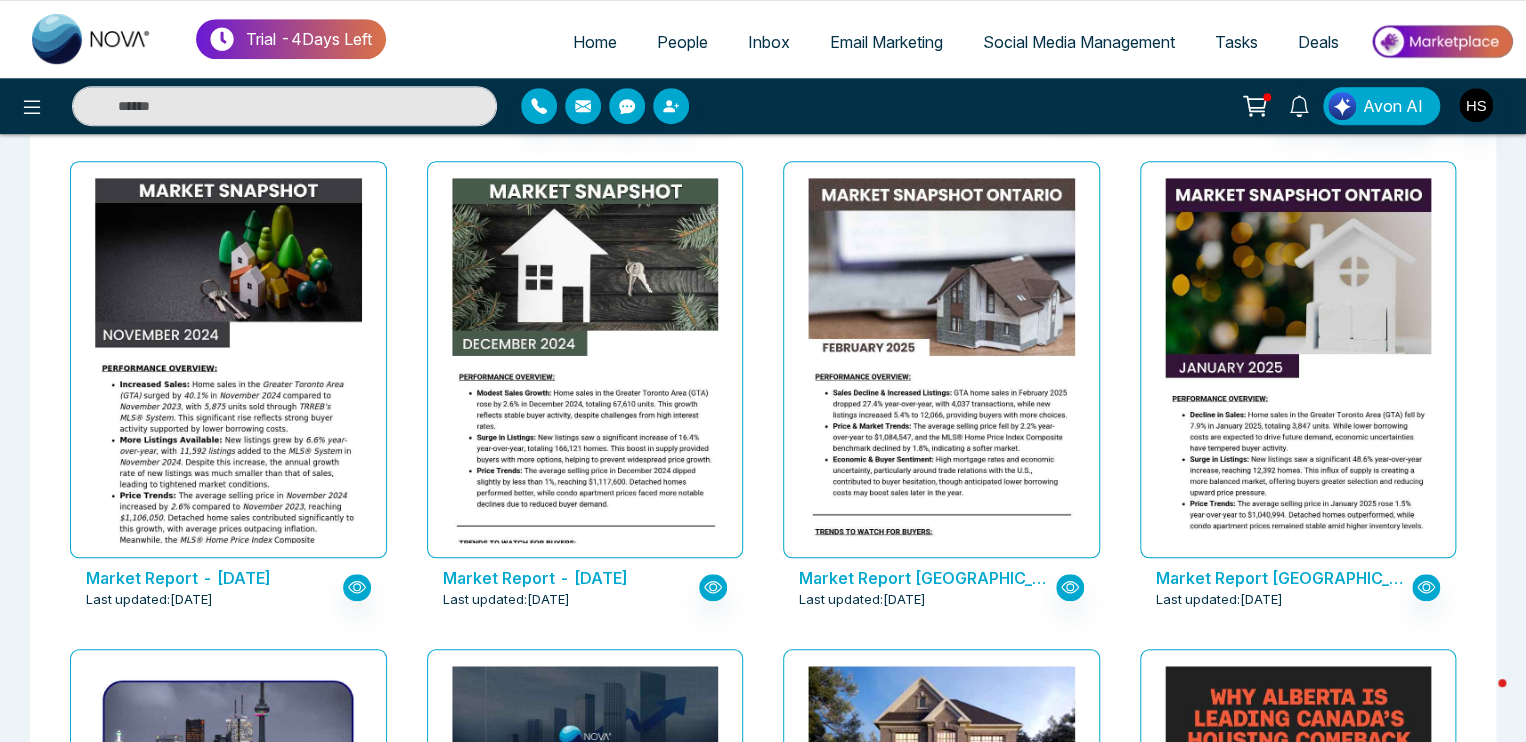 scroll, scrollTop: 0, scrollLeft: 0, axis: both 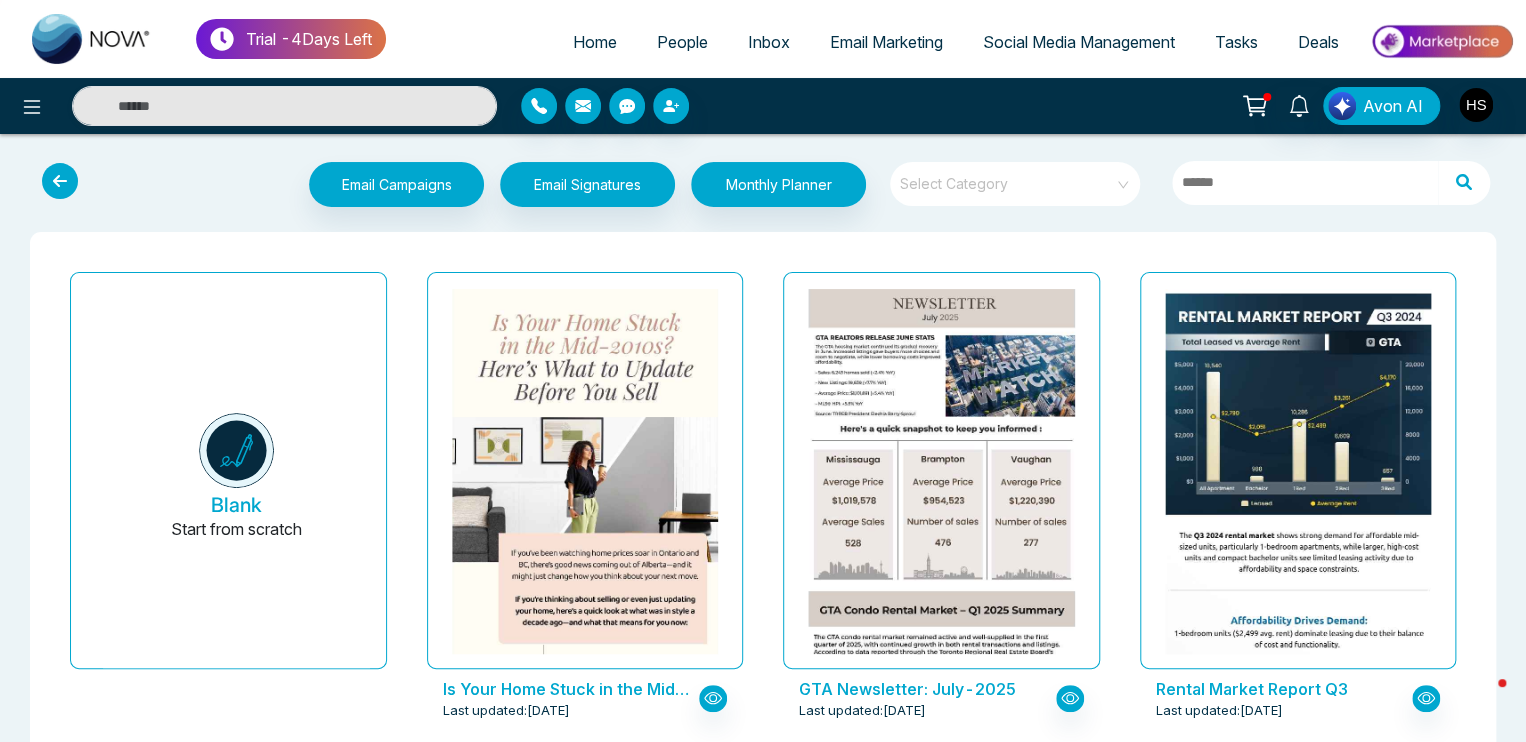 click on "Social Media Management" at bounding box center [1079, 42] 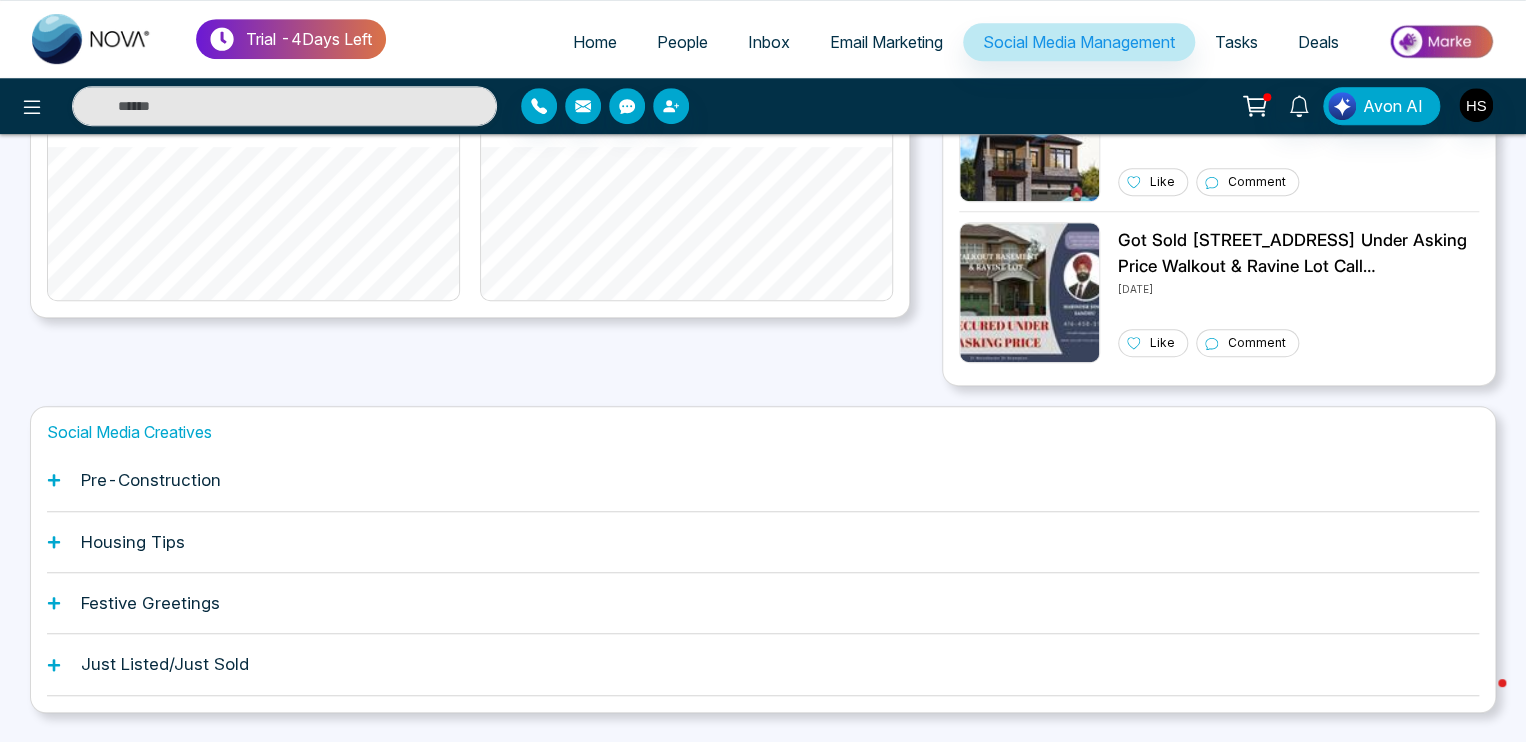 scroll, scrollTop: 548, scrollLeft: 0, axis: vertical 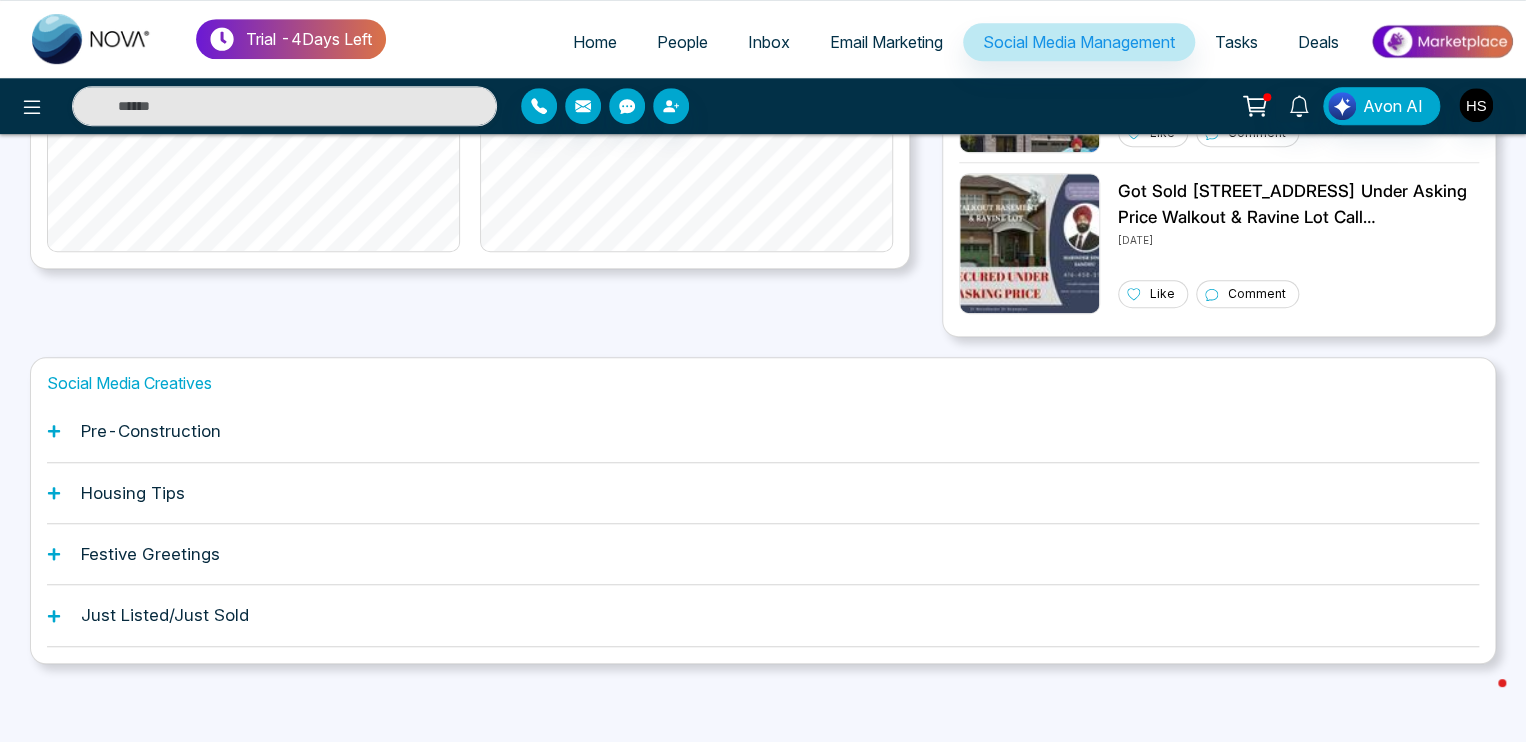 click on "Just Listed/Just Sold" at bounding box center [763, 615] 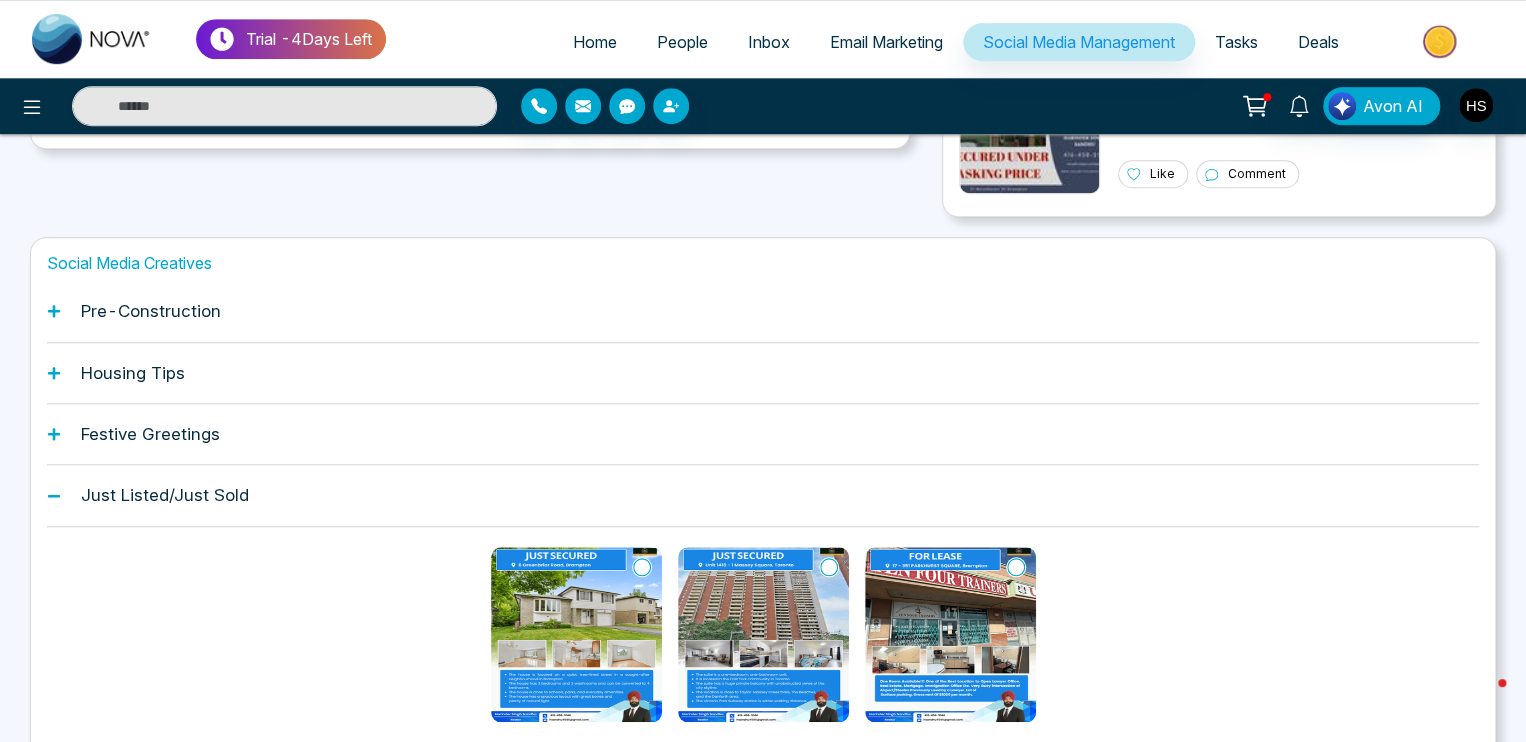 scroll, scrollTop: 663, scrollLeft: 0, axis: vertical 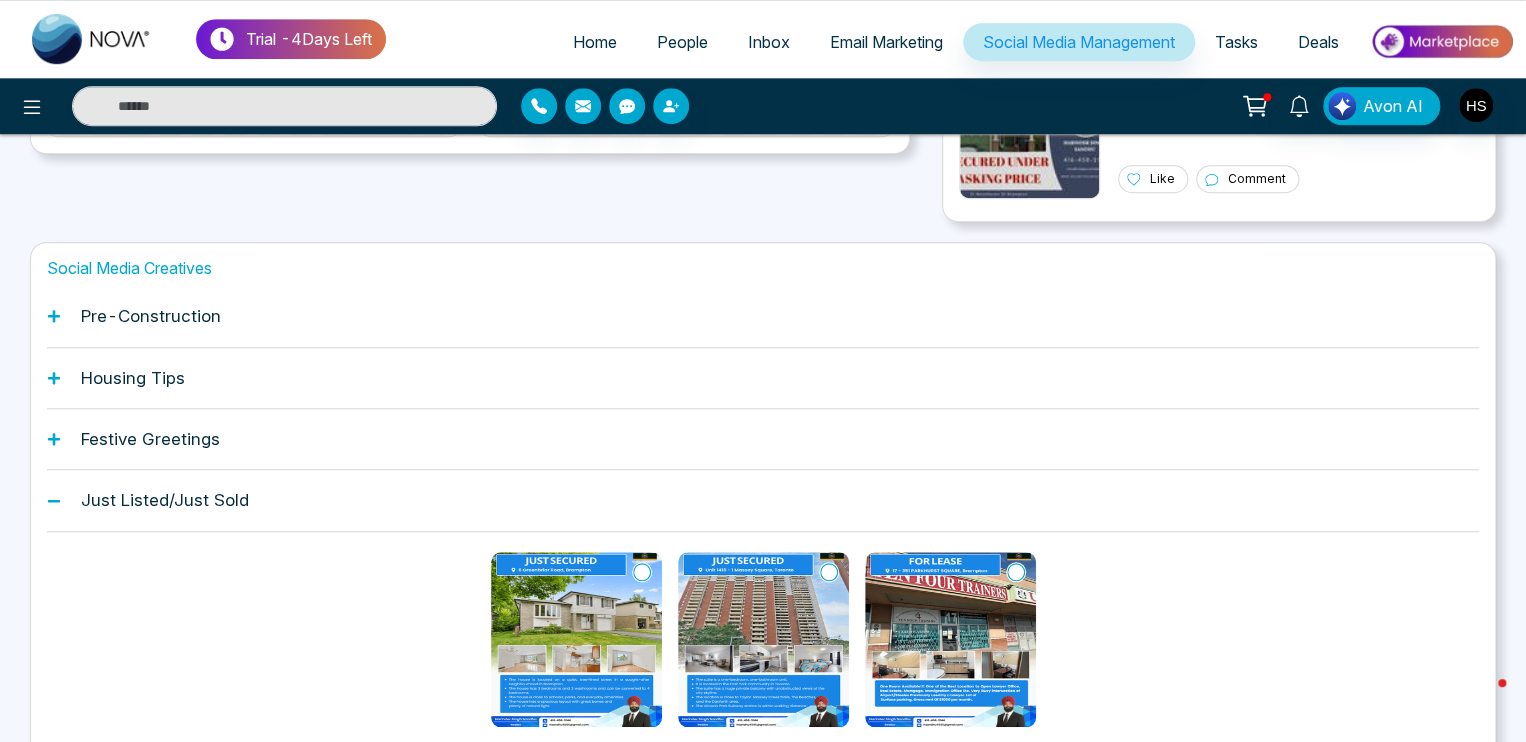 click on "Pre-Construction" at bounding box center [151, 316] 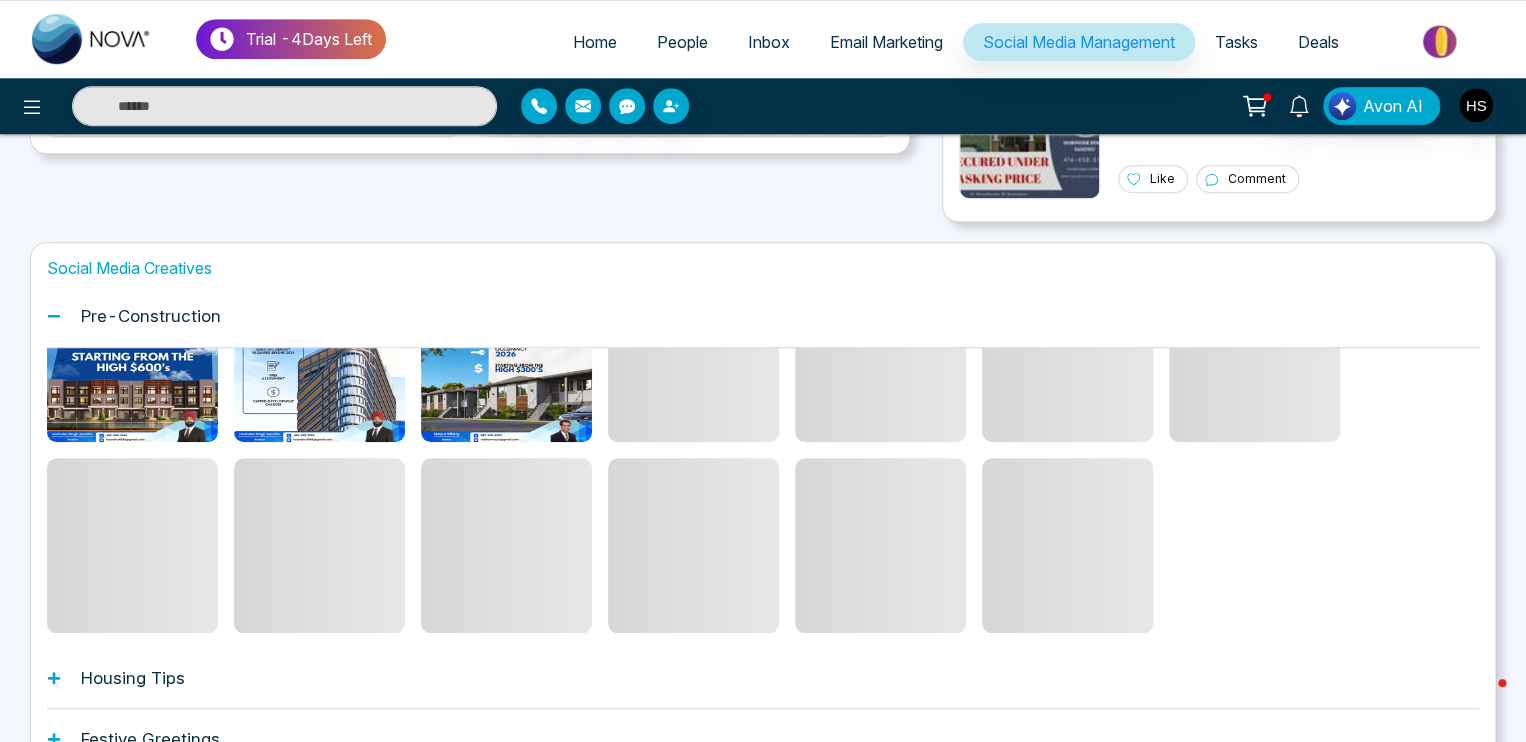 scroll, scrollTop: 106, scrollLeft: 0, axis: vertical 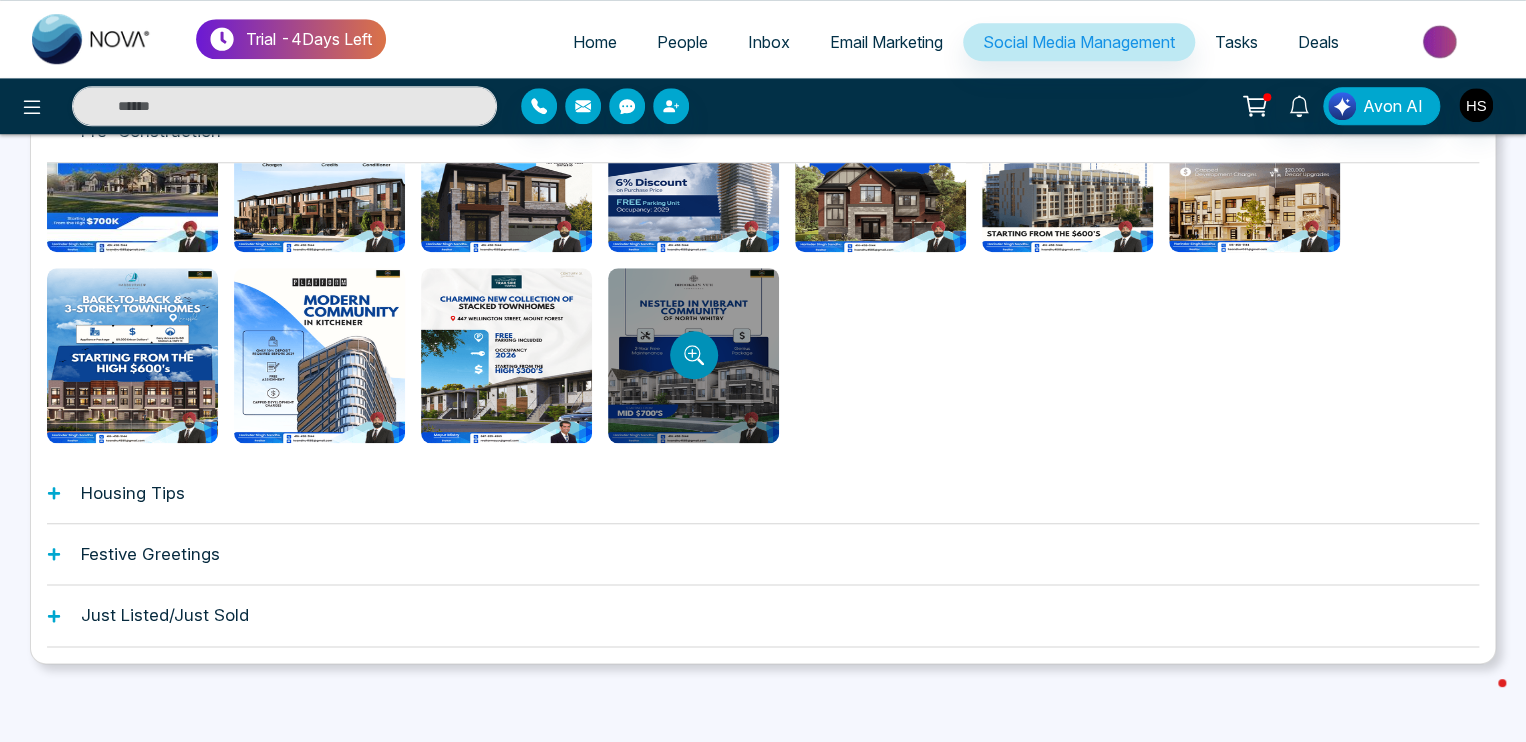 click at bounding box center [694, 355] 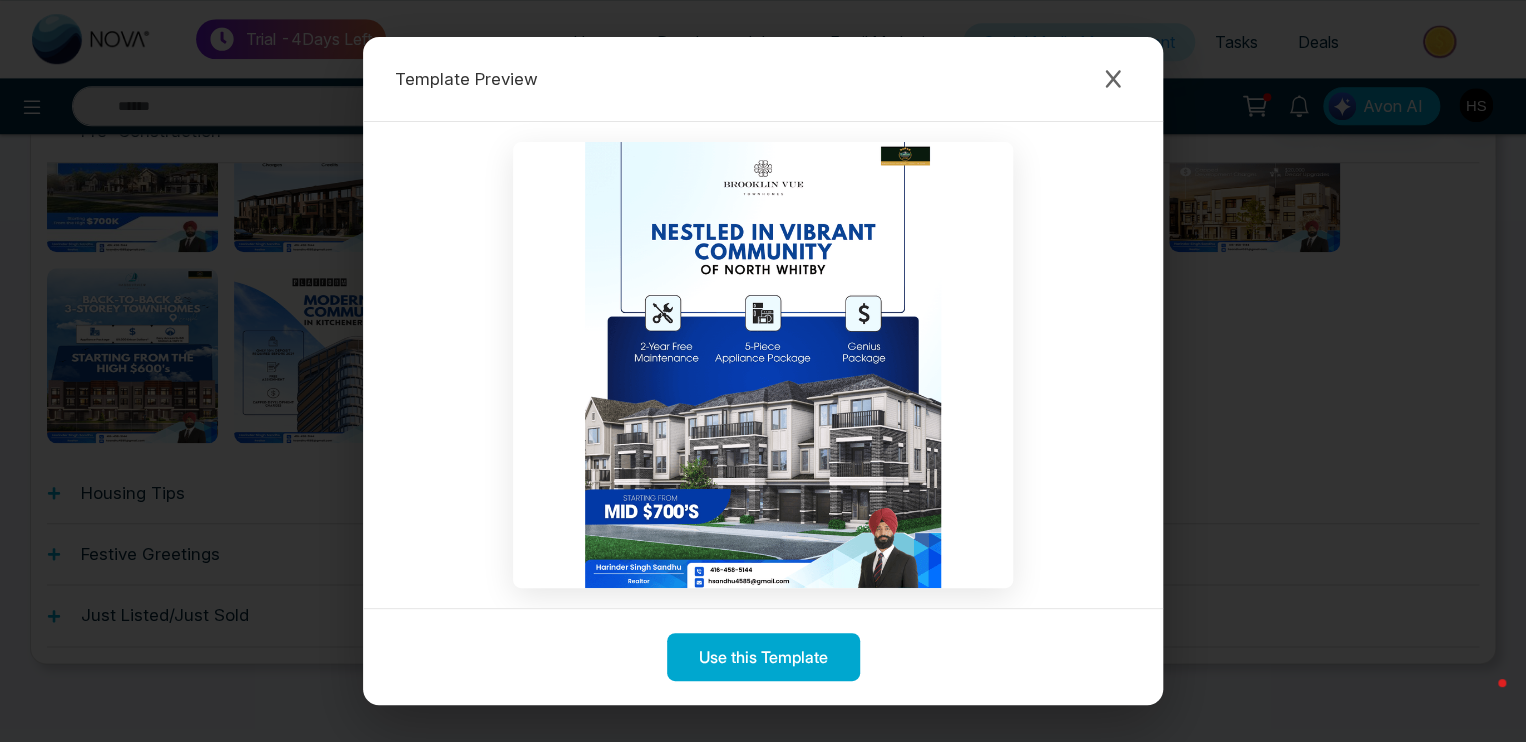 drag, startPoint x: 1105, startPoint y: 73, endPoint x: 1104, endPoint y: 211, distance: 138.00362 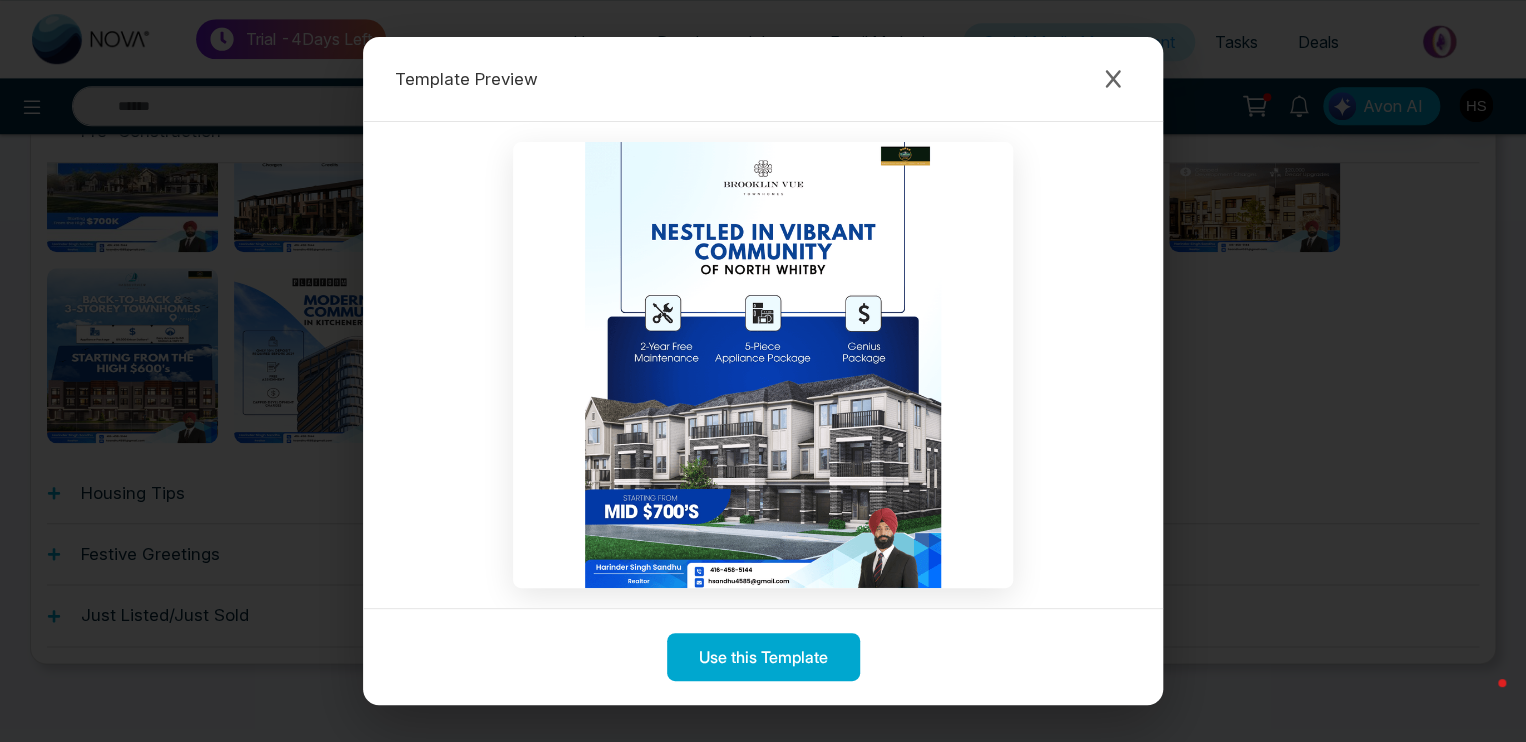 click 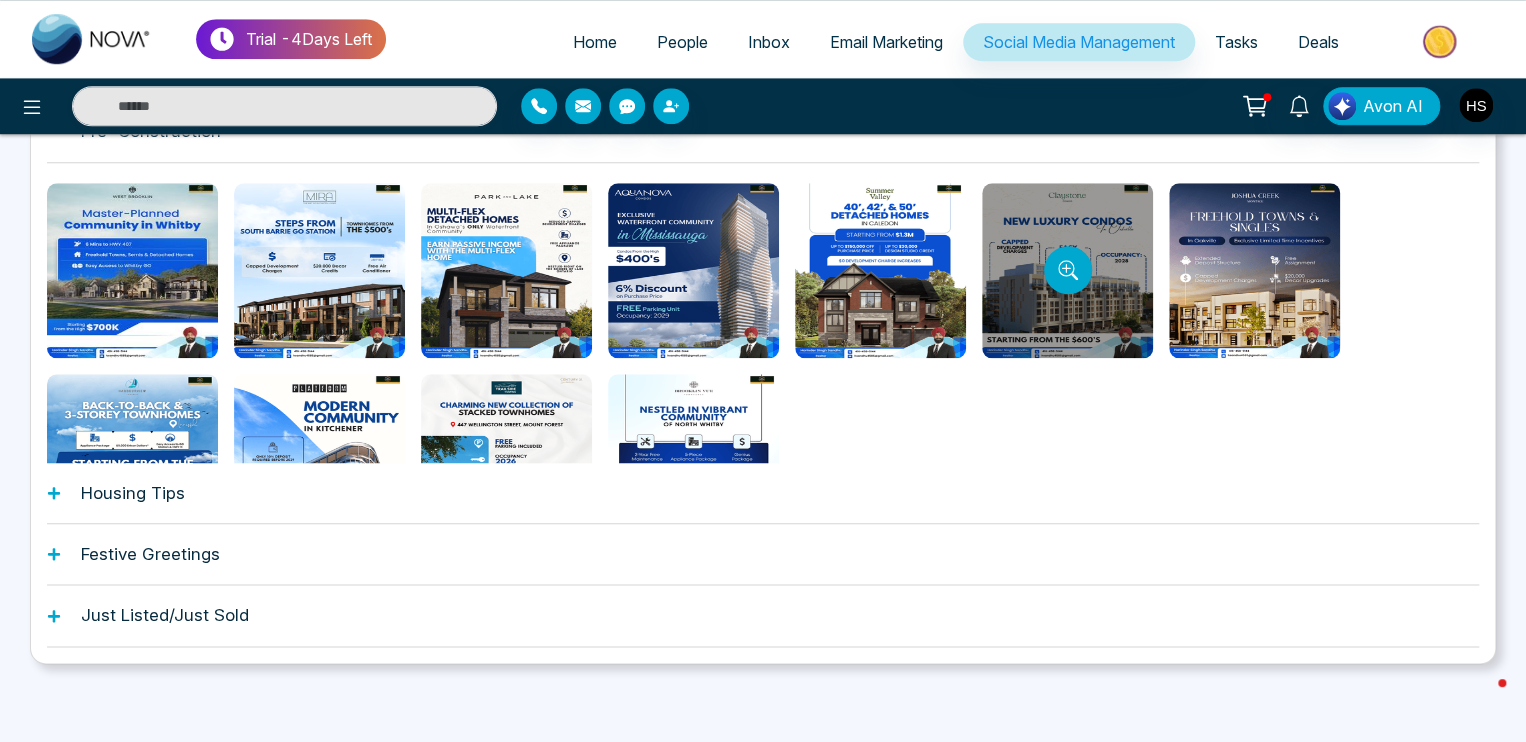 scroll, scrollTop: 0, scrollLeft: 0, axis: both 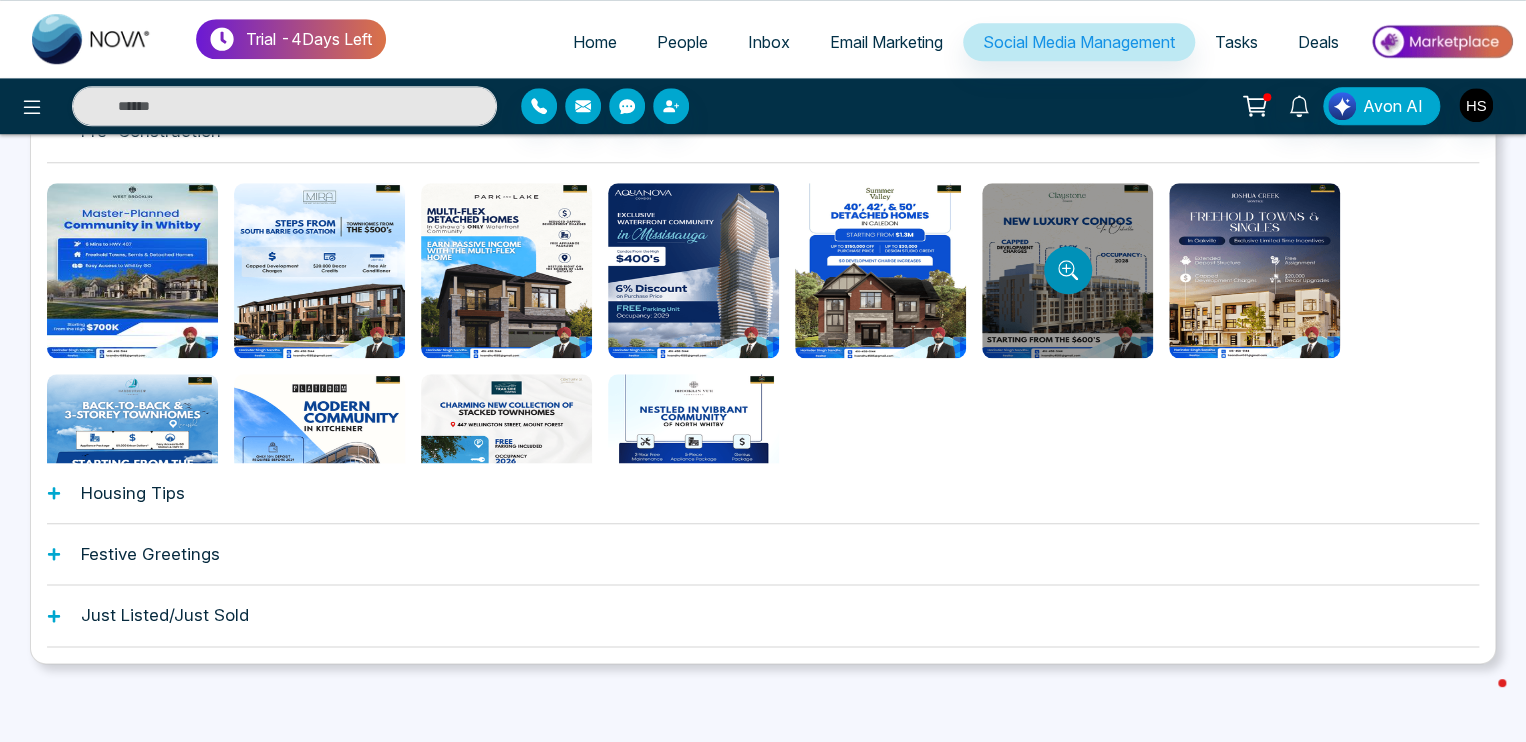 click 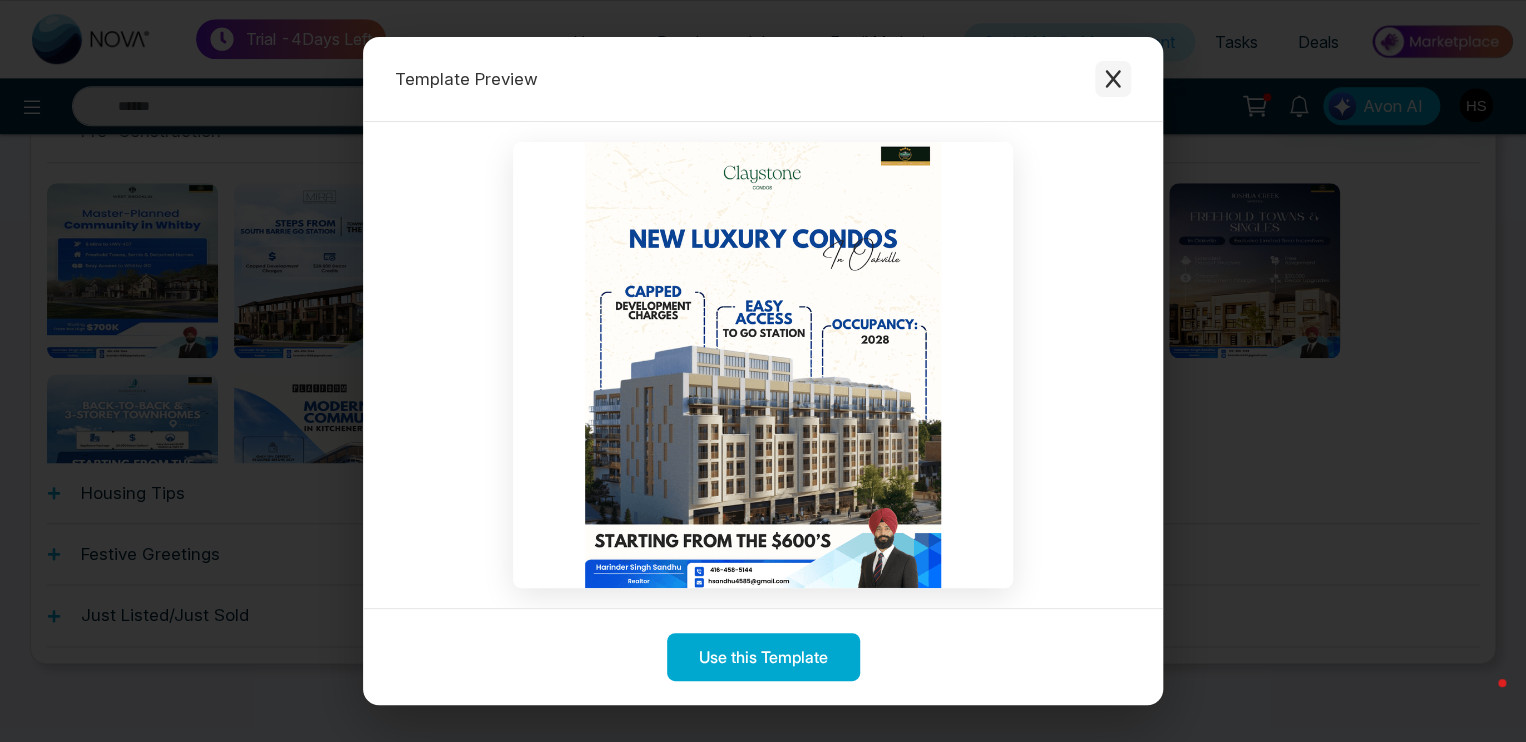 click 